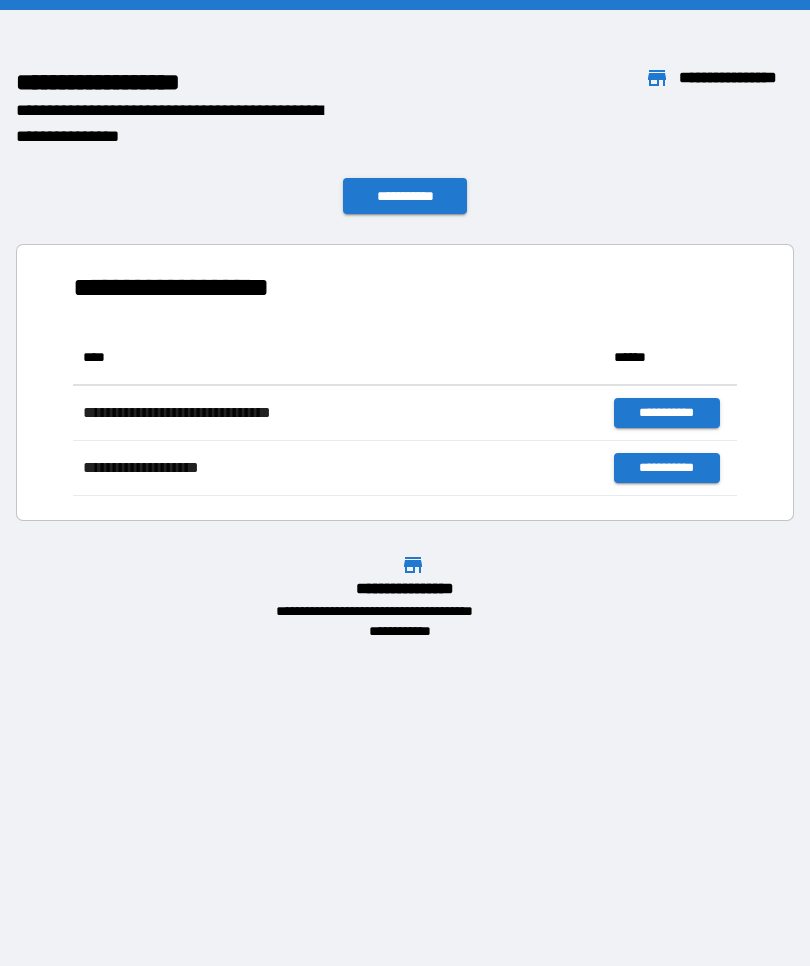 scroll, scrollTop: 0, scrollLeft: 0, axis: both 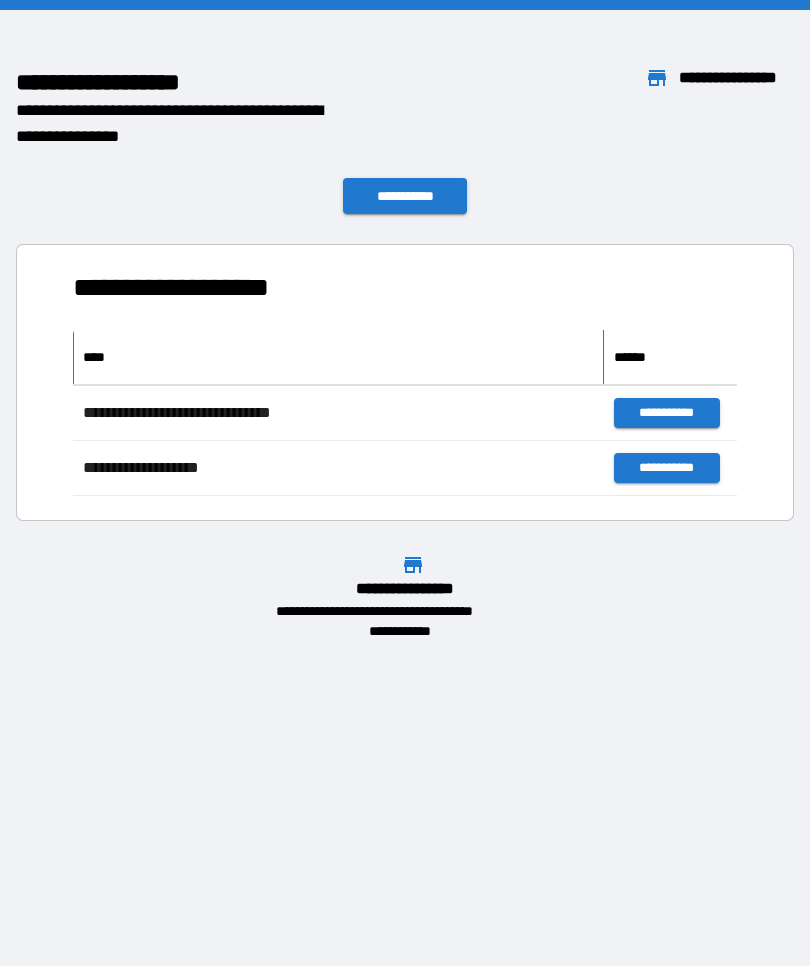click on "****" at bounding box center [338, 357] 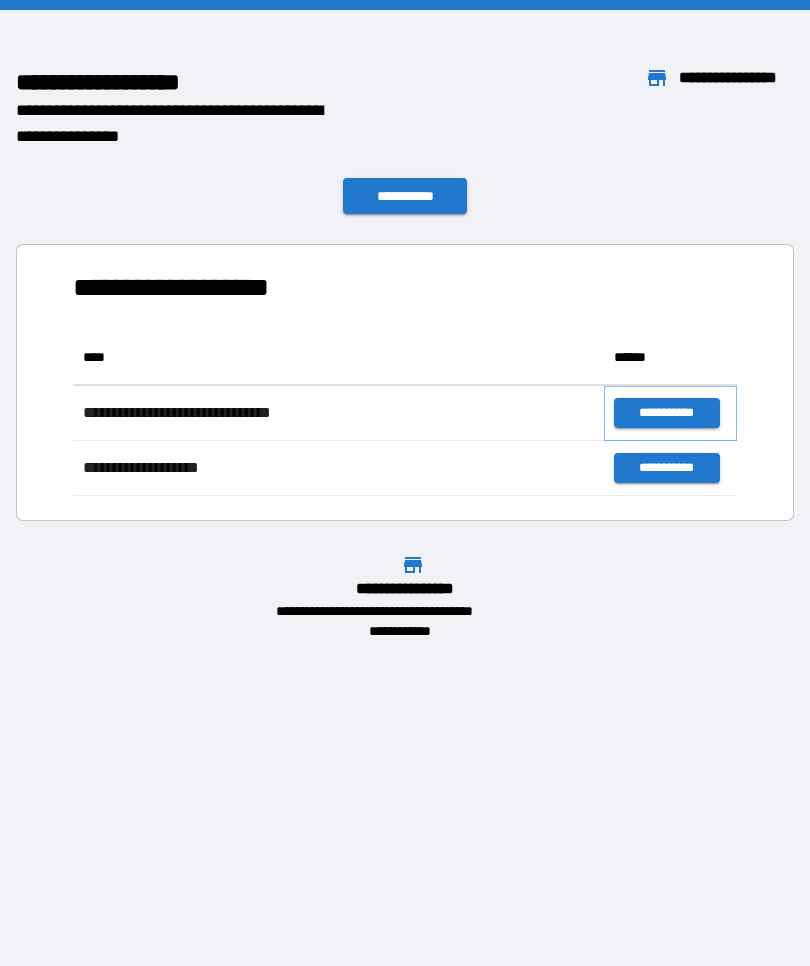 click on "**********" at bounding box center (666, 413) 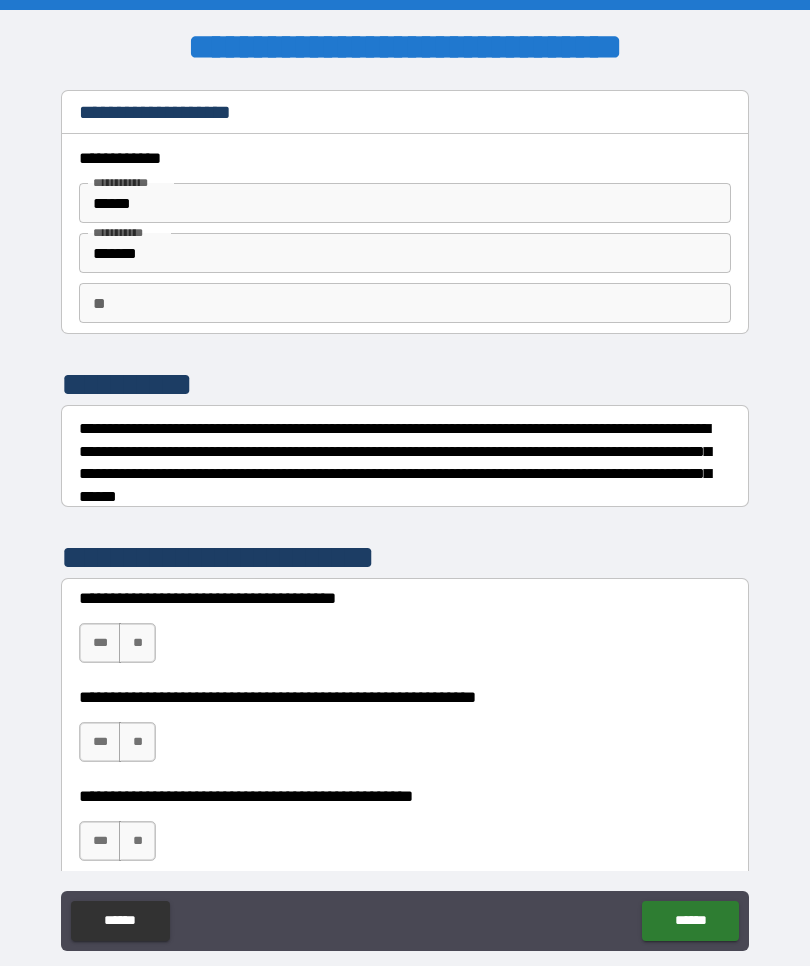 click on "***" at bounding box center (100, 643) 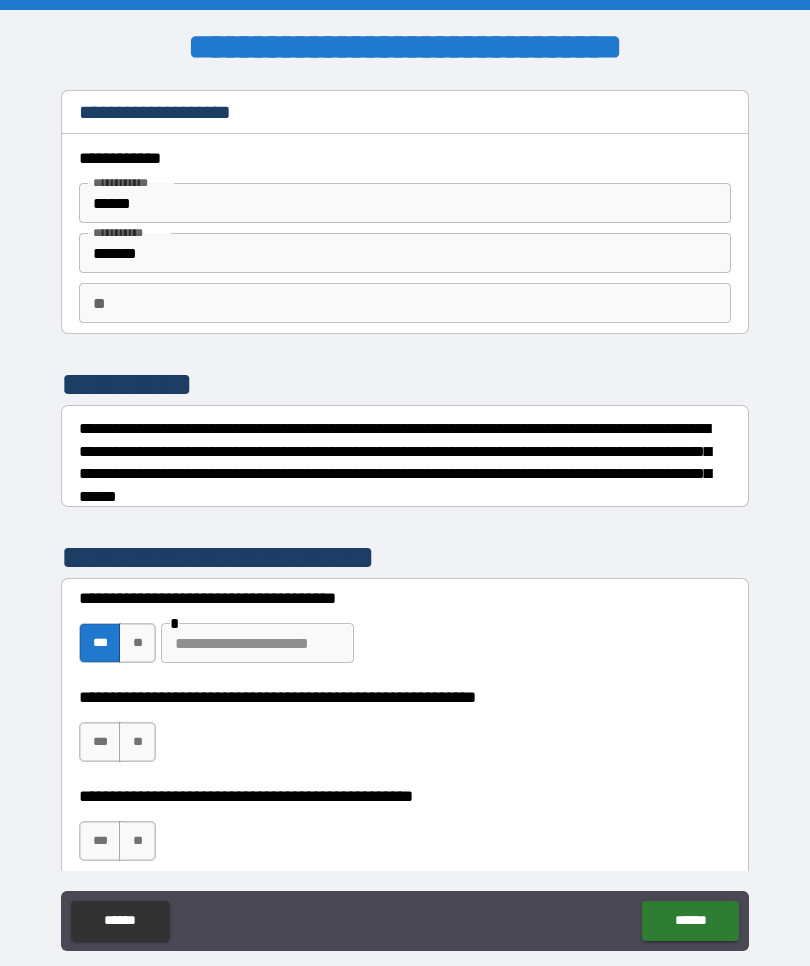 click on "**" at bounding box center (137, 742) 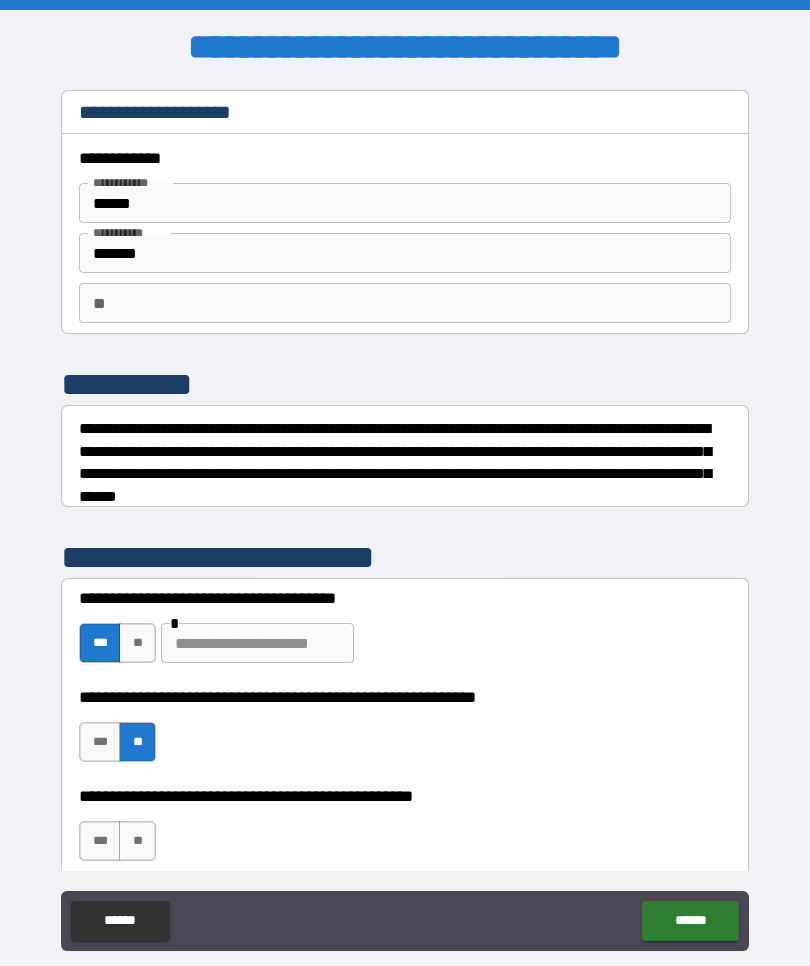 click on "**" at bounding box center (137, 841) 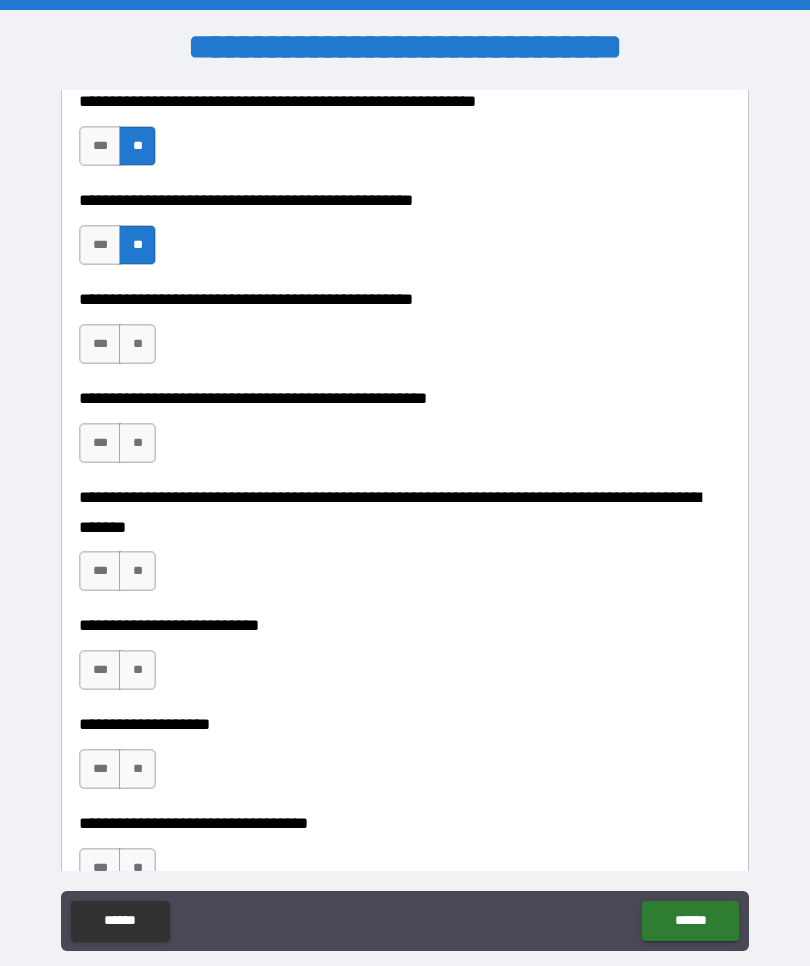 scroll, scrollTop: 605, scrollLeft: 0, axis: vertical 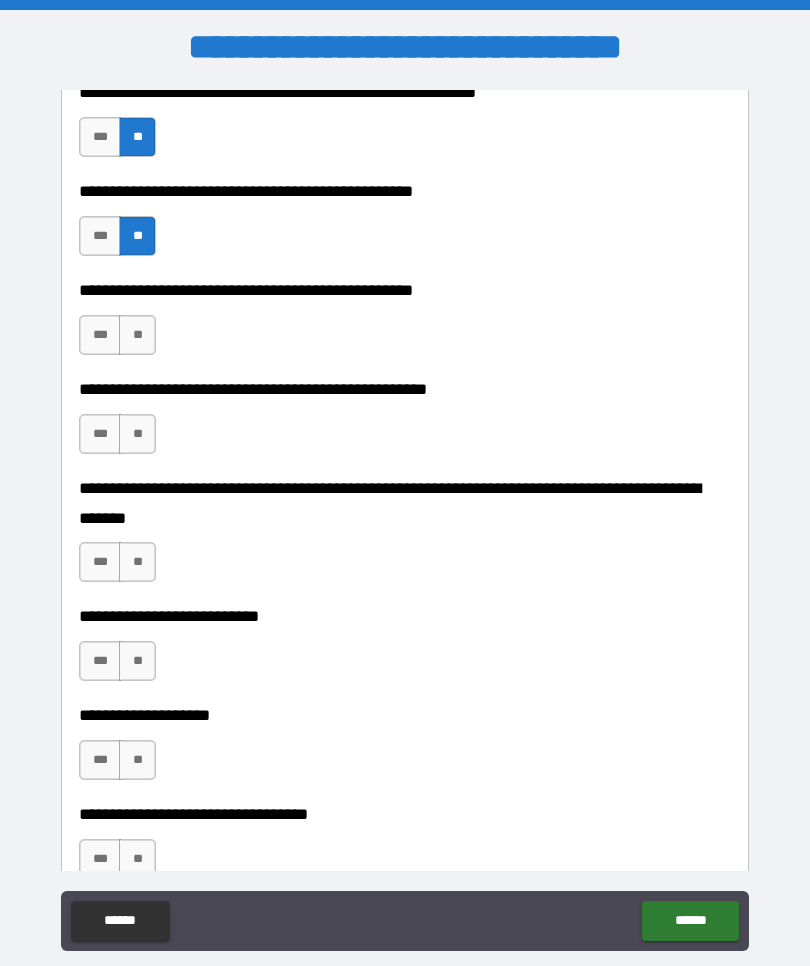 click on "***" at bounding box center (100, 335) 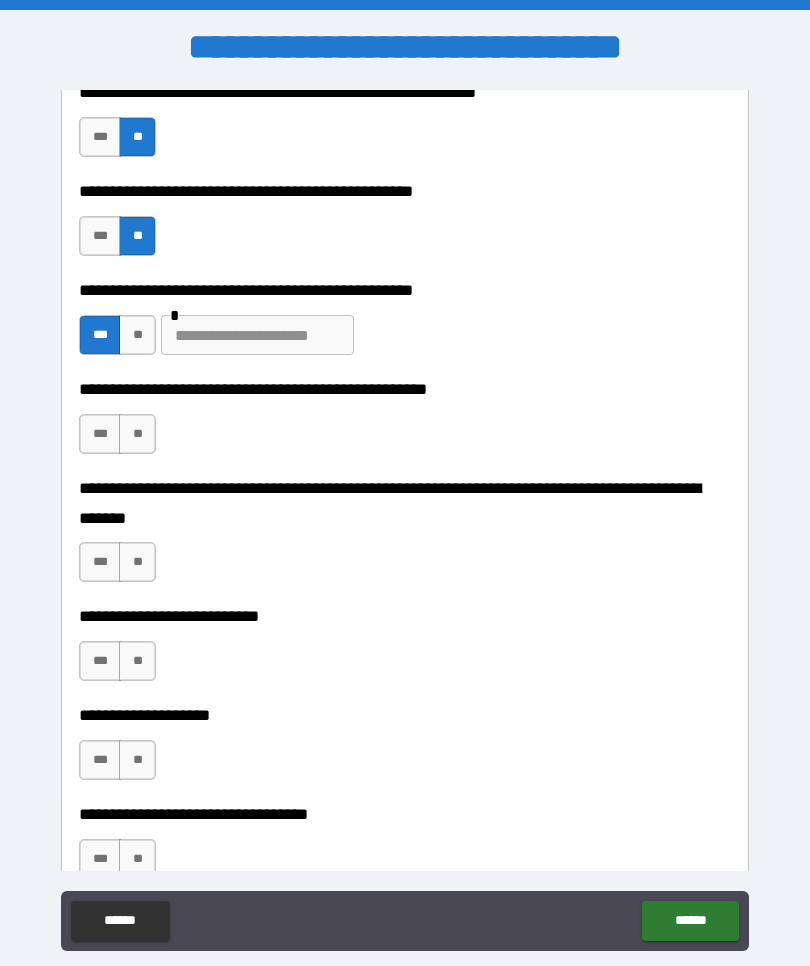 click at bounding box center (257, 335) 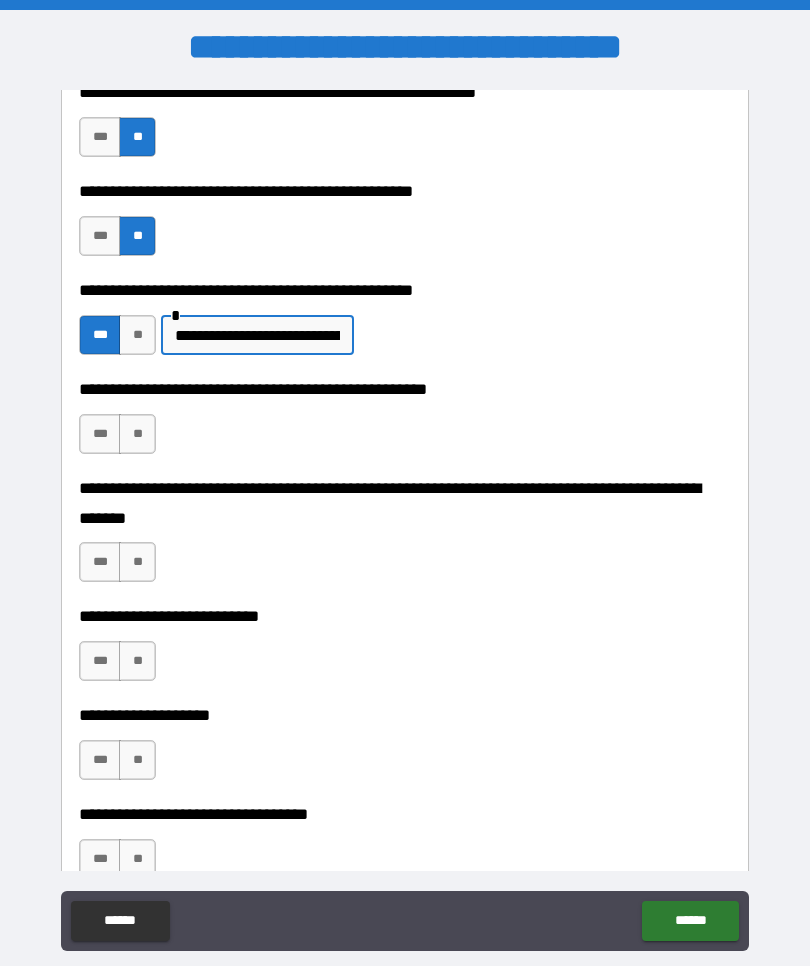 type on "**********" 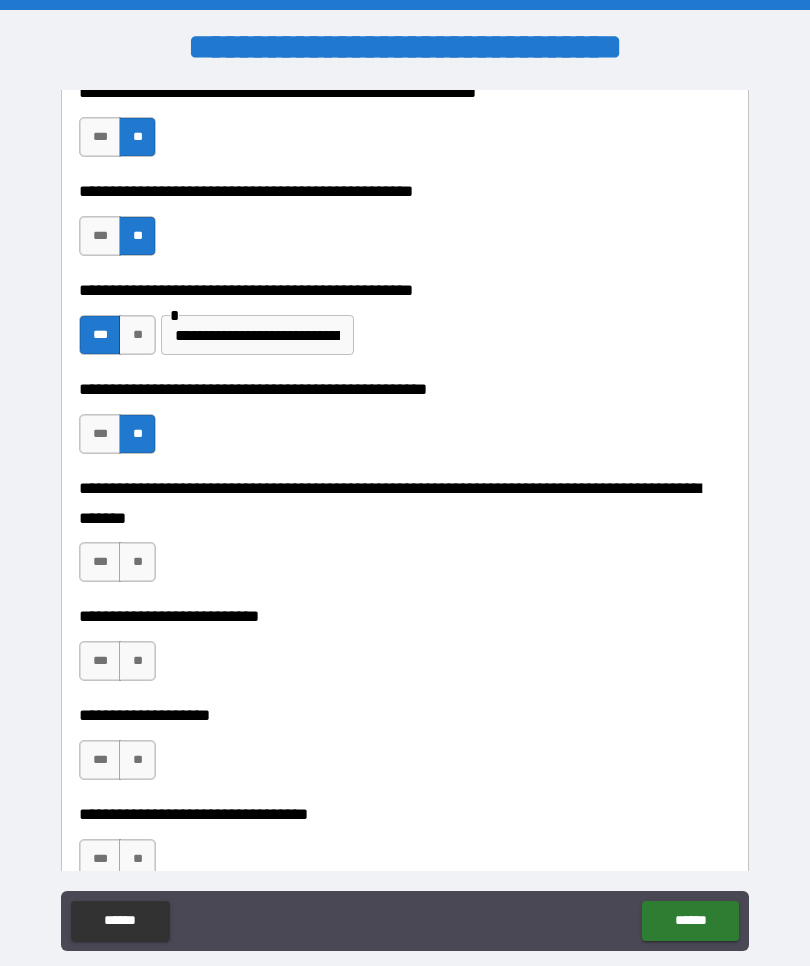 click on "**" at bounding box center (137, 562) 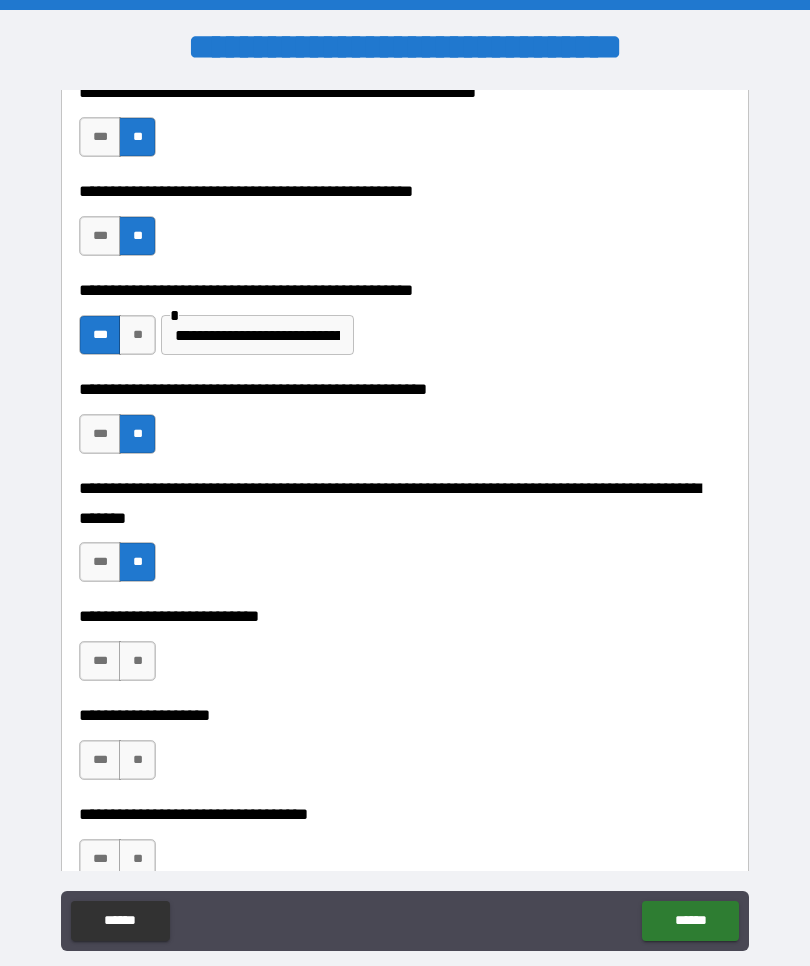 click on "**" at bounding box center [137, 661] 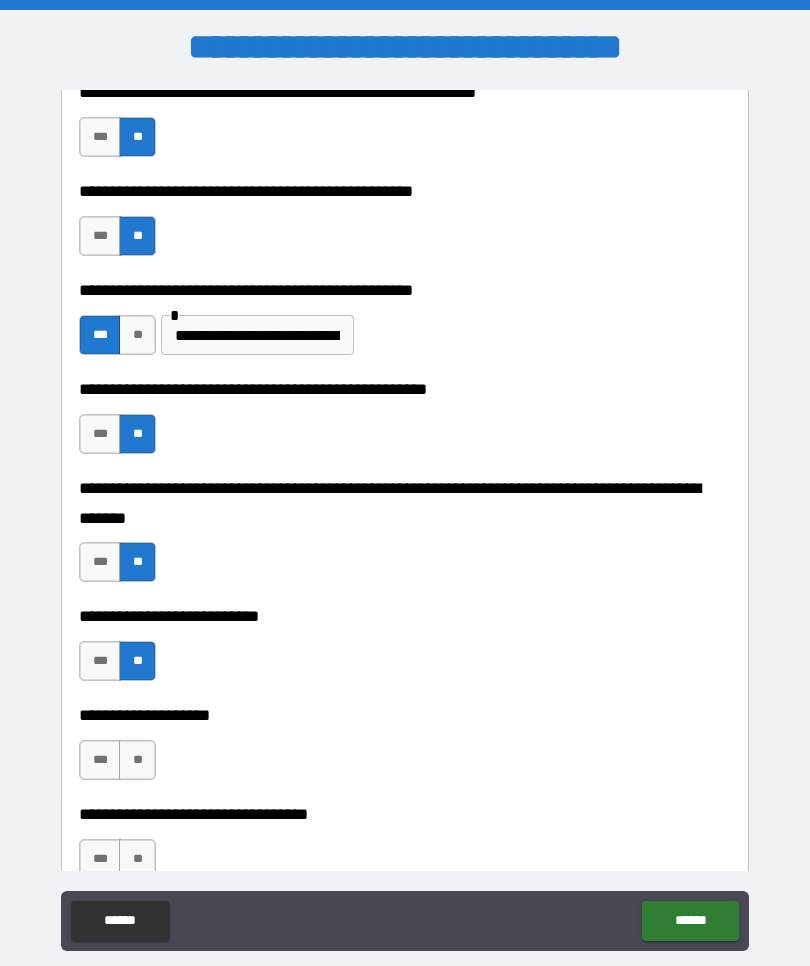 click on "**" at bounding box center [137, 760] 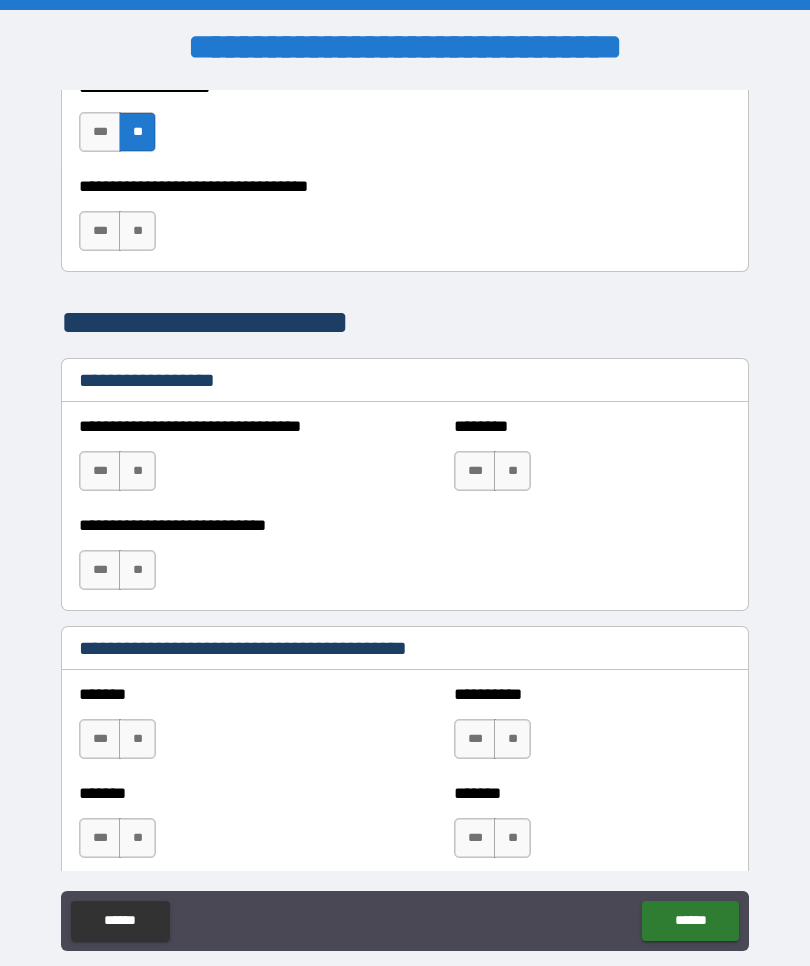 scroll, scrollTop: 1245, scrollLeft: 0, axis: vertical 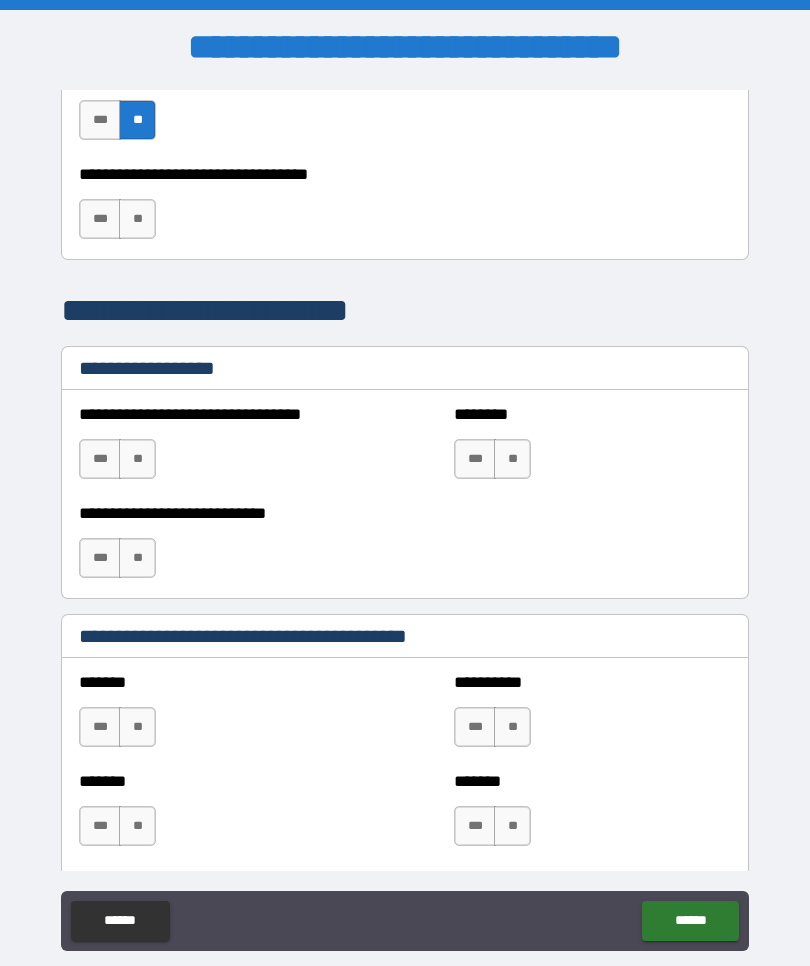 click on "**" at bounding box center [137, 219] 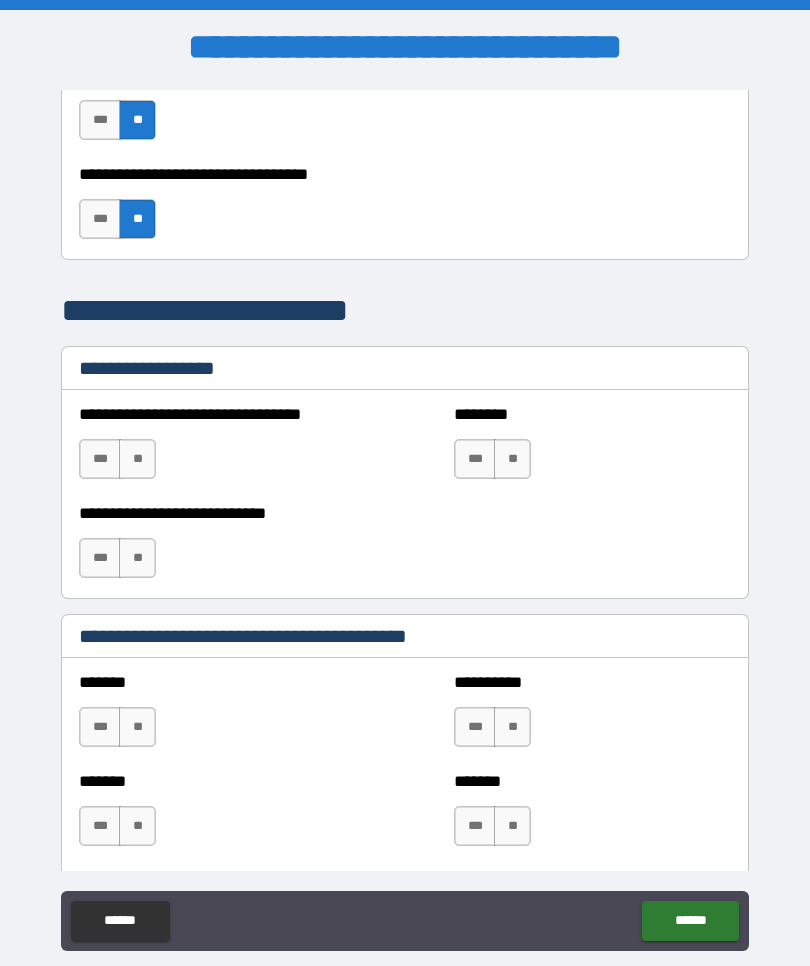 click on "**" at bounding box center [137, 459] 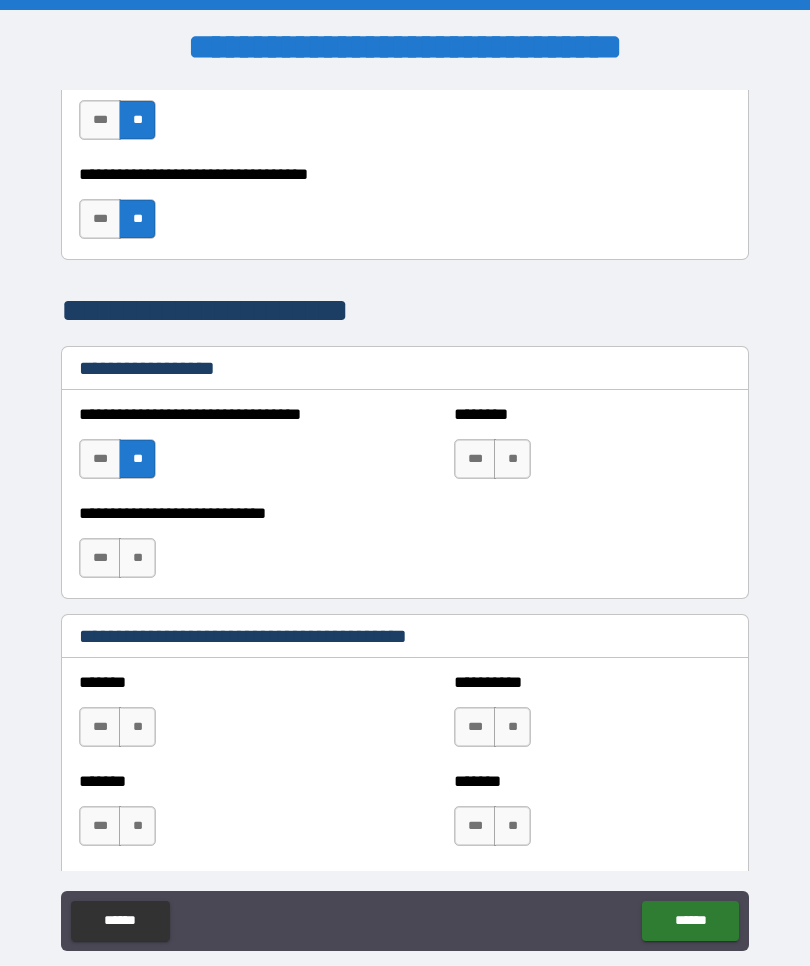 click on "**" at bounding box center [512, 459] 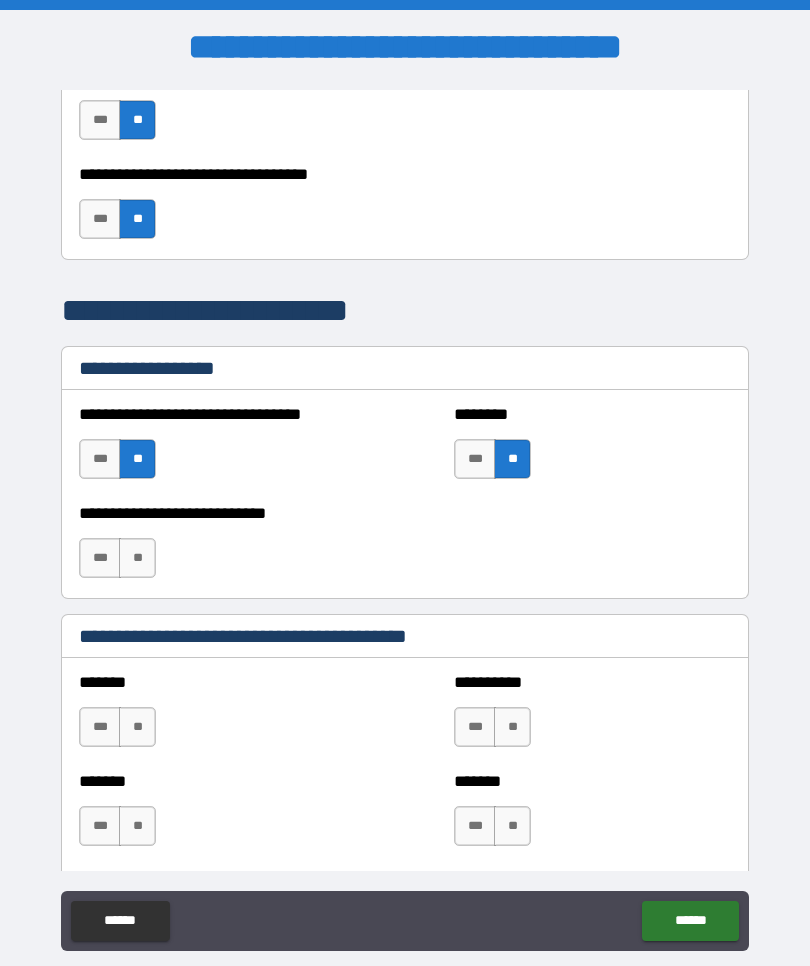 click on "**" at bounding box center [137, 558] 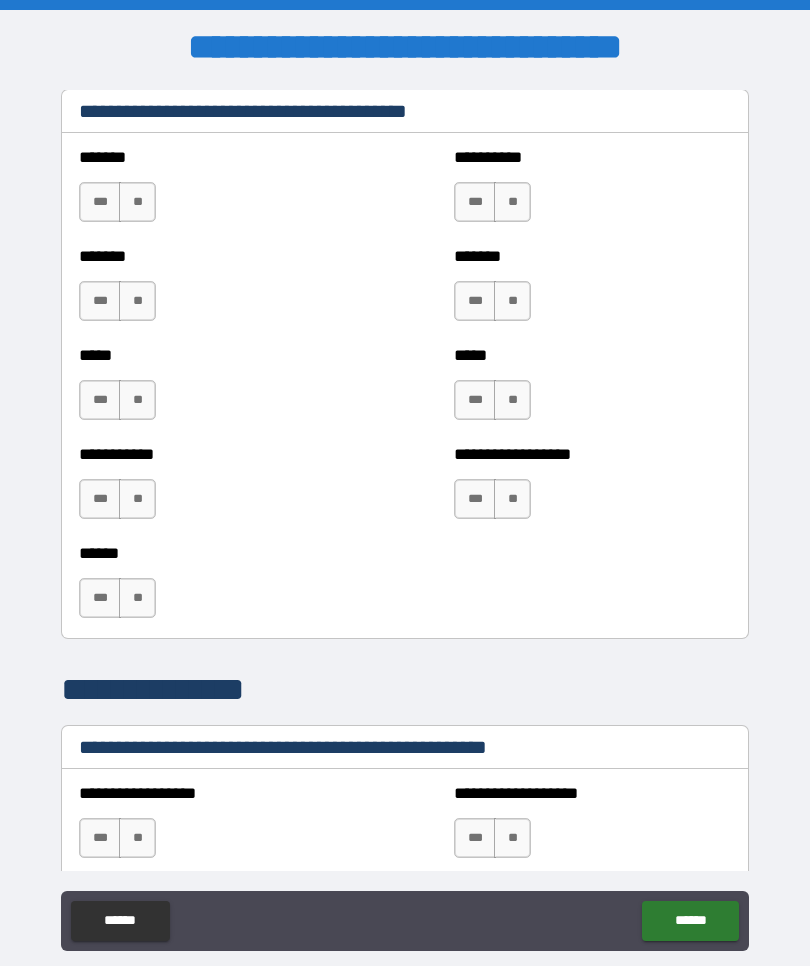 scroll, scrollTop: 1769, scrollLeft: 0, axis: vertical 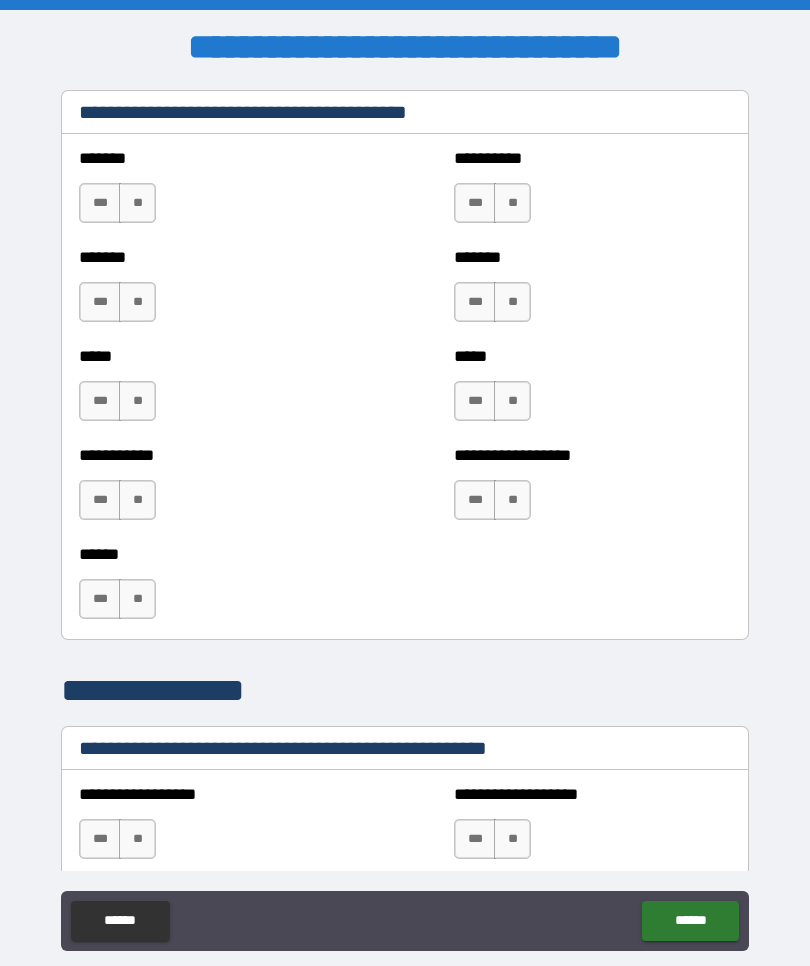 click on "**" at bounding box center [137, 203] 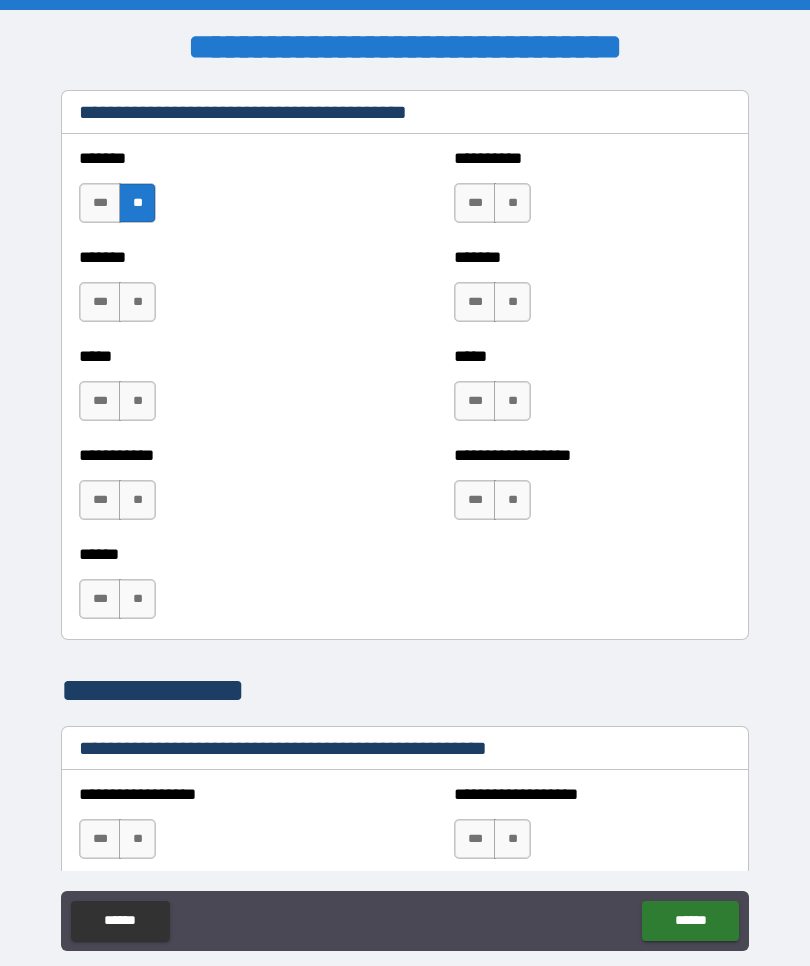 click on "**" at bounding box center [137, 302] 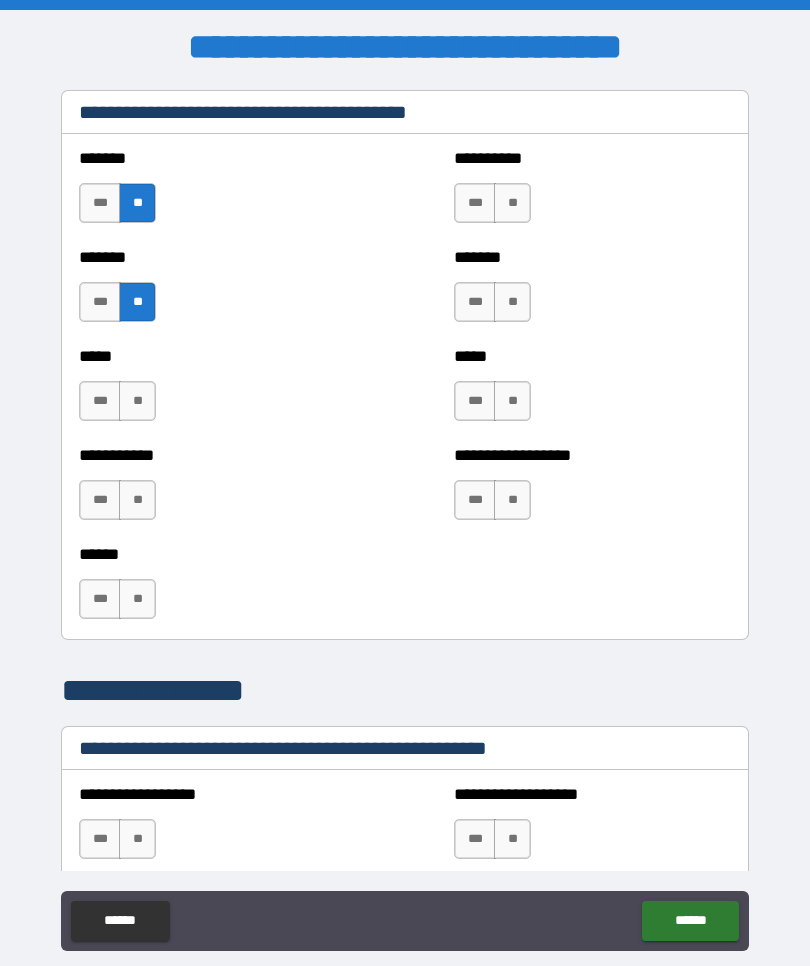 click on "***** *** **" at bounding box center [217, 391] 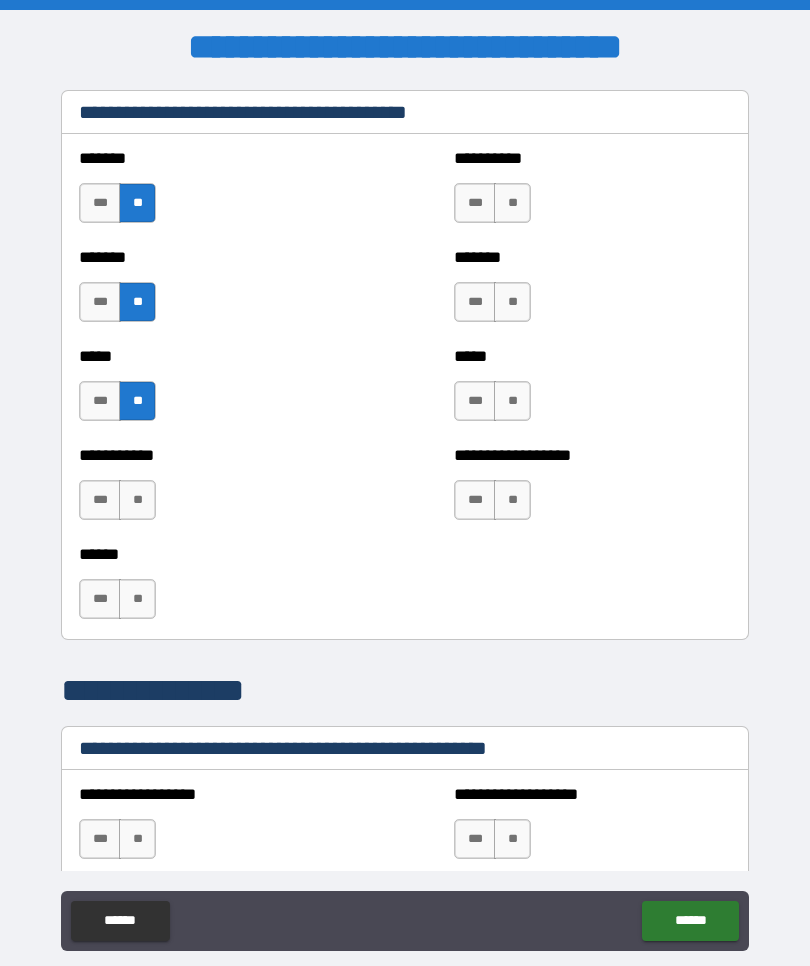 click on "**" at bounding box center (137, 500) 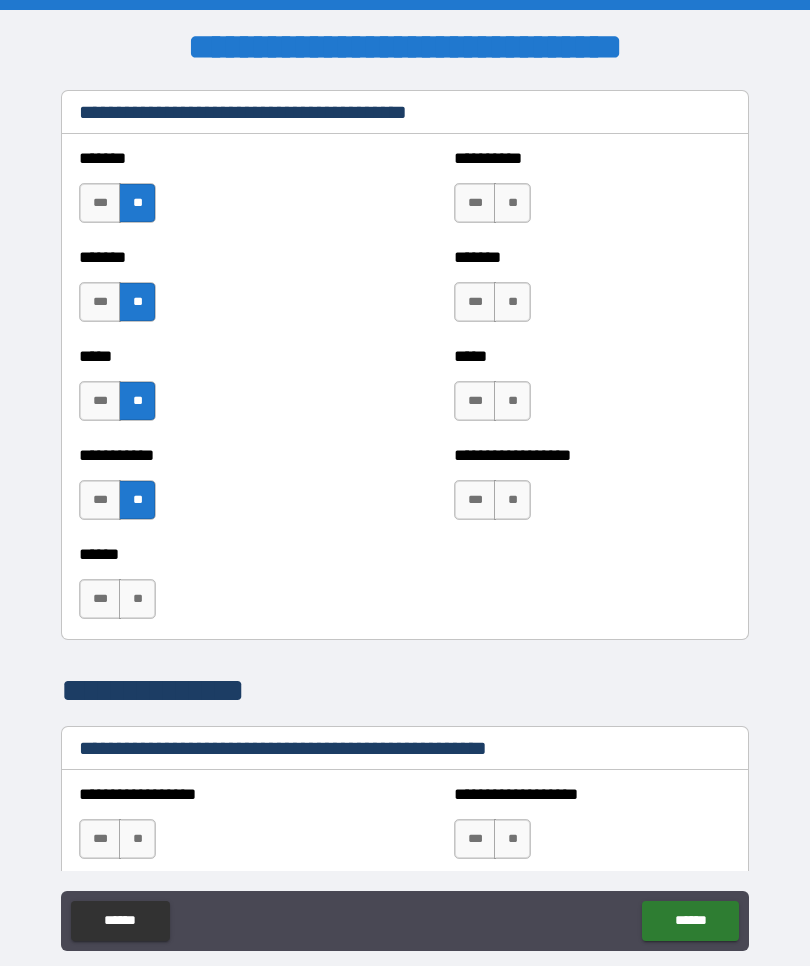 click on "**" at bounding box center (512, 203) 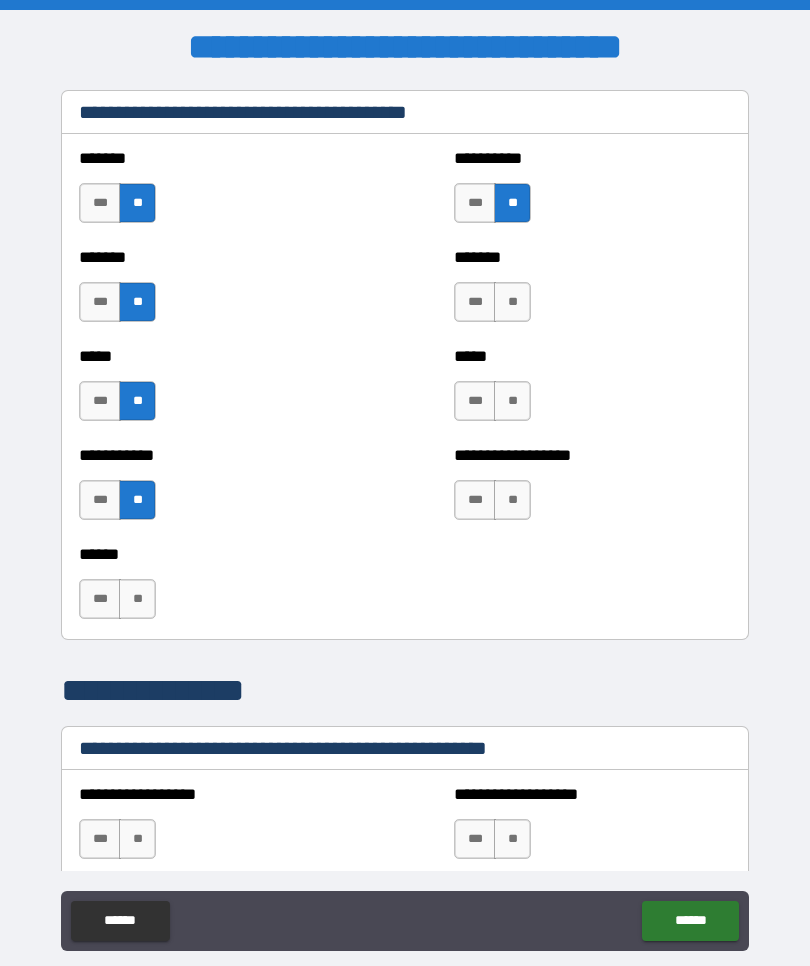 click on "**" at bounding box center (512, 302) 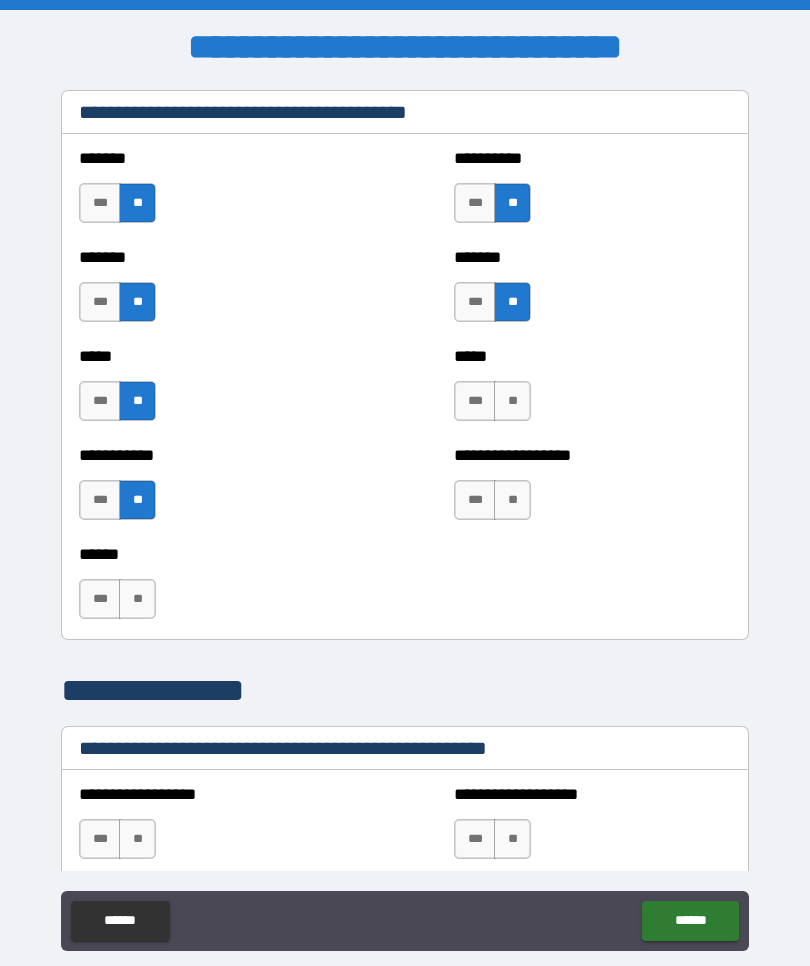 click on "**" at bounding box center [512, 401] 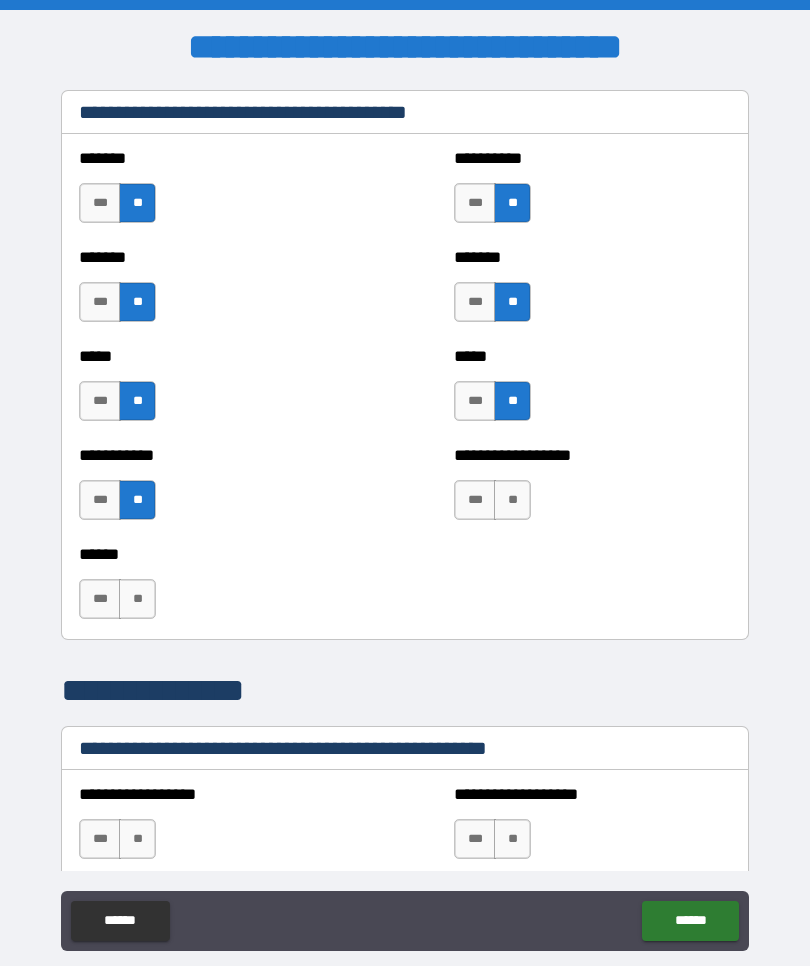 click on "**" at bounding box center (512, 500) 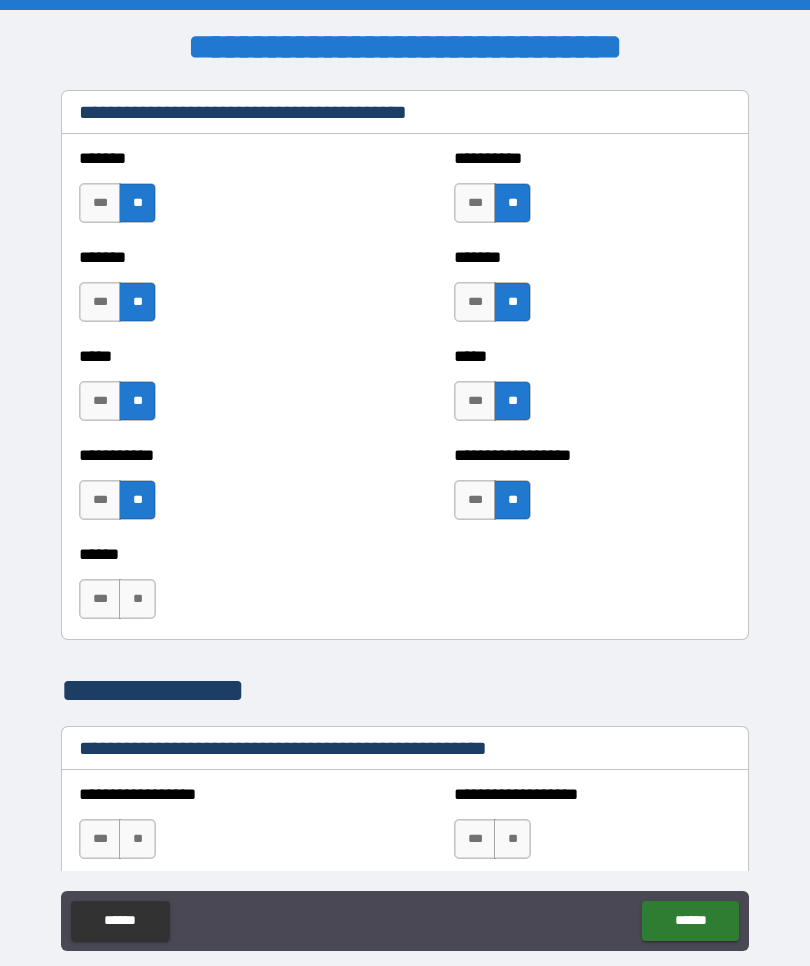 click on "**" at bounding box center [137, 599] 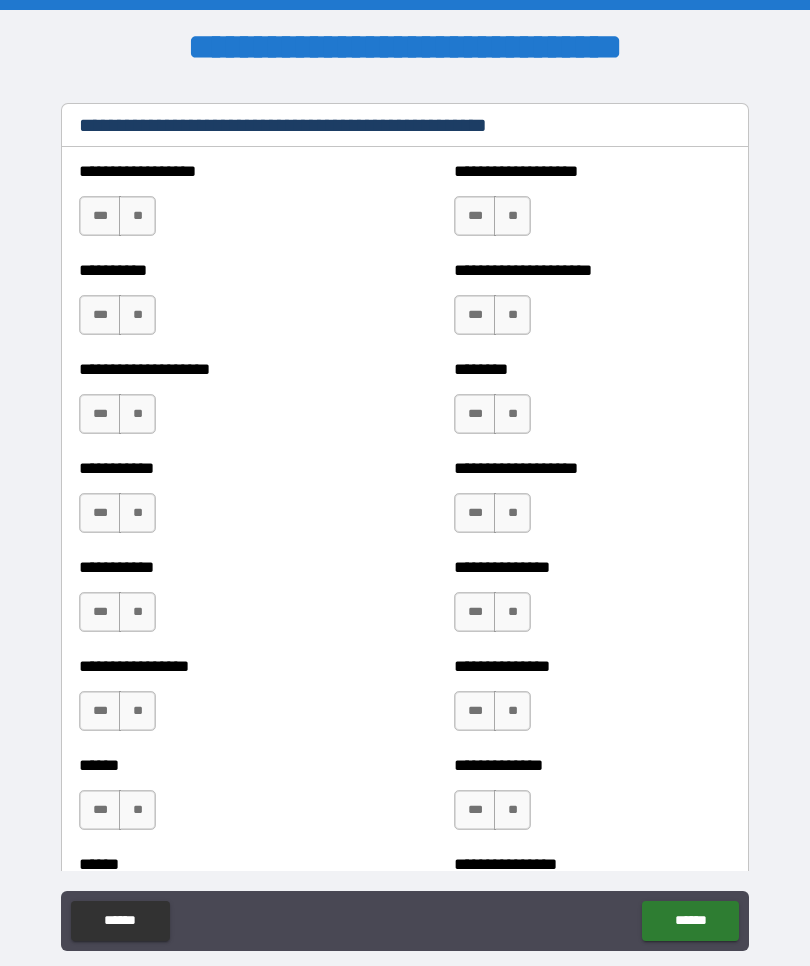 scroll, scrollTop: 2393, scrollLeft: 0, axis: vertical 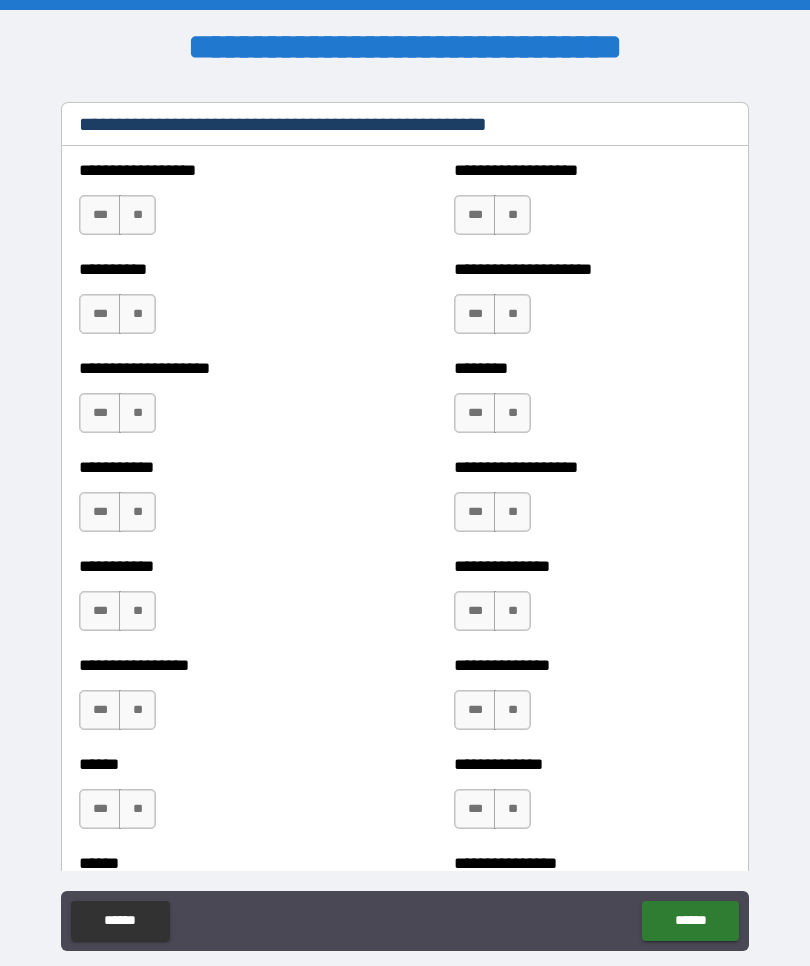click on "**" at bounding box center (137, 215) 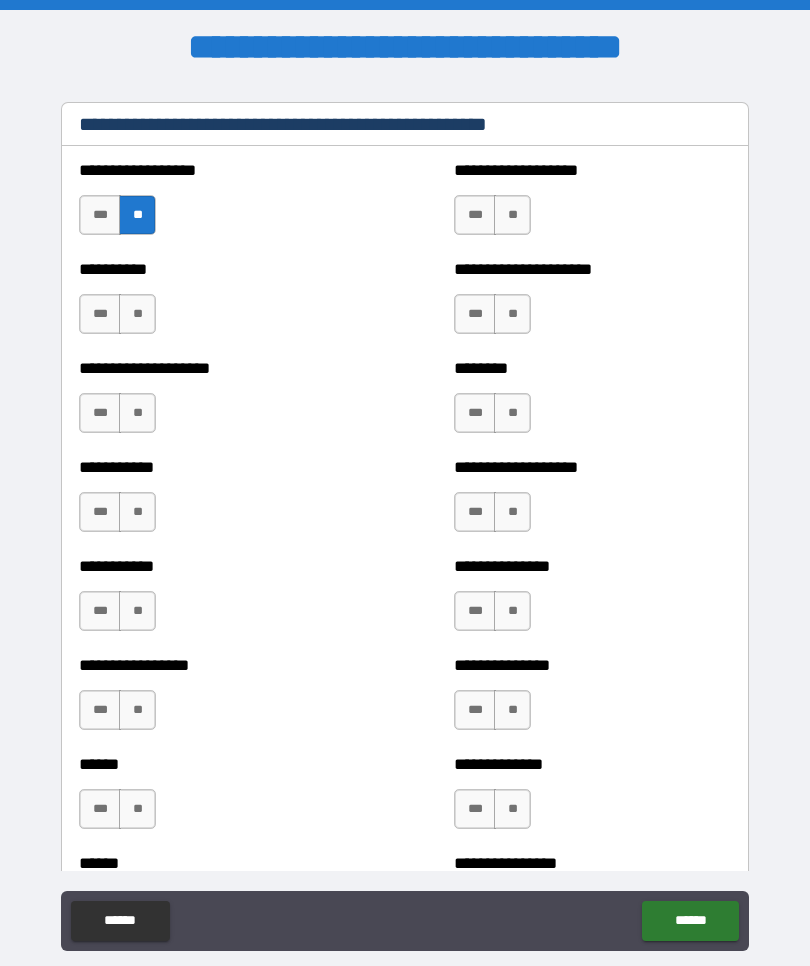 click on "**" at bounding box center [137, 314] 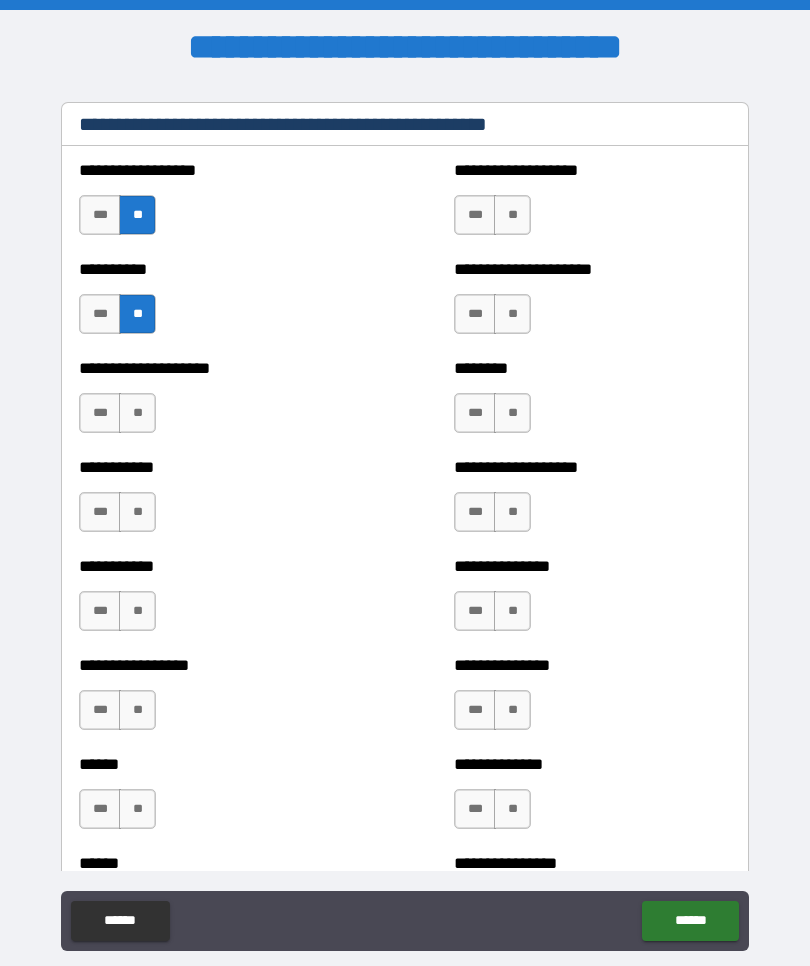 click on "**" at bounding box center (137, 413) 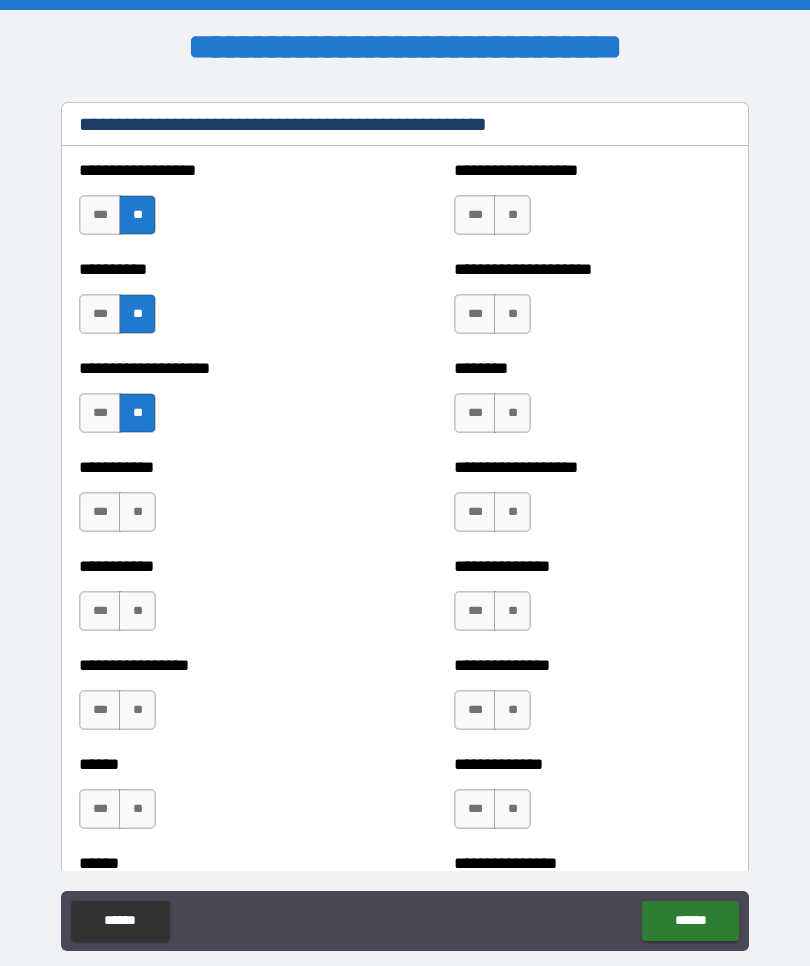 click on "**" at bounding box center [137, 512] 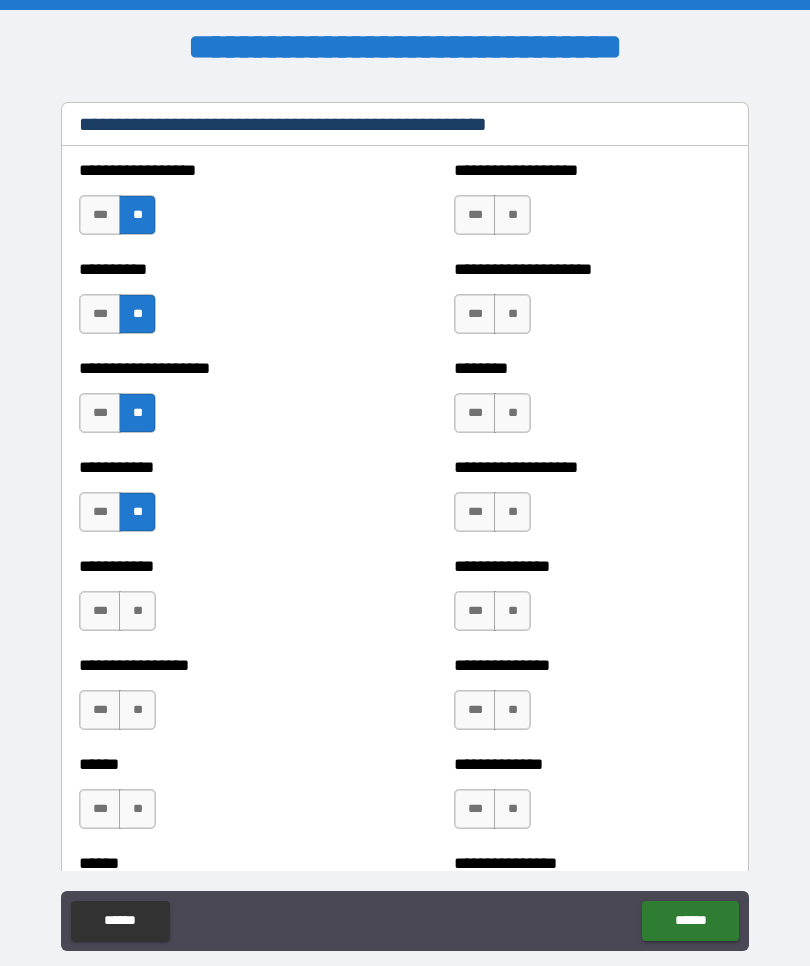click on "**" at bounding box center (137, 611) 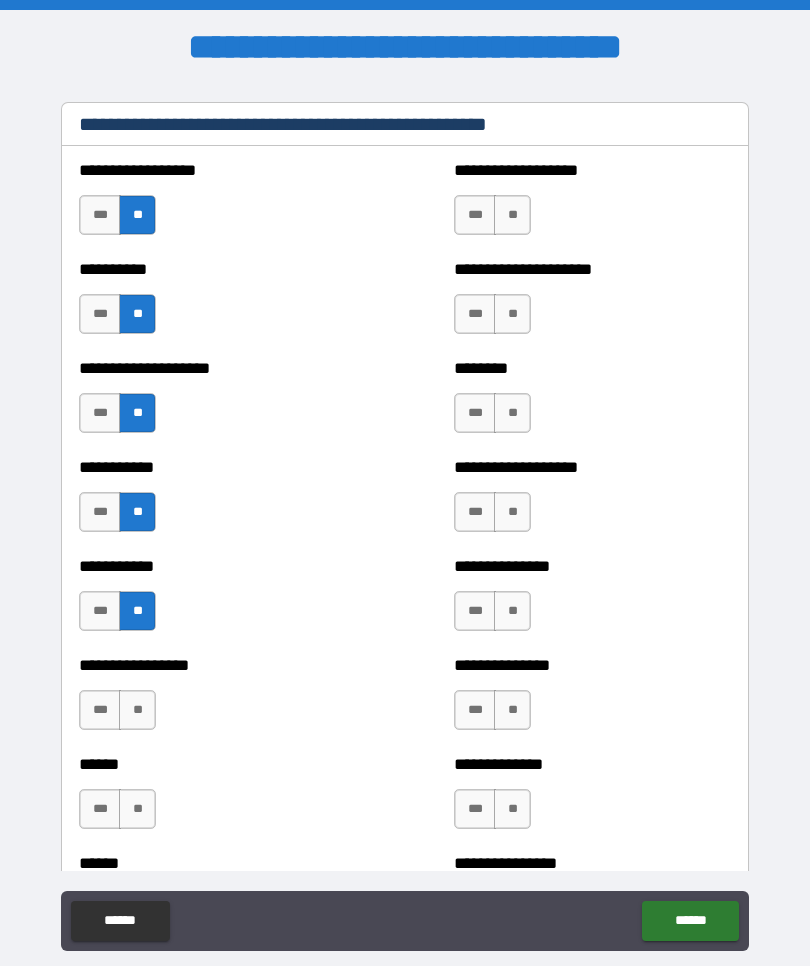 click on "**" at bounding box center [137, 710] 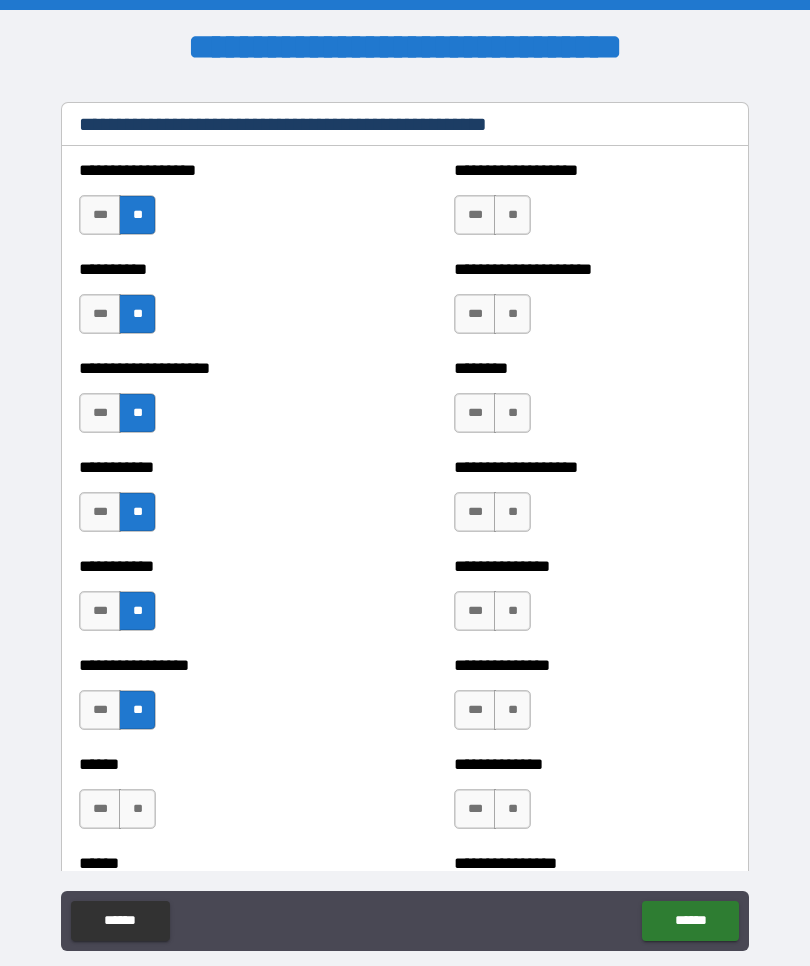 click on "**" at bounding box center [137, 809] 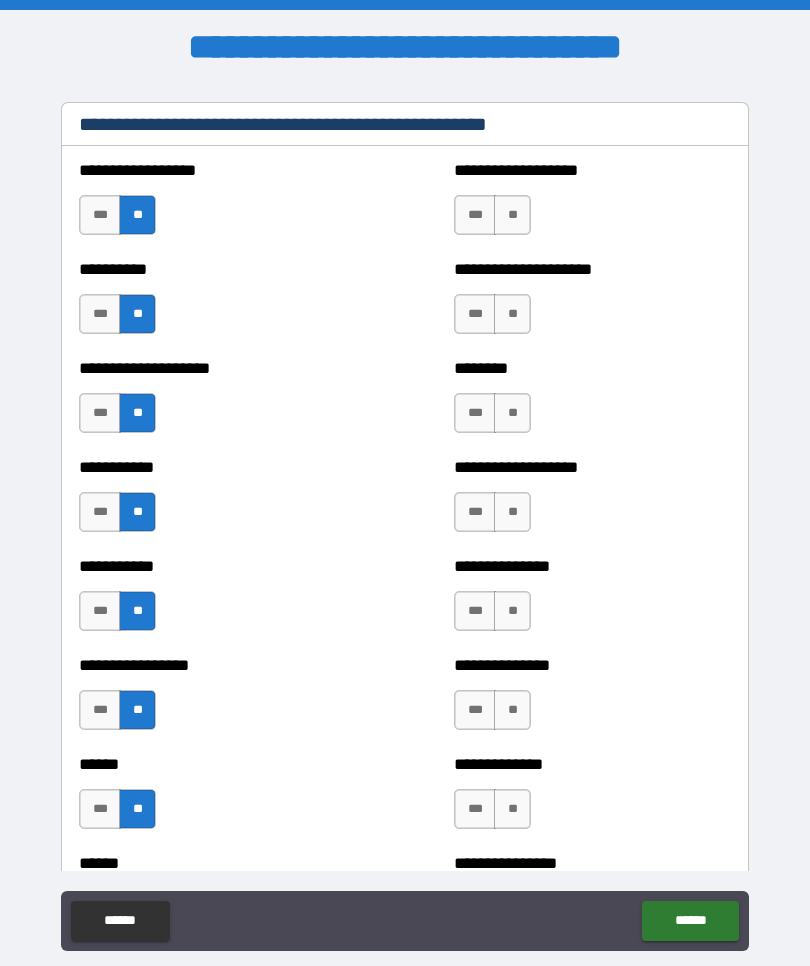 click on "**" at bounding box center [512, 215] 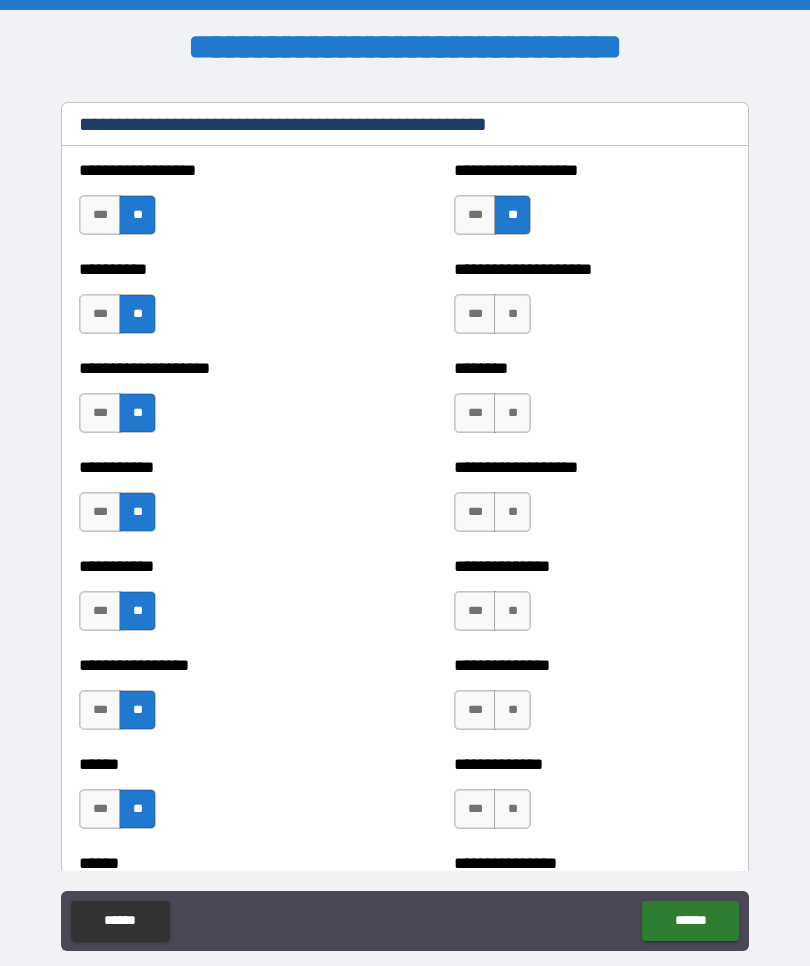 click on "**" at bounding box center (512, 314) 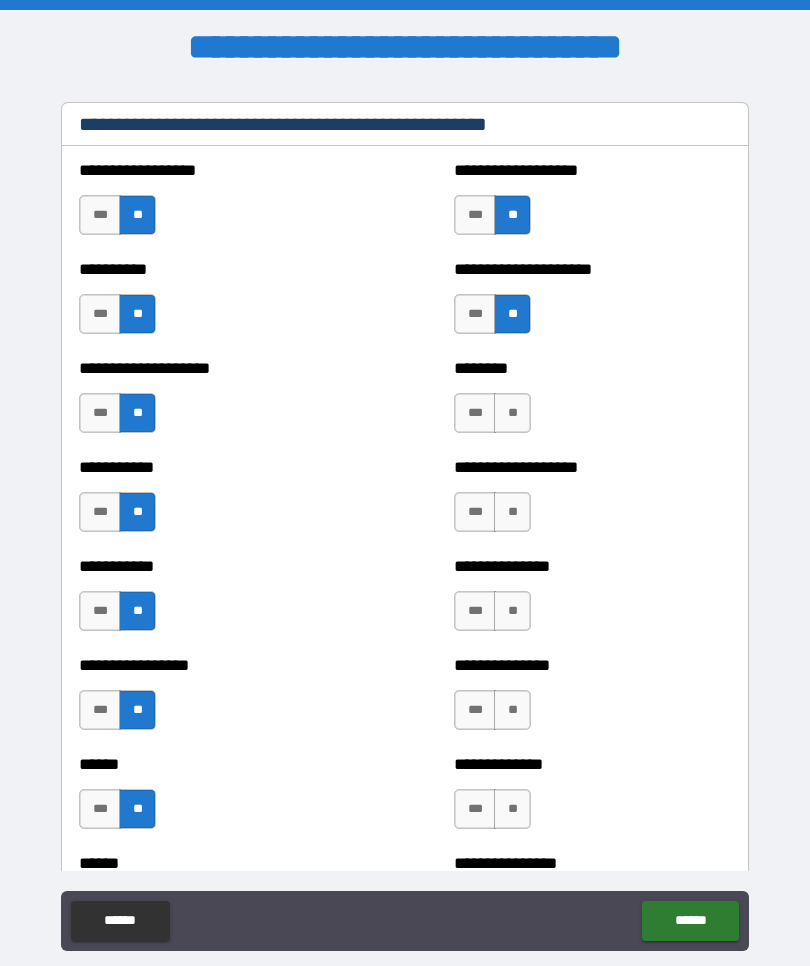 click on "***" at bounding box center (100, 809) 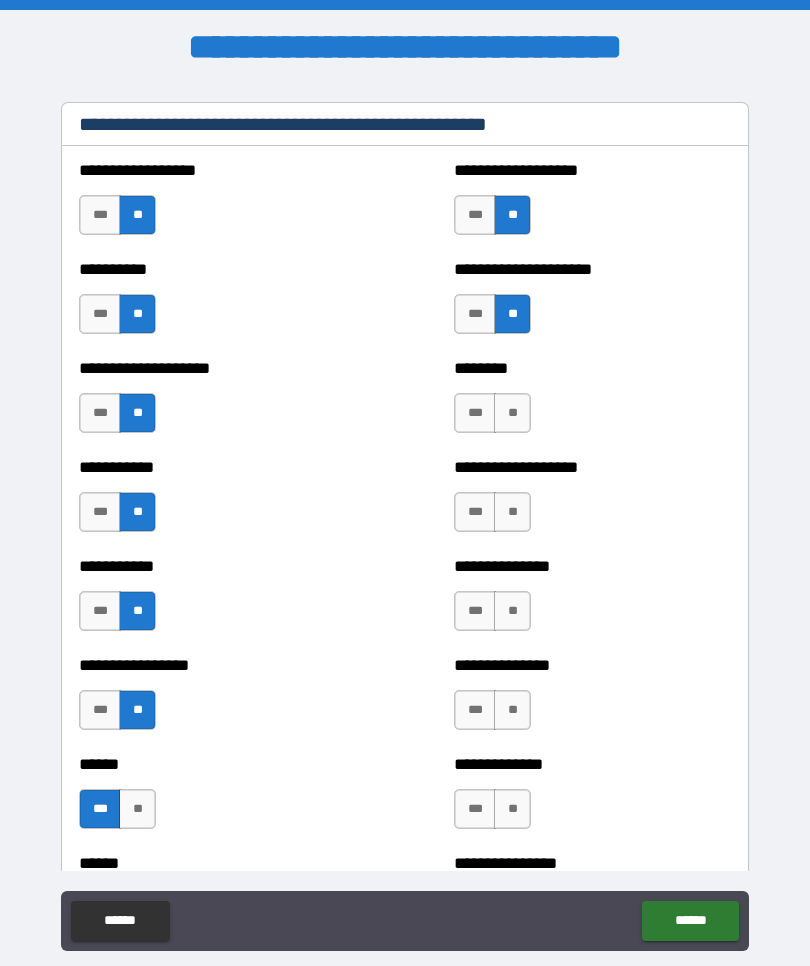 click on "**" at bounding box center (512, 413) 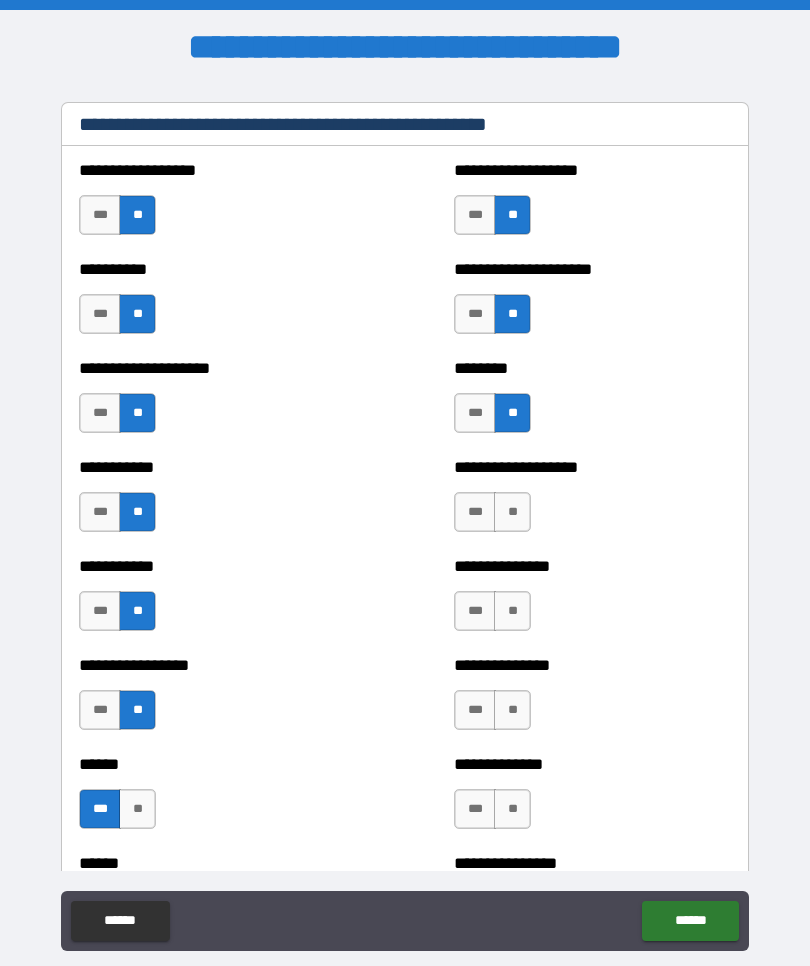 click on "**" at bounding box center [512, 512] 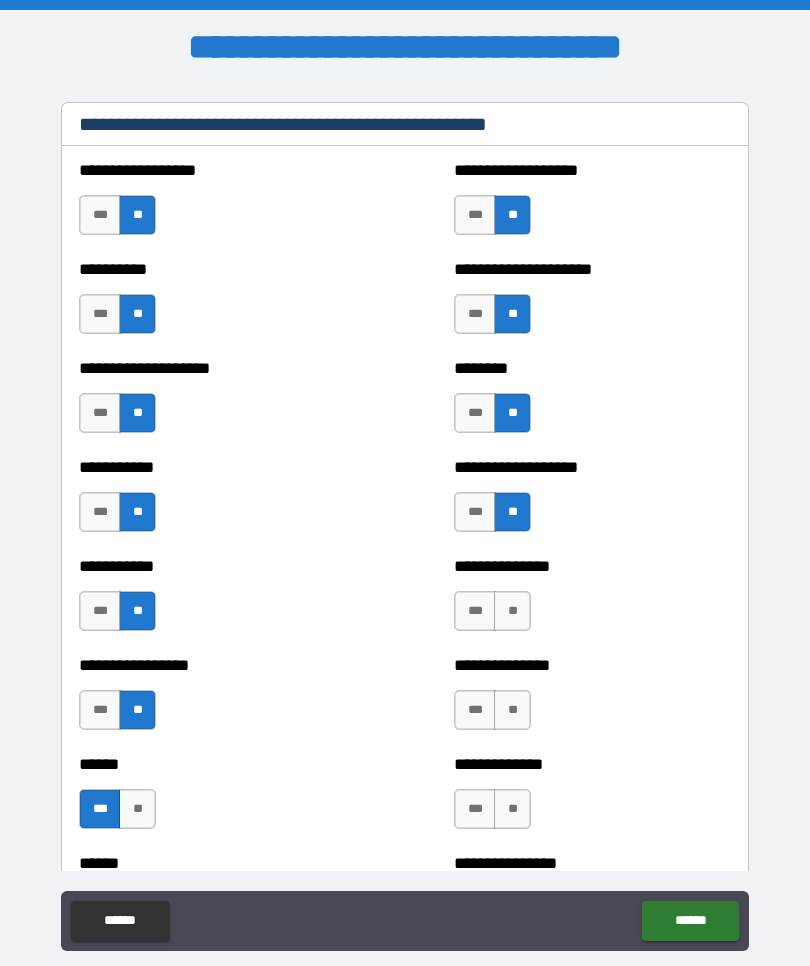 click on "**" at bounding box center (512, 611) 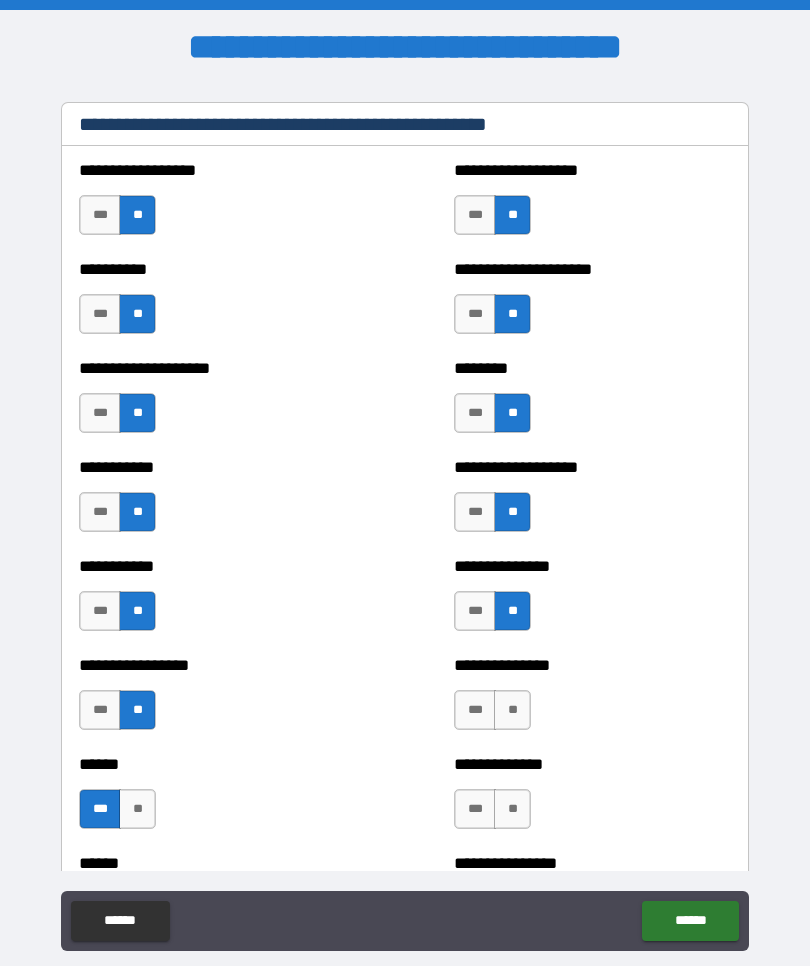 click on "**" at bounding box center [512, 710] 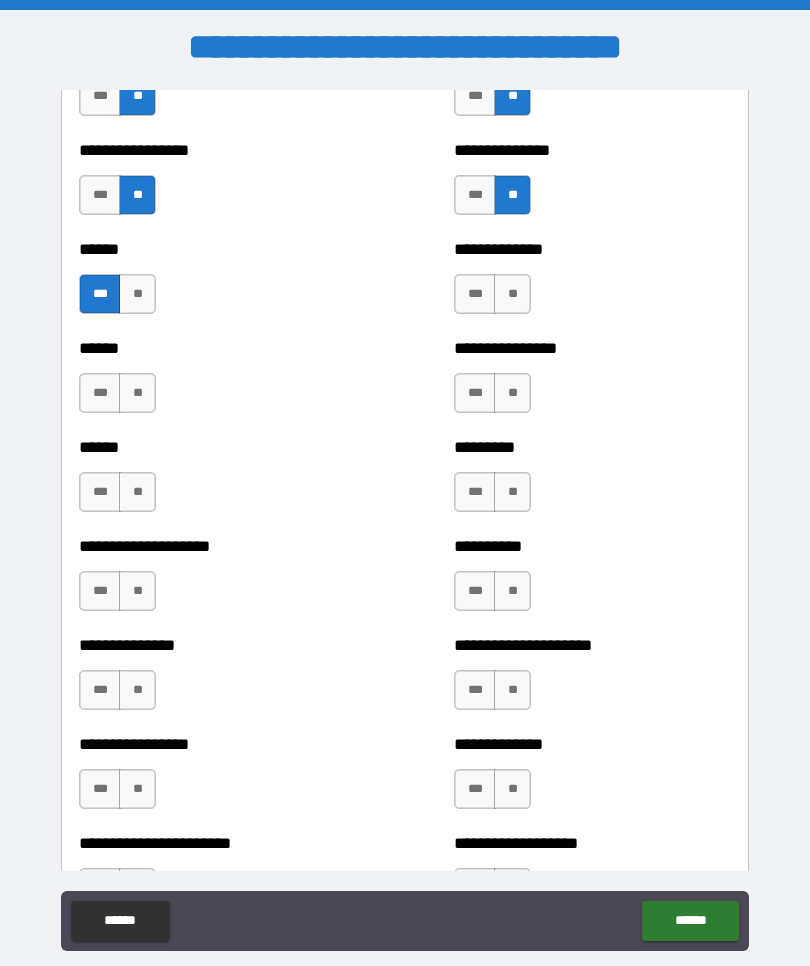 scroll, scrollTop: 2909, scrollLeft: 0, axis: vertical 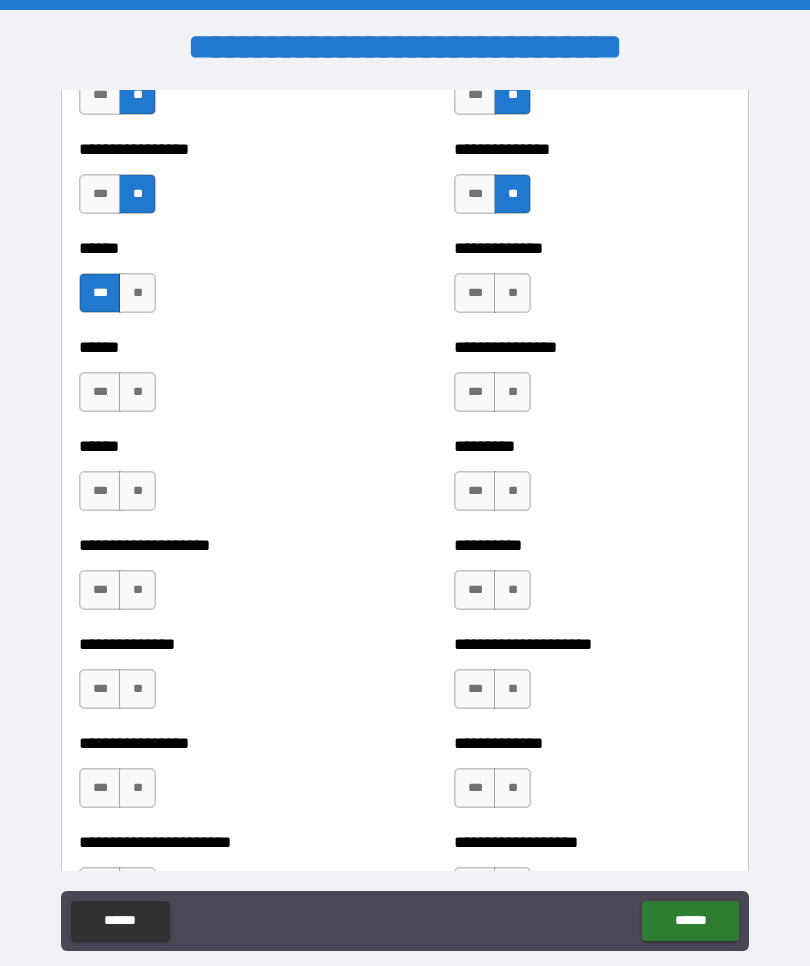 click on "**" at bounding box center (512, 293) 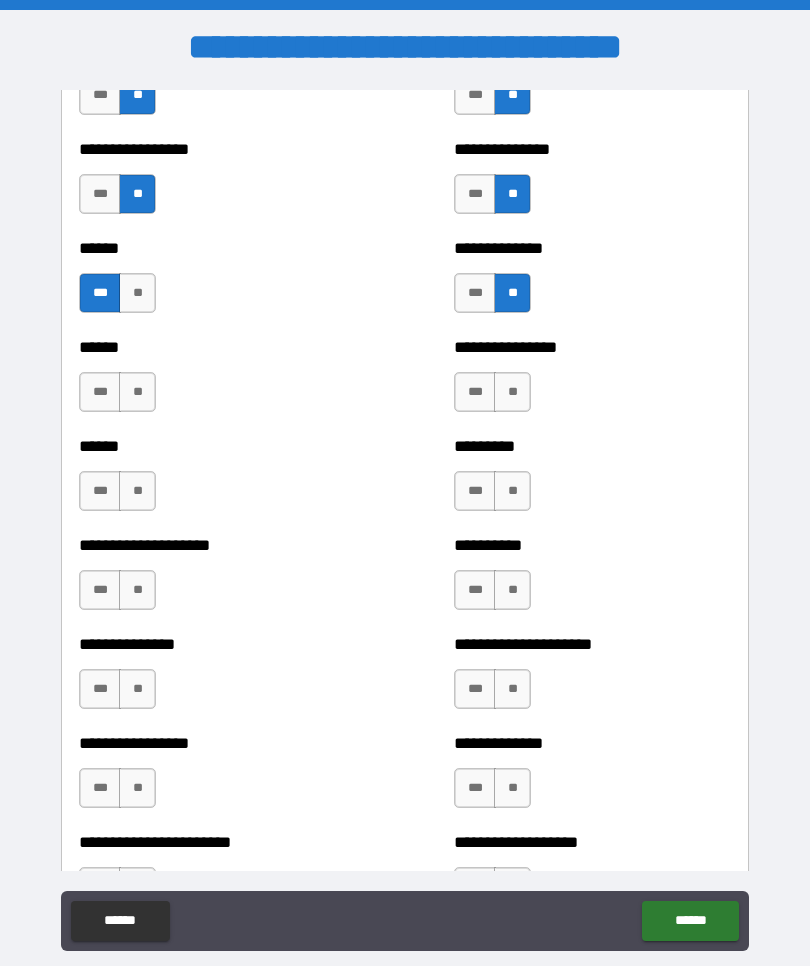 click on "**" at bounding box center (512, 392) 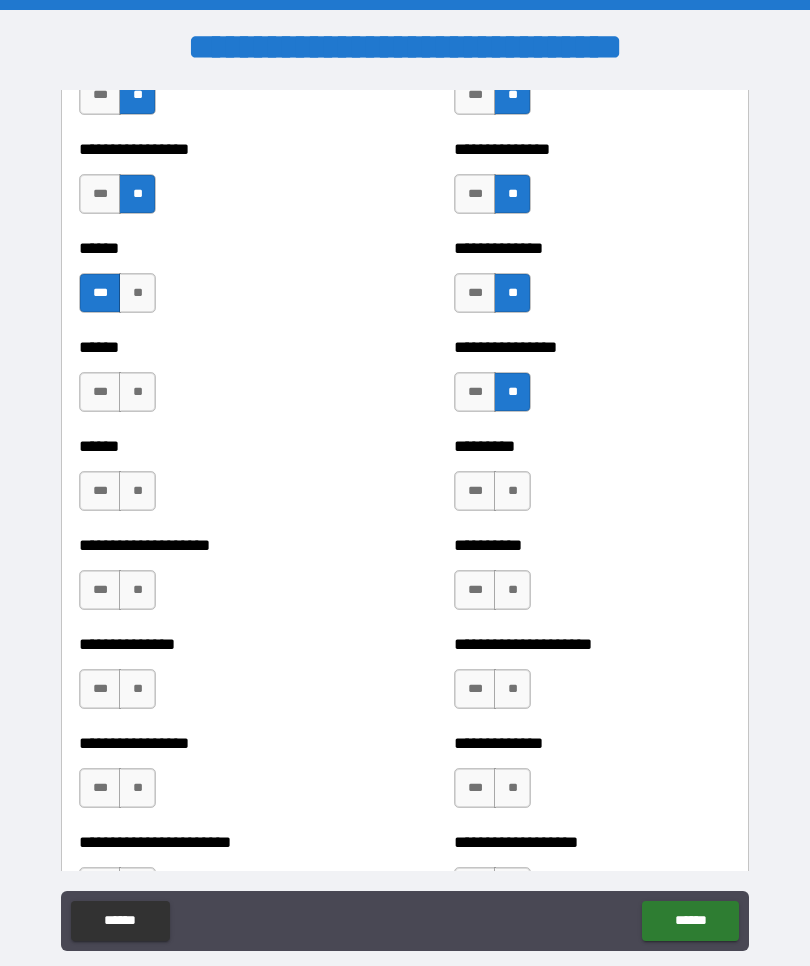click on "**" at bounding box center (512, 491) 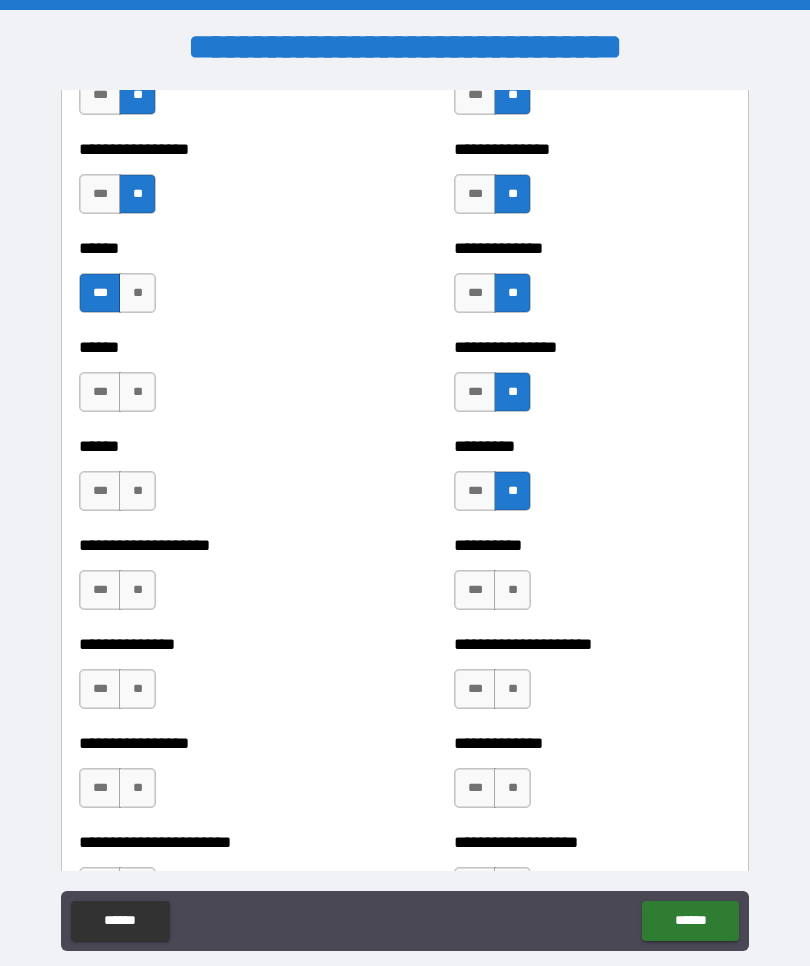 click on "**" at bounding box center (512, 590) 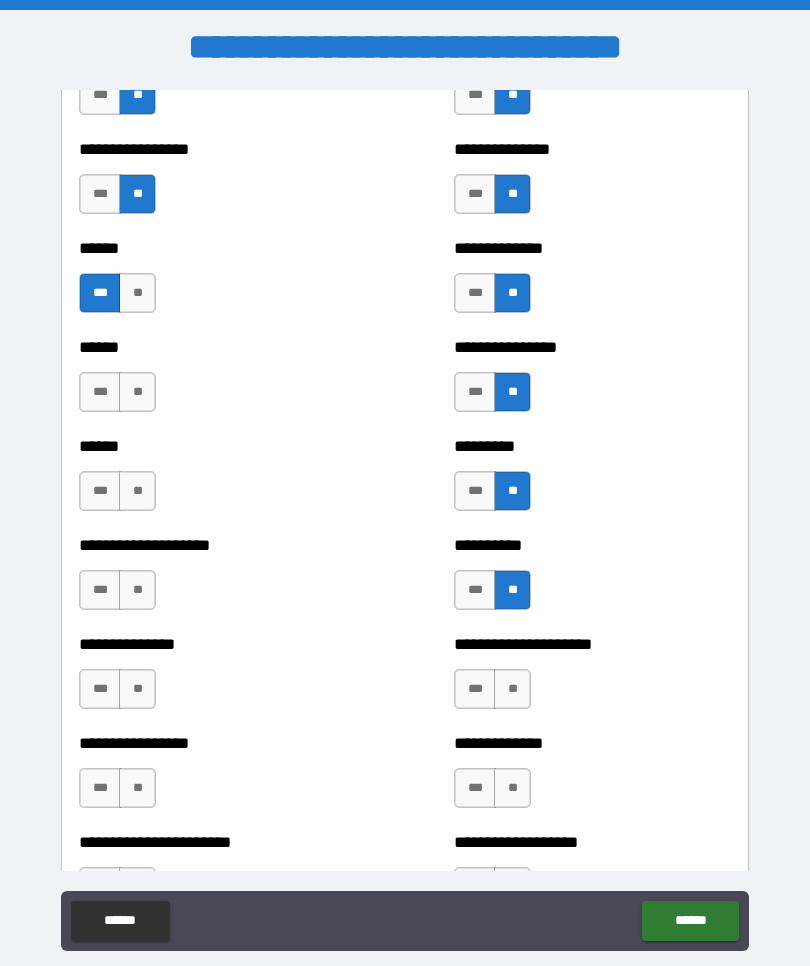 click on "**" at bounding box center (512, 689) 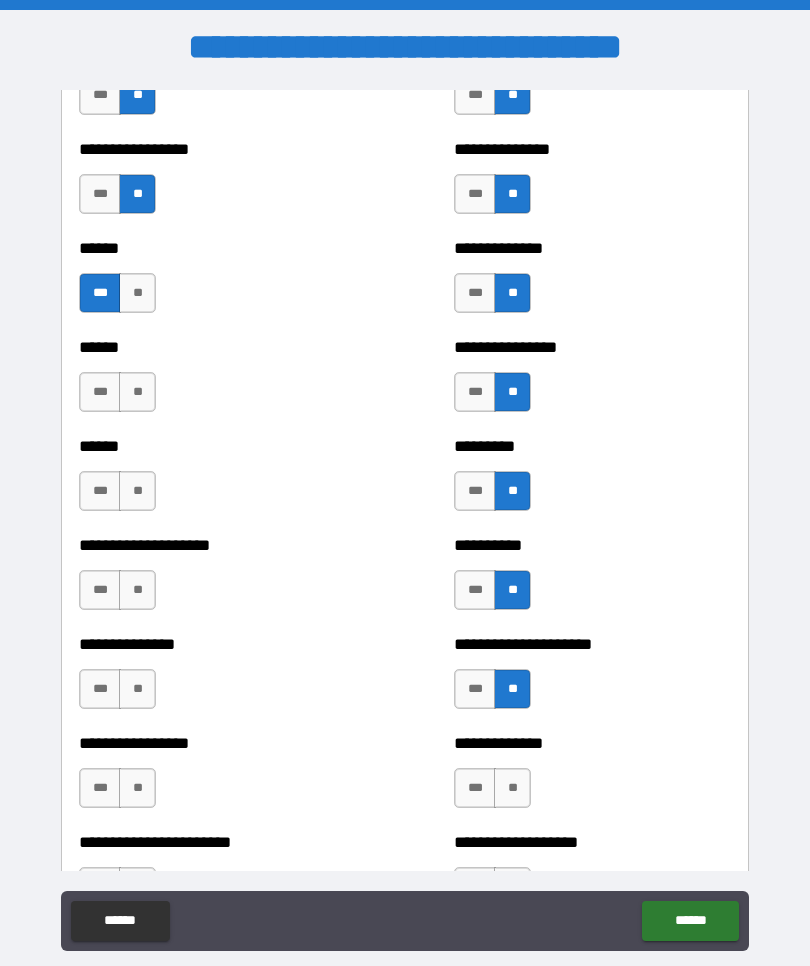 click on "**" at bounding box center (512, 788) 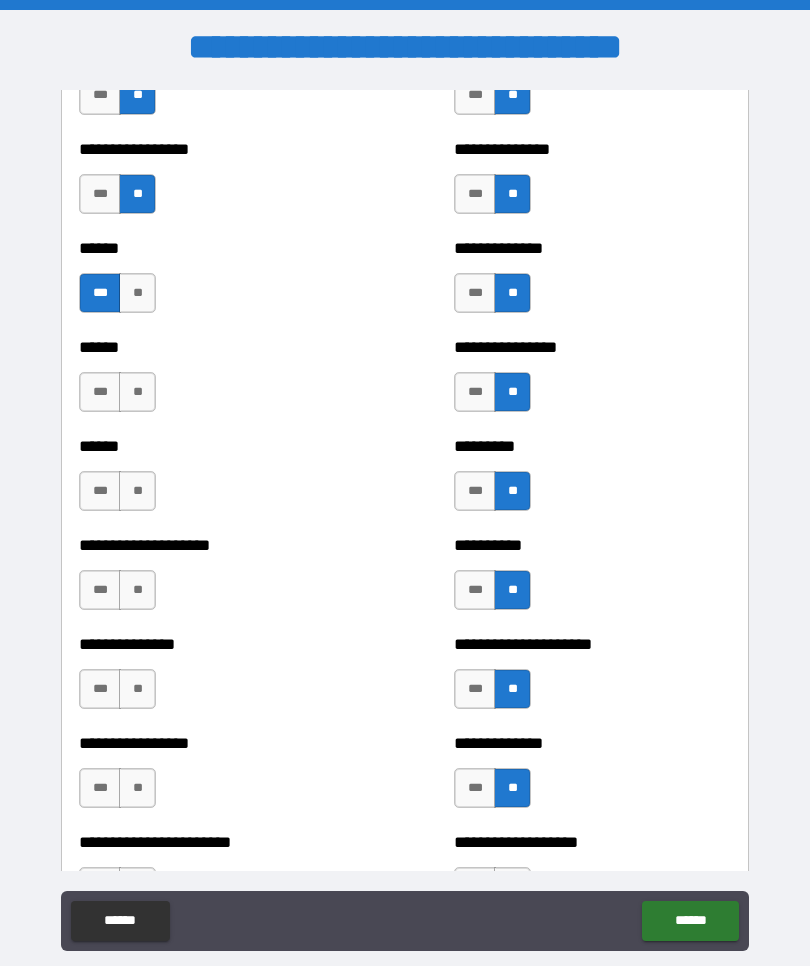 click on "**" at bounding box center (137, 392) 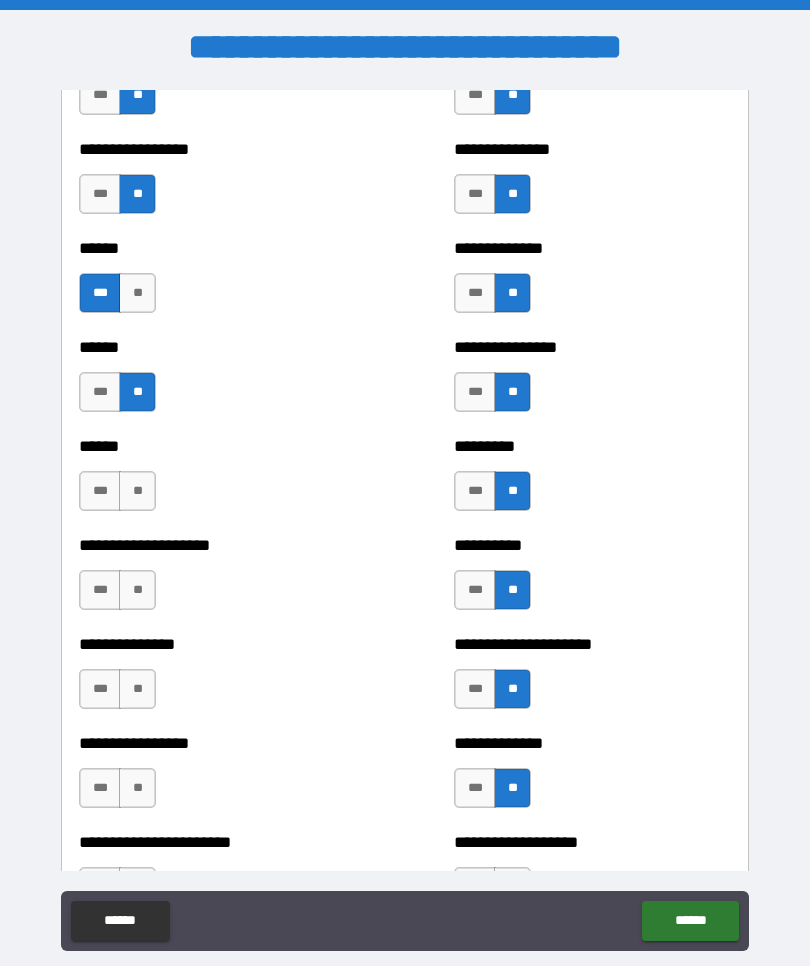 click on "**" at bounding box center [137, 491] 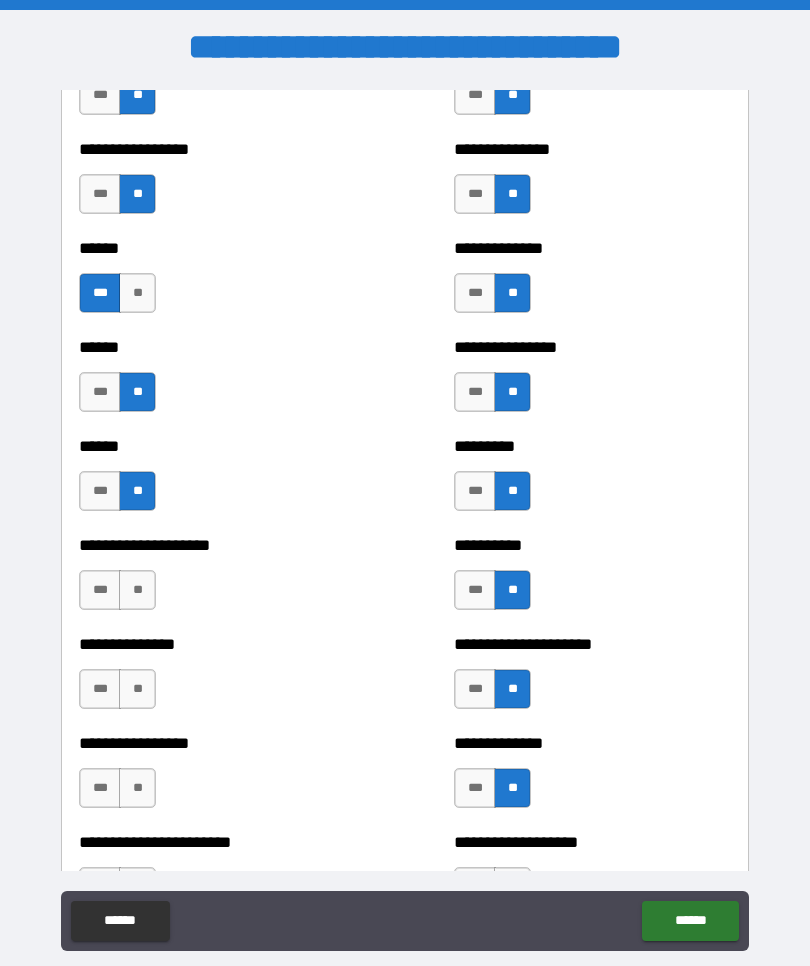 click on "**" at bounding box center [137, 590] 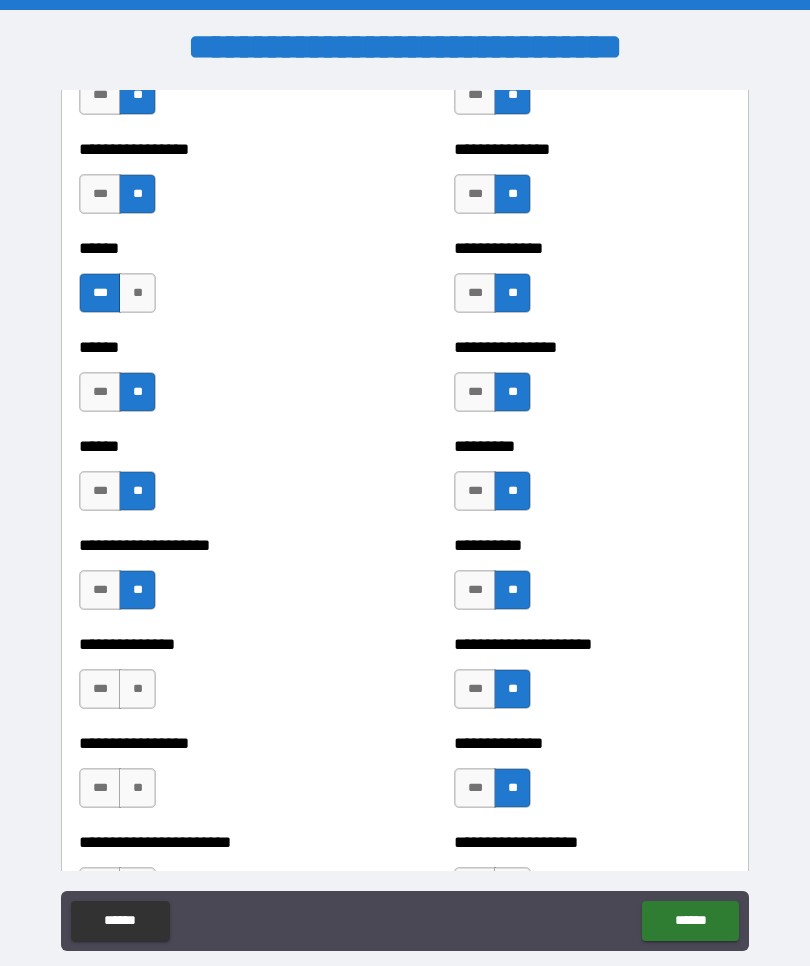 click on "***" at bounding box center [100, 590] 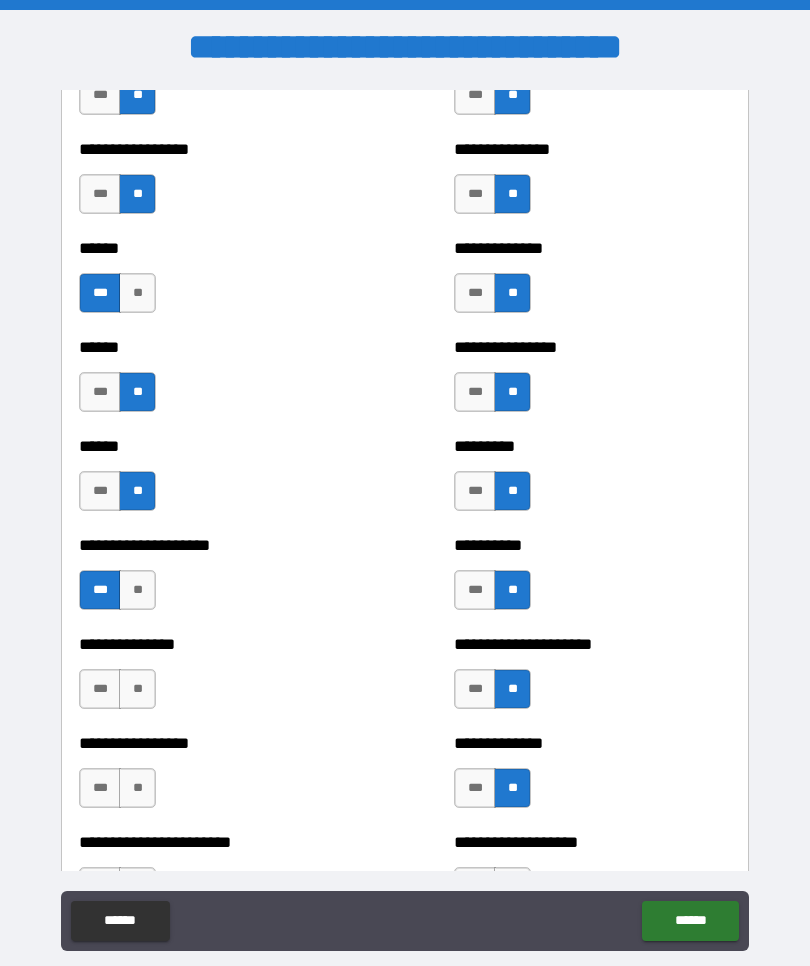 click on "**" at bounding box center (137, 590) 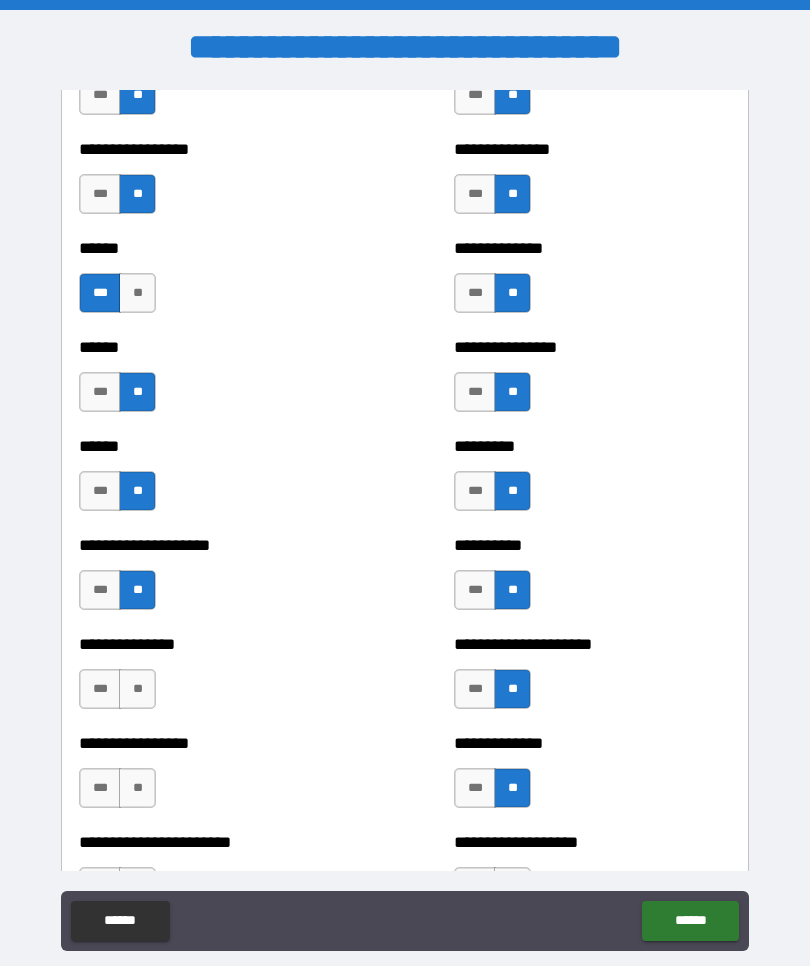 click on "**" at bounding box center (137, 689) 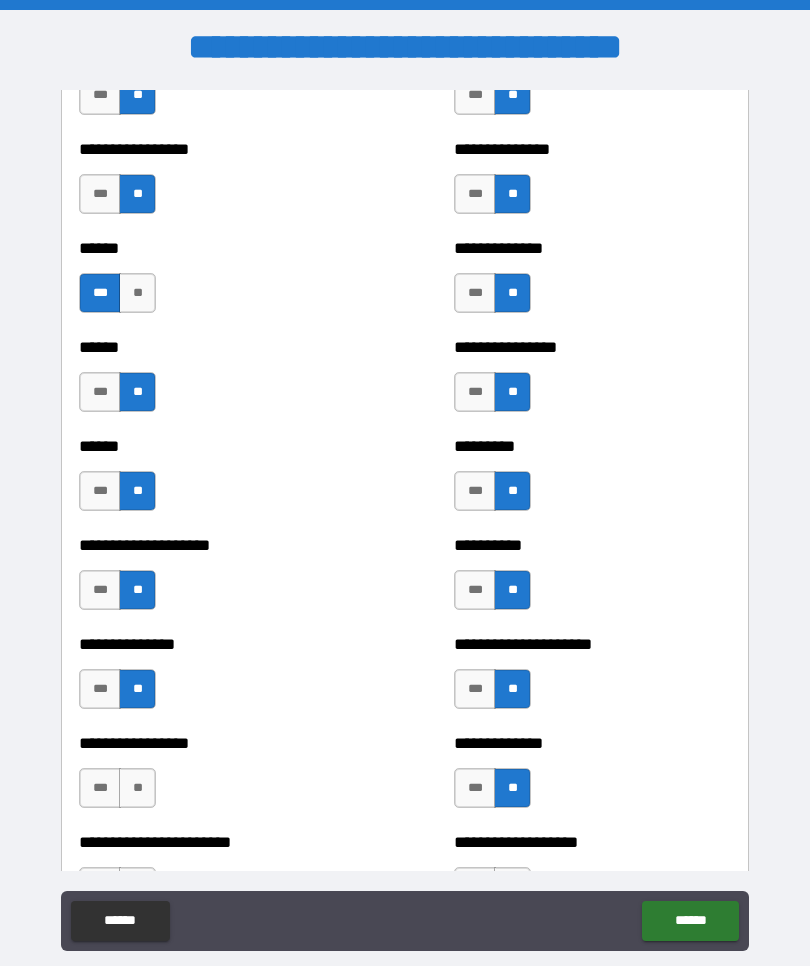 click on "**" at bounding box center (137, 788) 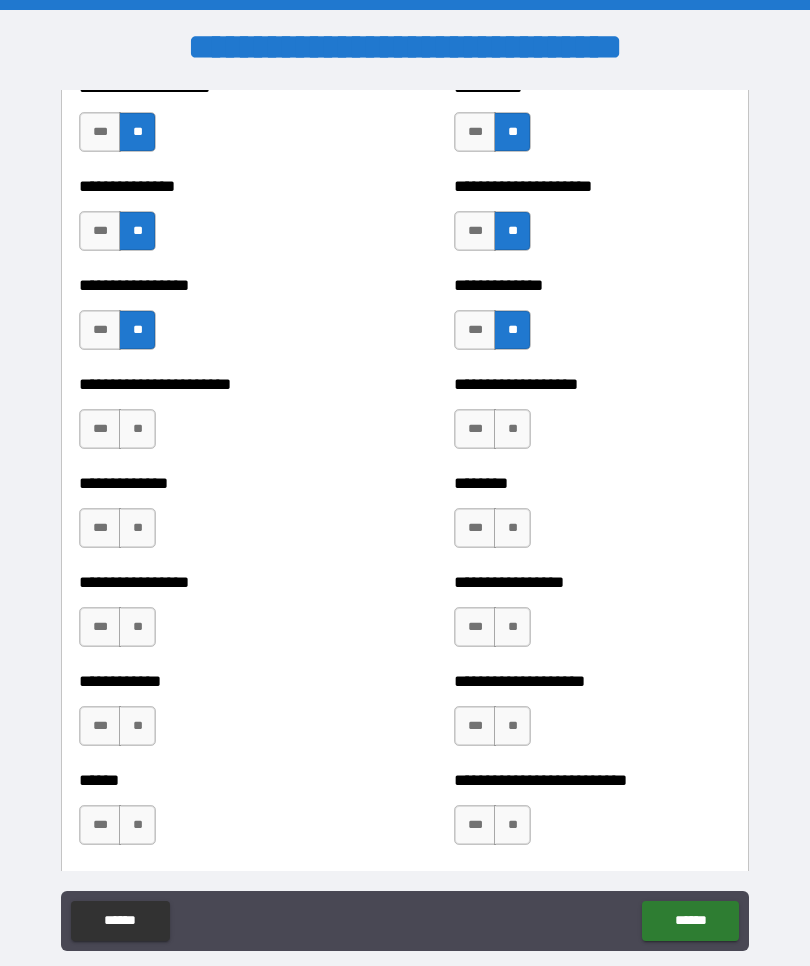 scroll, scrollTop: 3375, scrollLeft: 0, axis: vertical 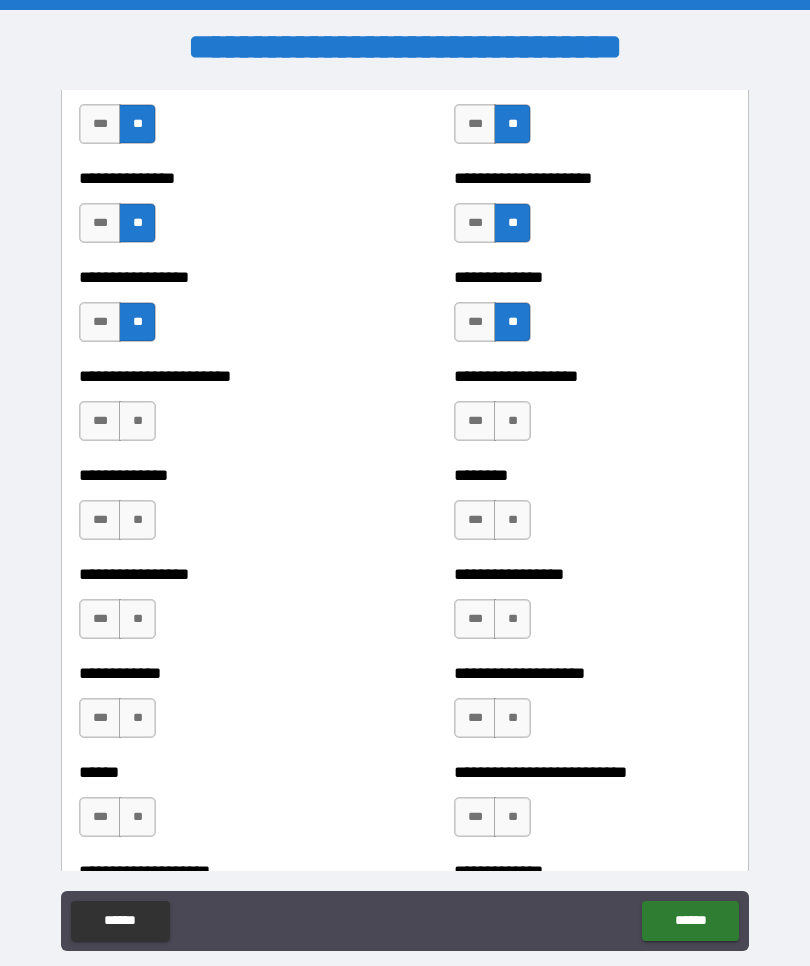 click on "**" at bounding box center [137, 421] 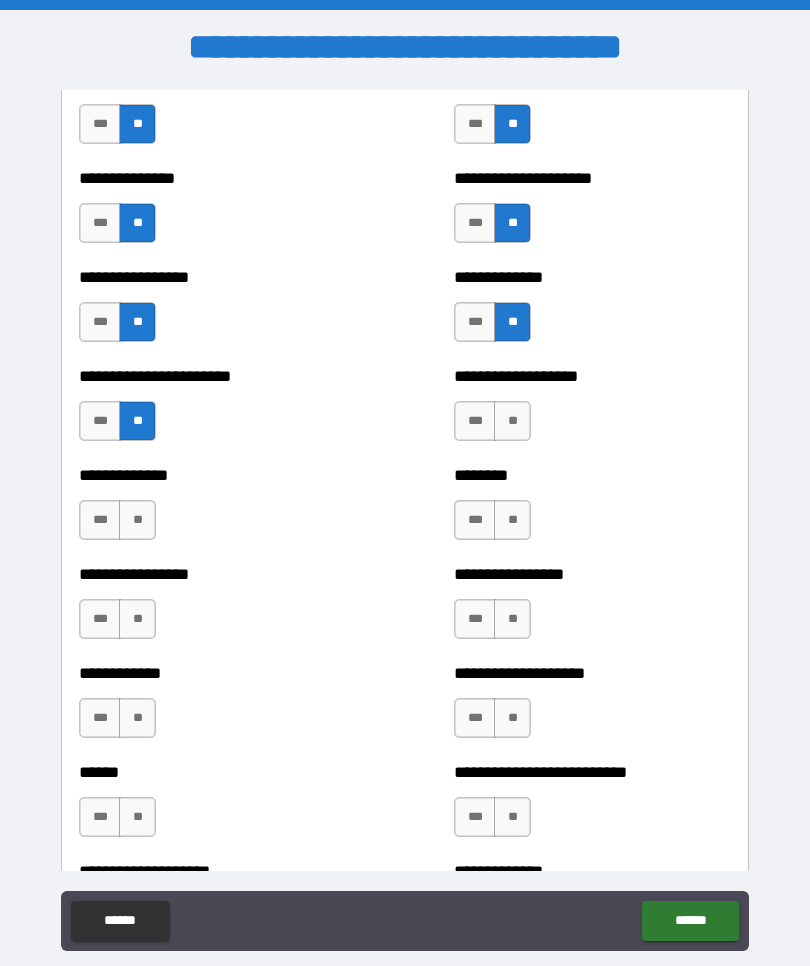 click on "**" at bounding box center [137, 520] 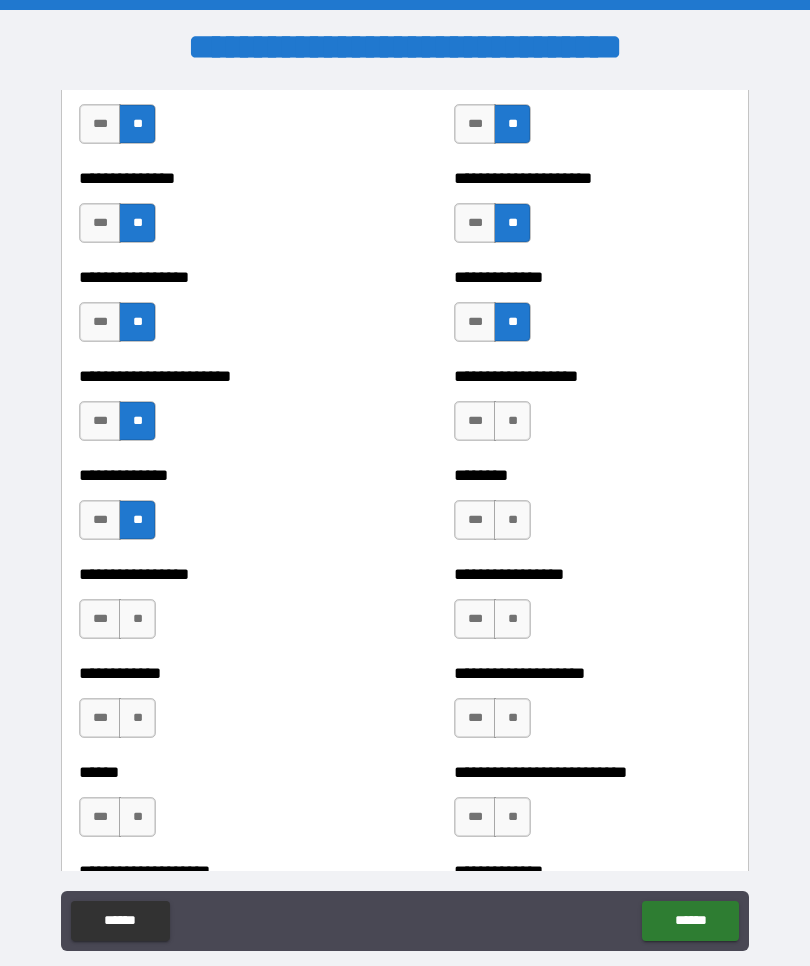 click on "**" at bounding box center [137, 619] 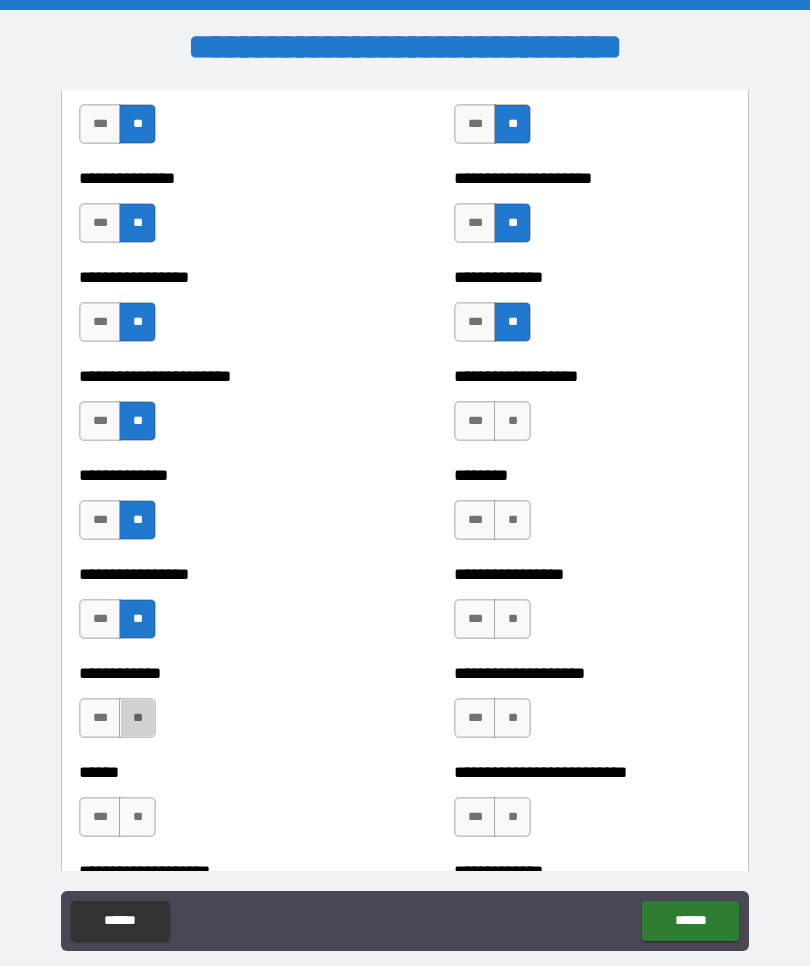 click on "**" at bounding box center (137, 718) 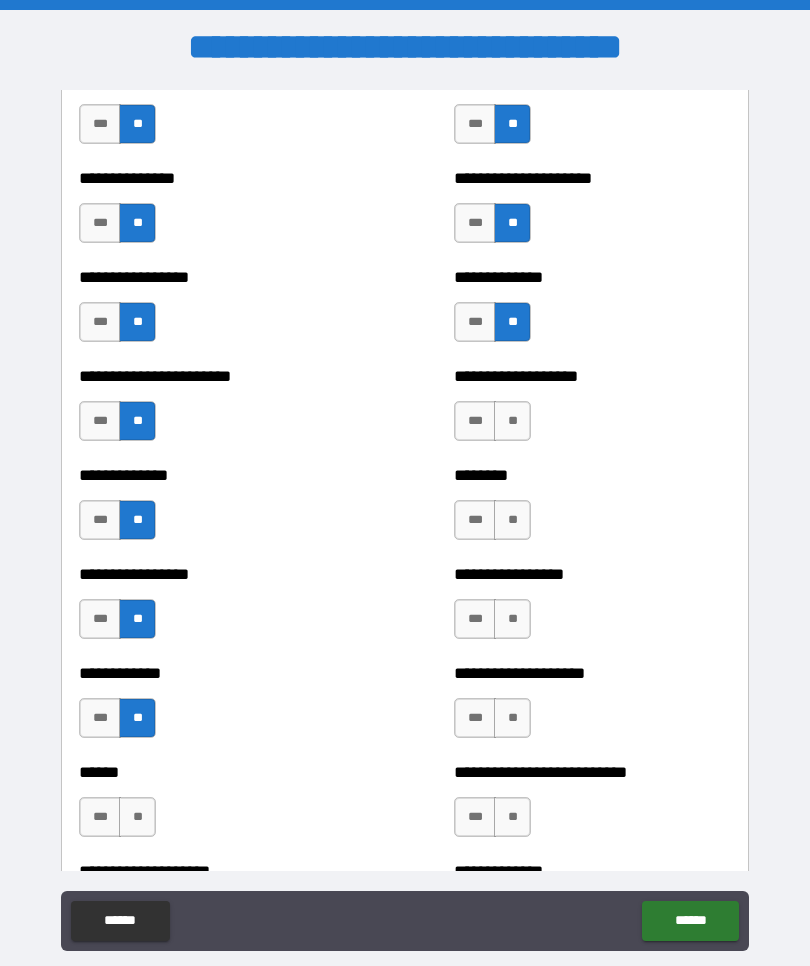 click on "**" at bounding box center (512, 421) 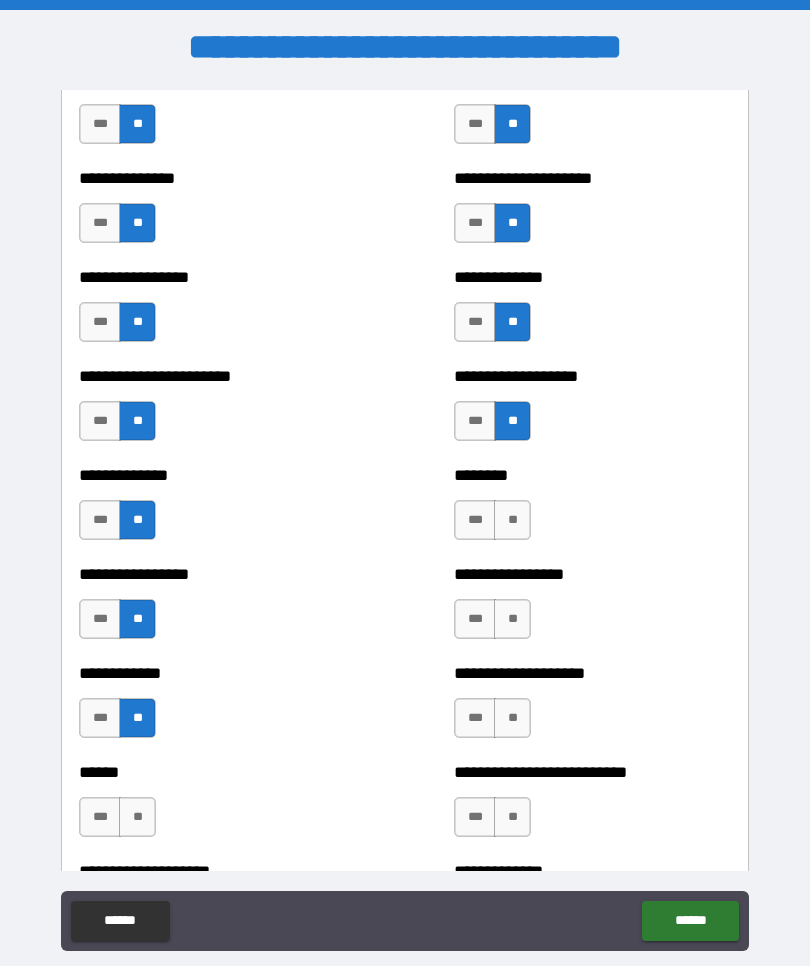 click on "**" at bounding box center (512, 520) 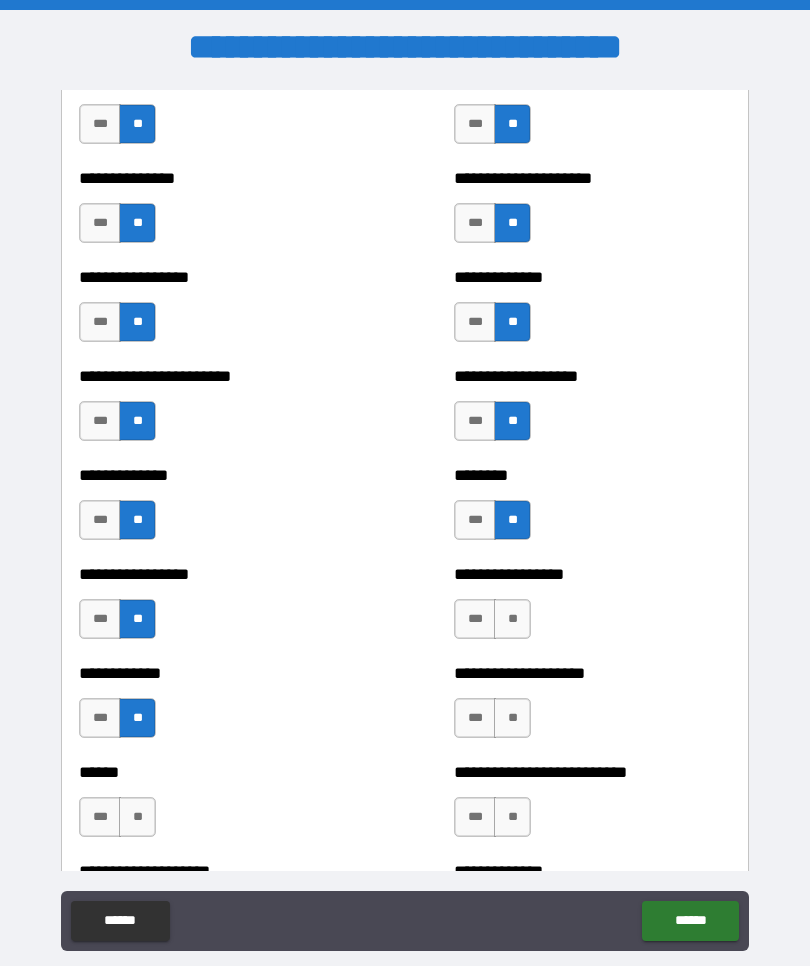 click on "**" at bounding box center (512, 619) 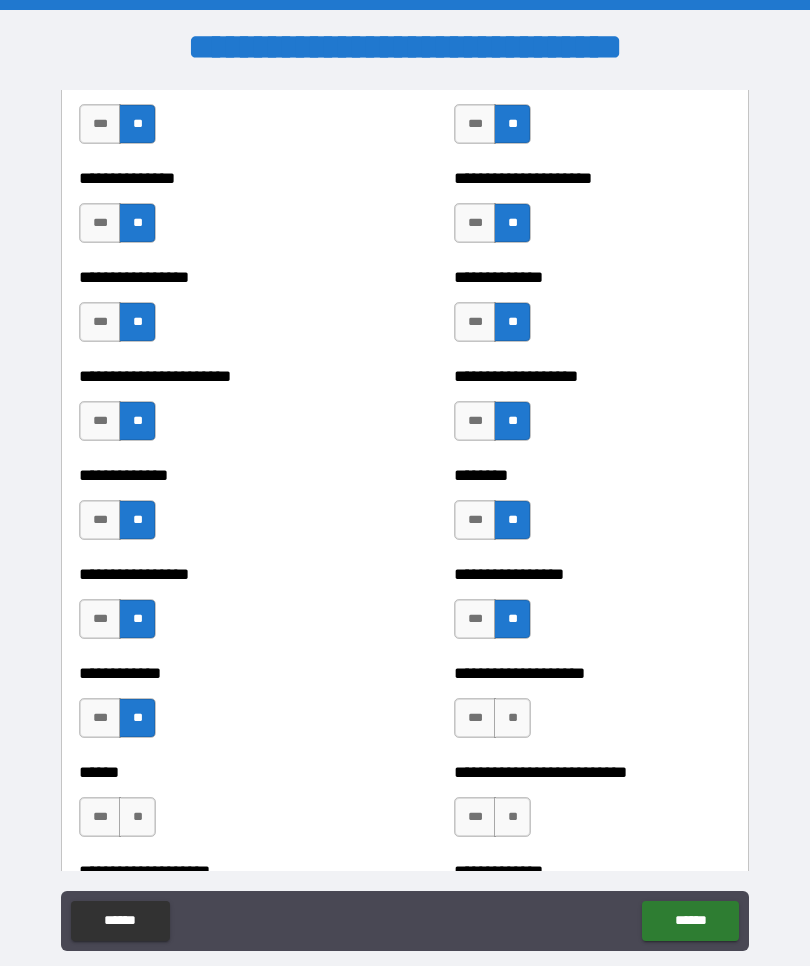 click on "**" at bounding box center (512, 718) 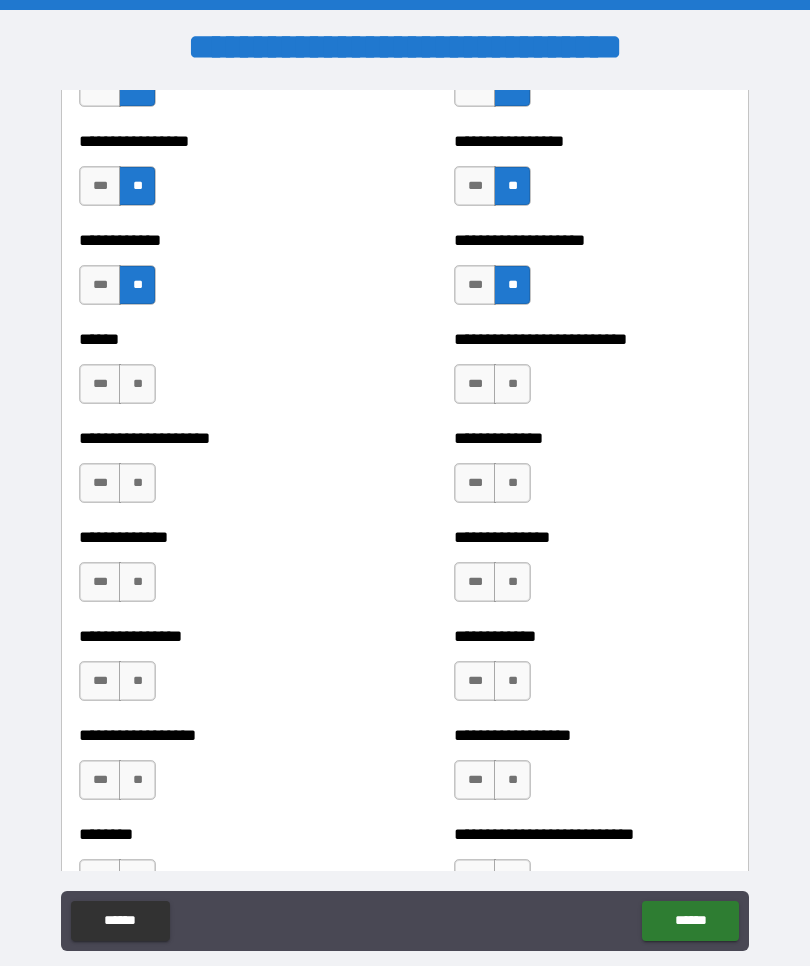 scroll, scrollTop: 3819, scrollLeft: 0, axis: vertical 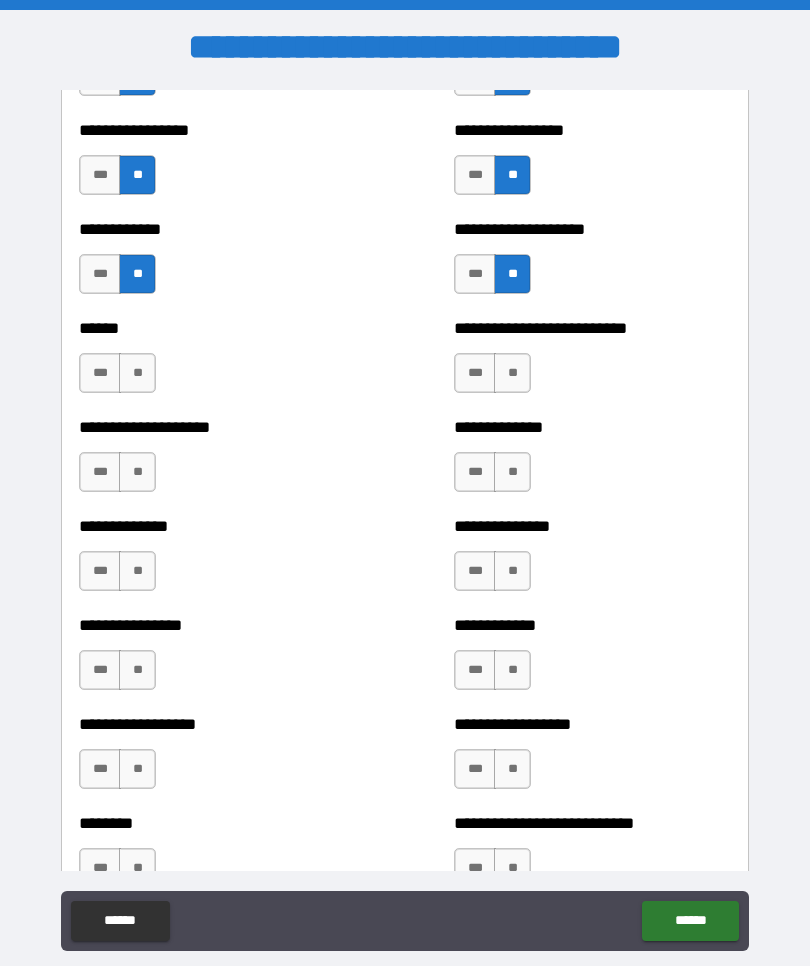 click on "**" at bounding box center (137, 373) 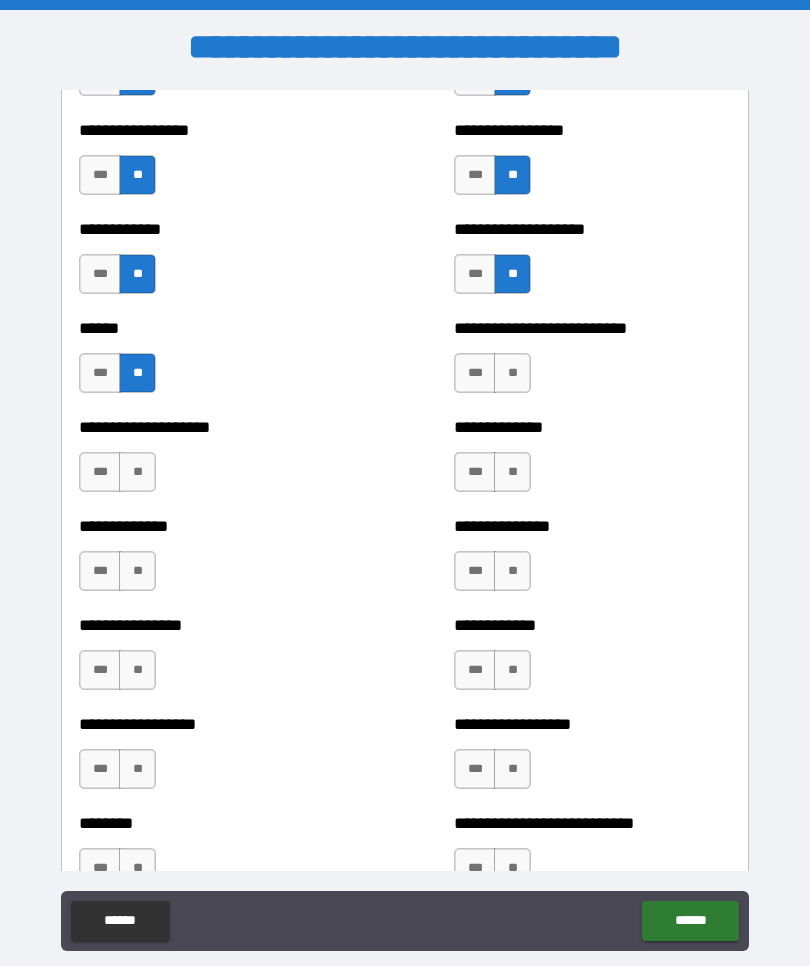 click on "***" at bounding box center (100, 472) 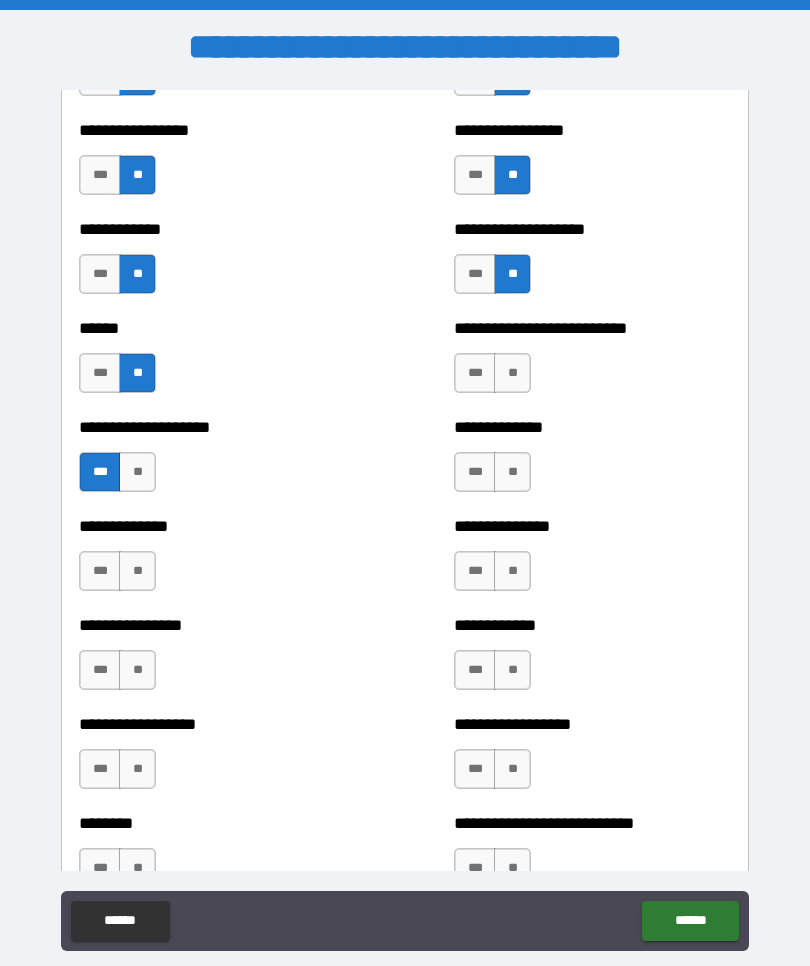 click on "**" at bounding box center [512, 373] 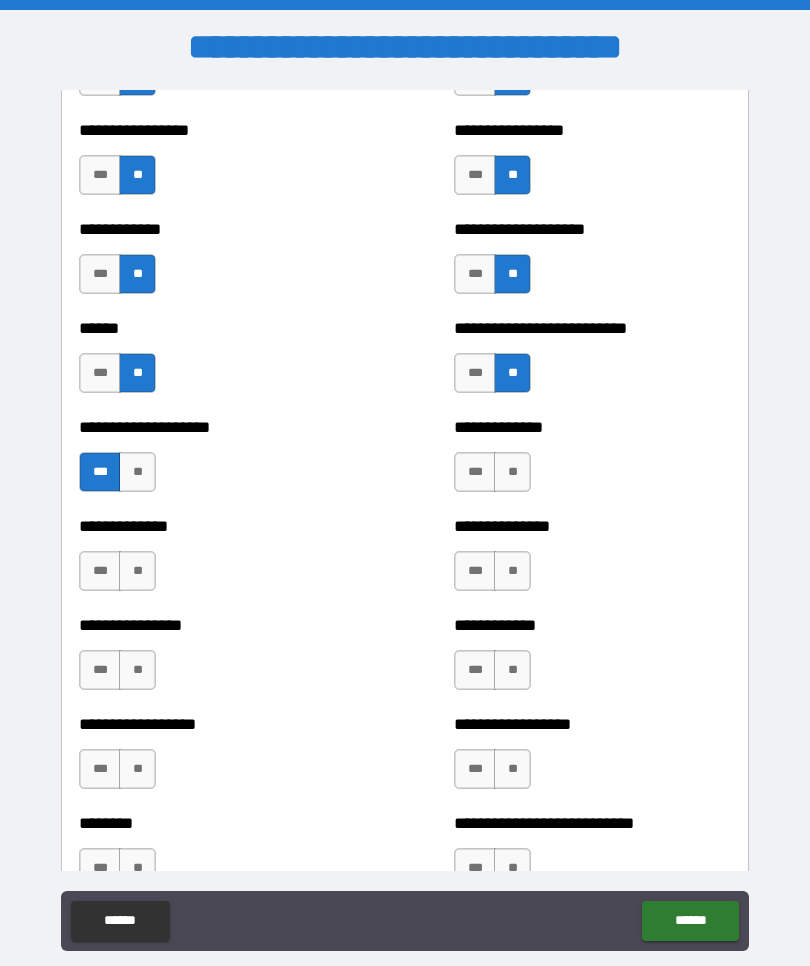 click on "**" at bounding box center (512, 472) 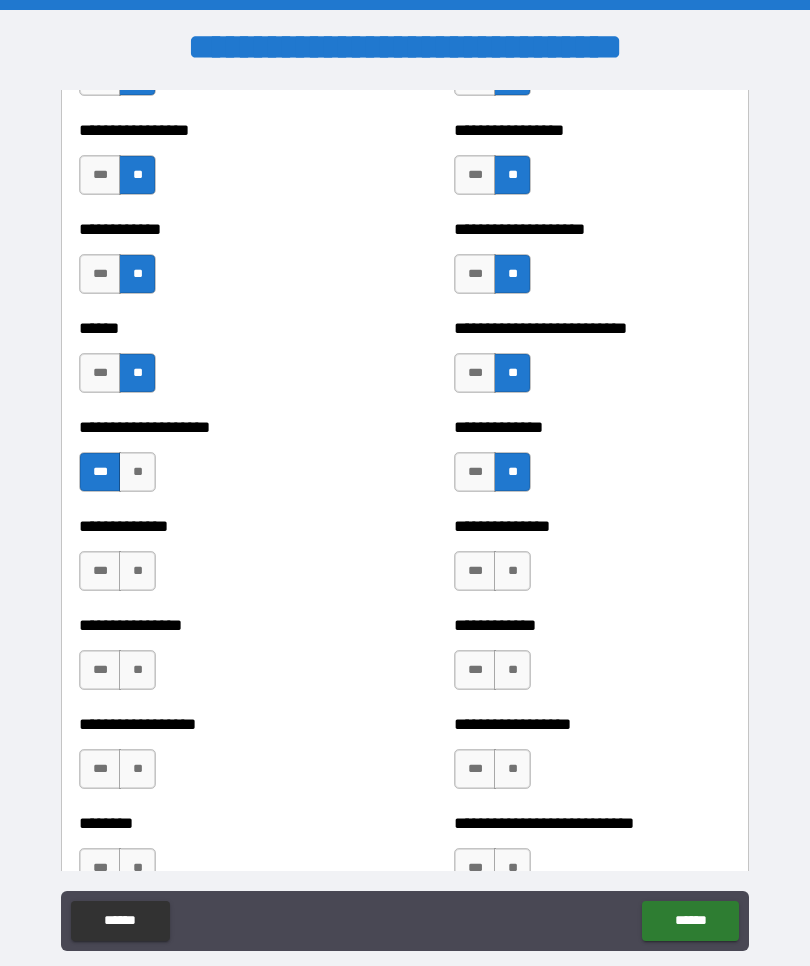 click on "**" at bounding box center (512, 571) 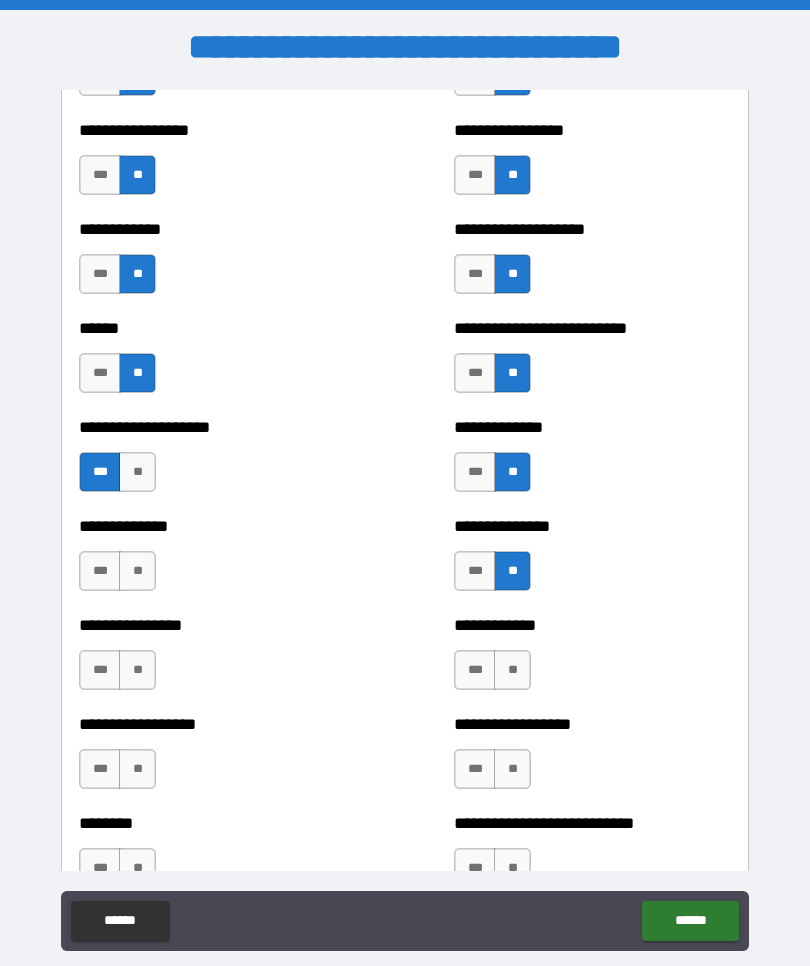 click on "**" at bounding box center [137, 571] 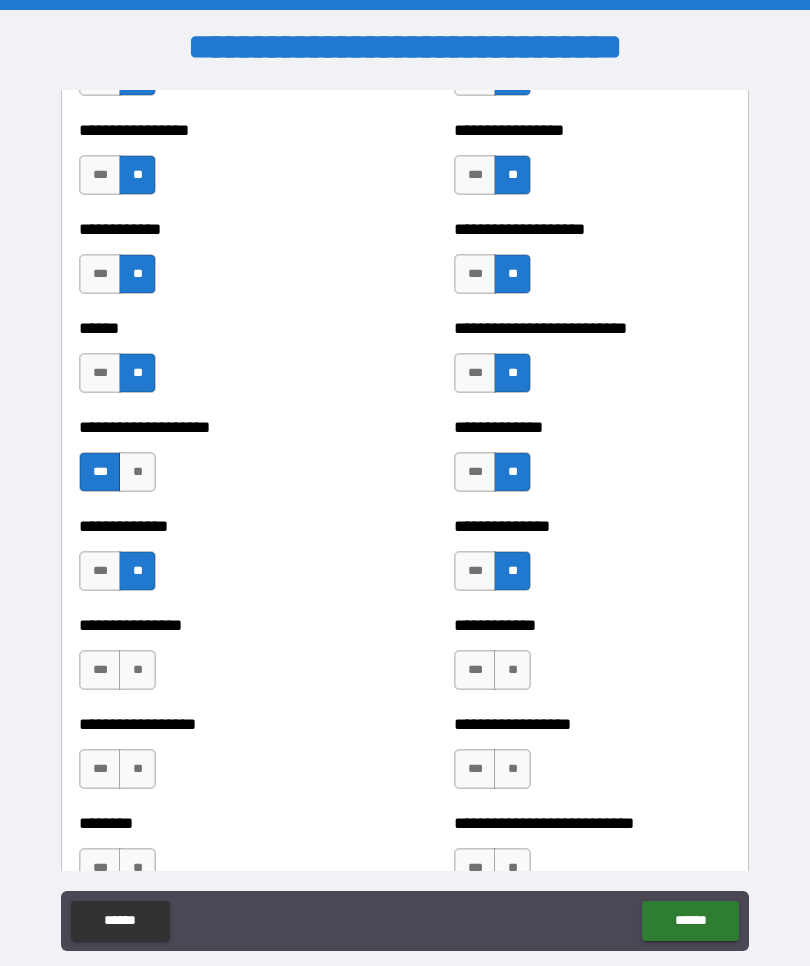 click on "**" at bounding box center (137, 670) 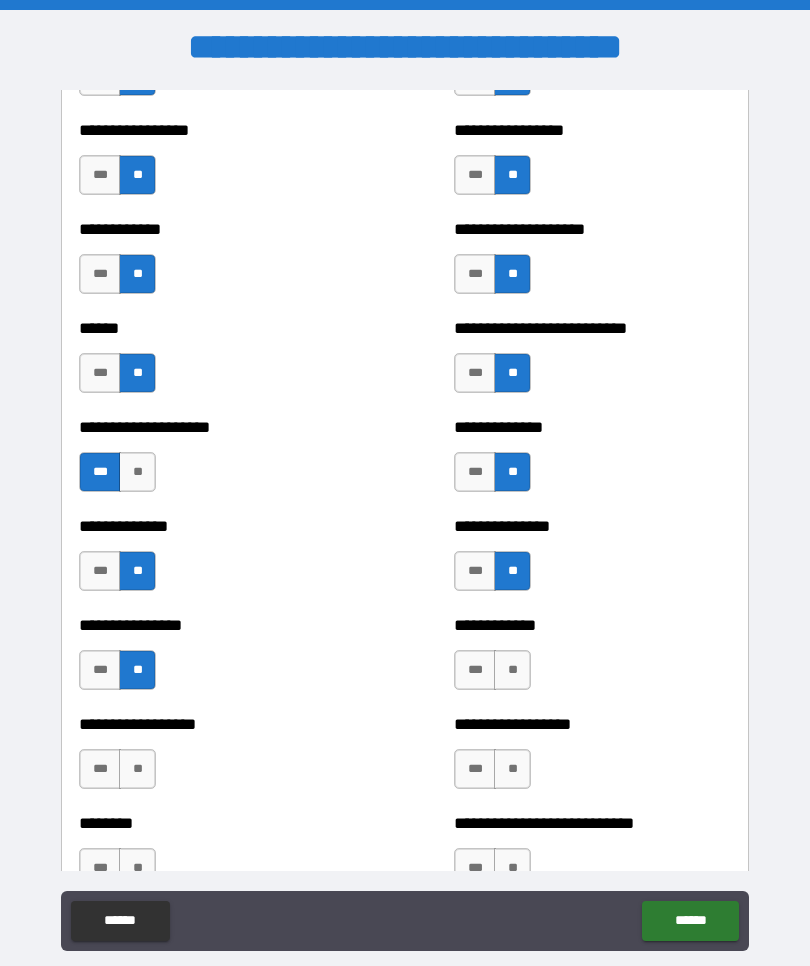 click on "**" at bounding box center (512, 670) 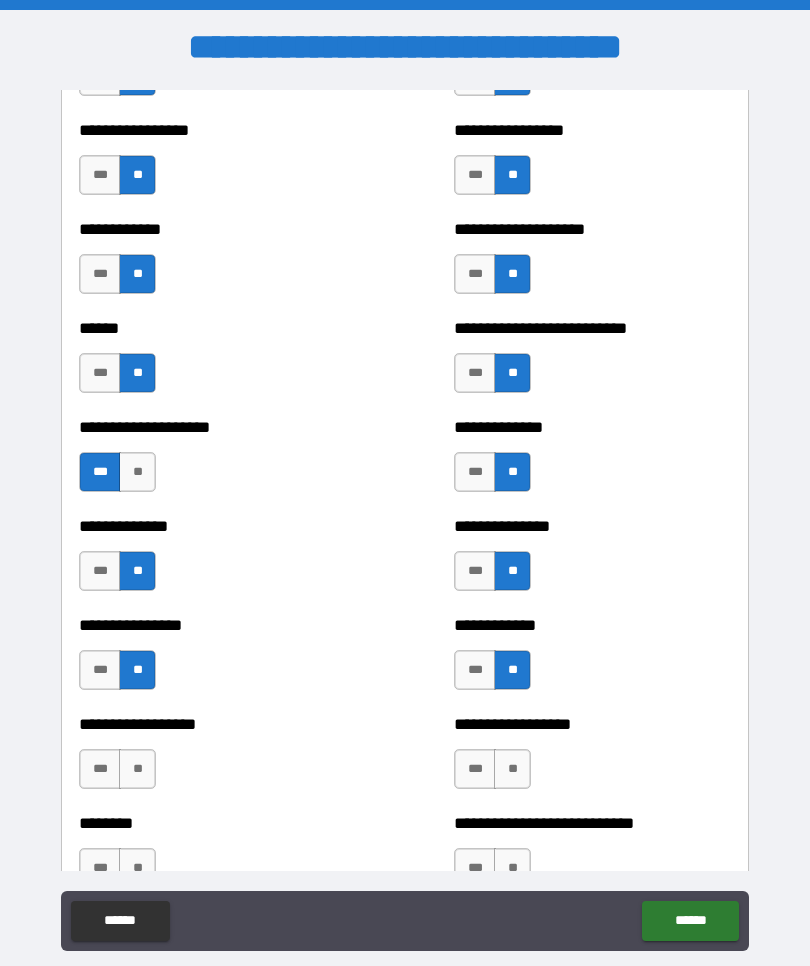 click on "**" at bounding box center [512, 769] 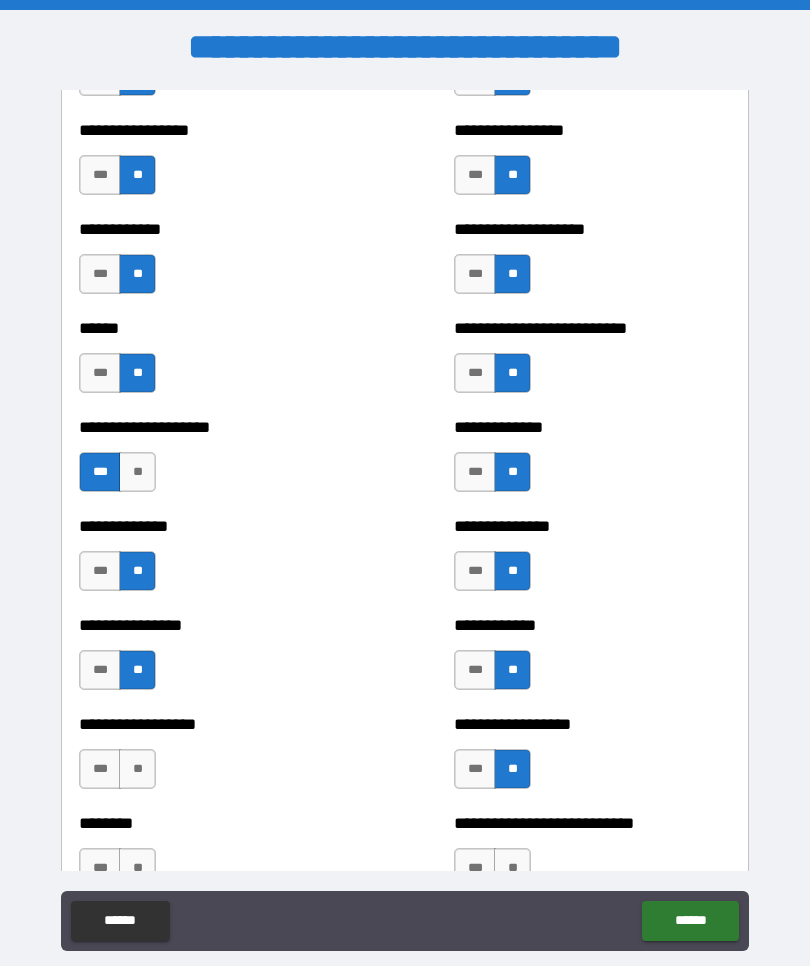 click on "**" at bounding box center [137, 769] 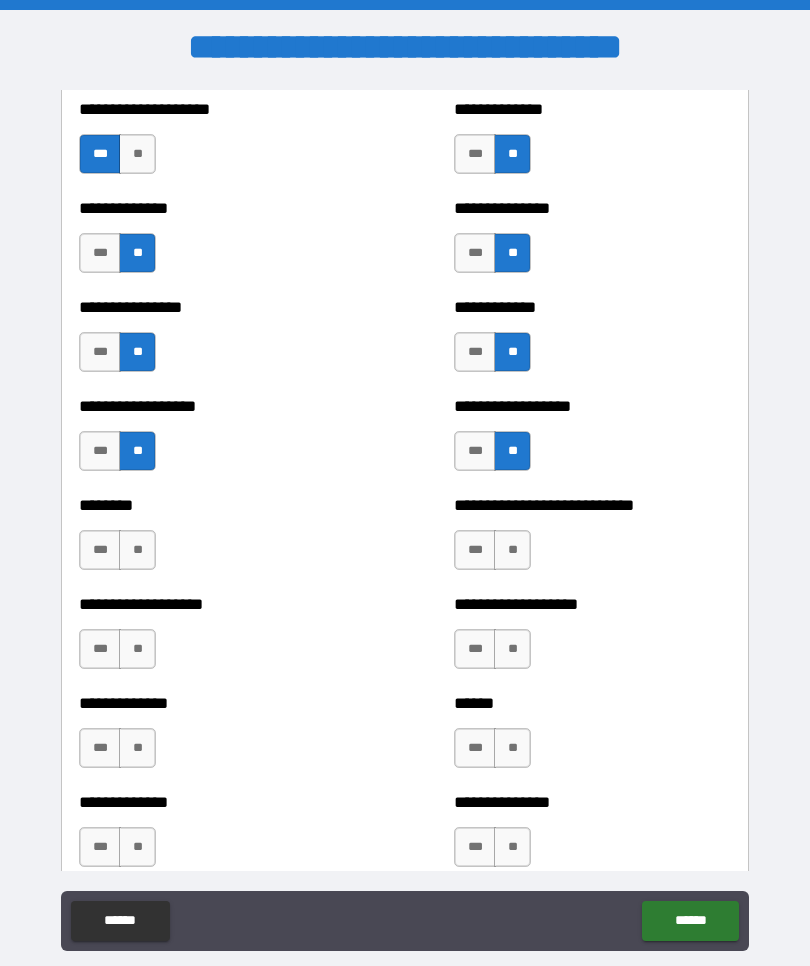scroll, scrollTop: 4138, scrollLeft: 0, axis: vertical 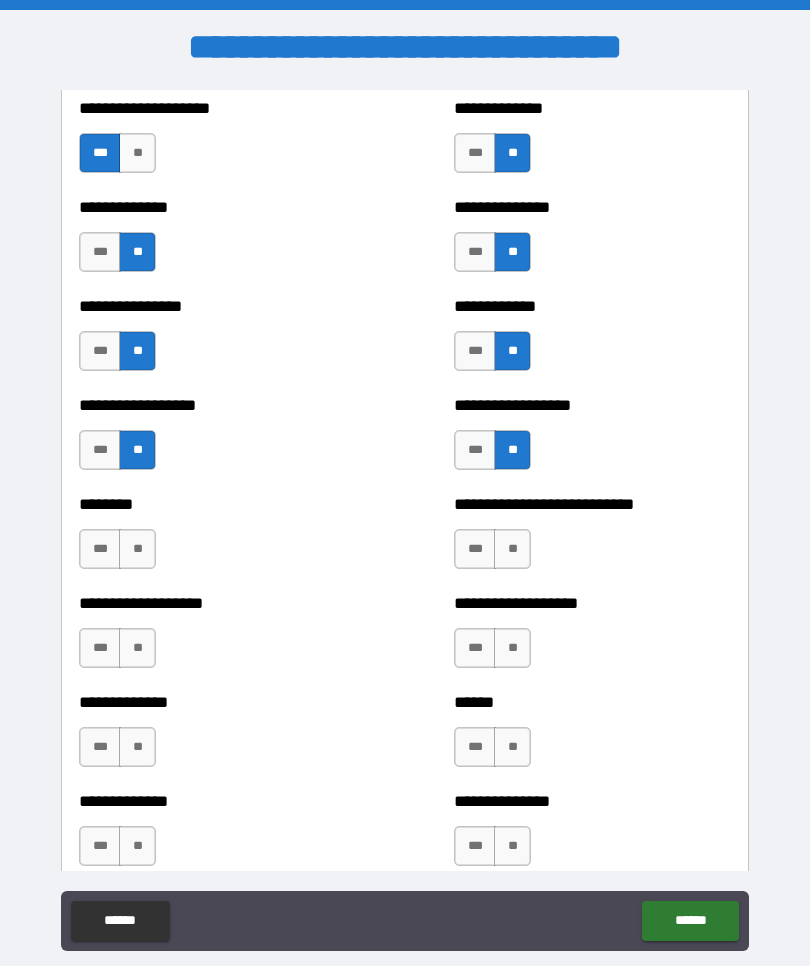 click on "***" at bounding box center (100, 450) 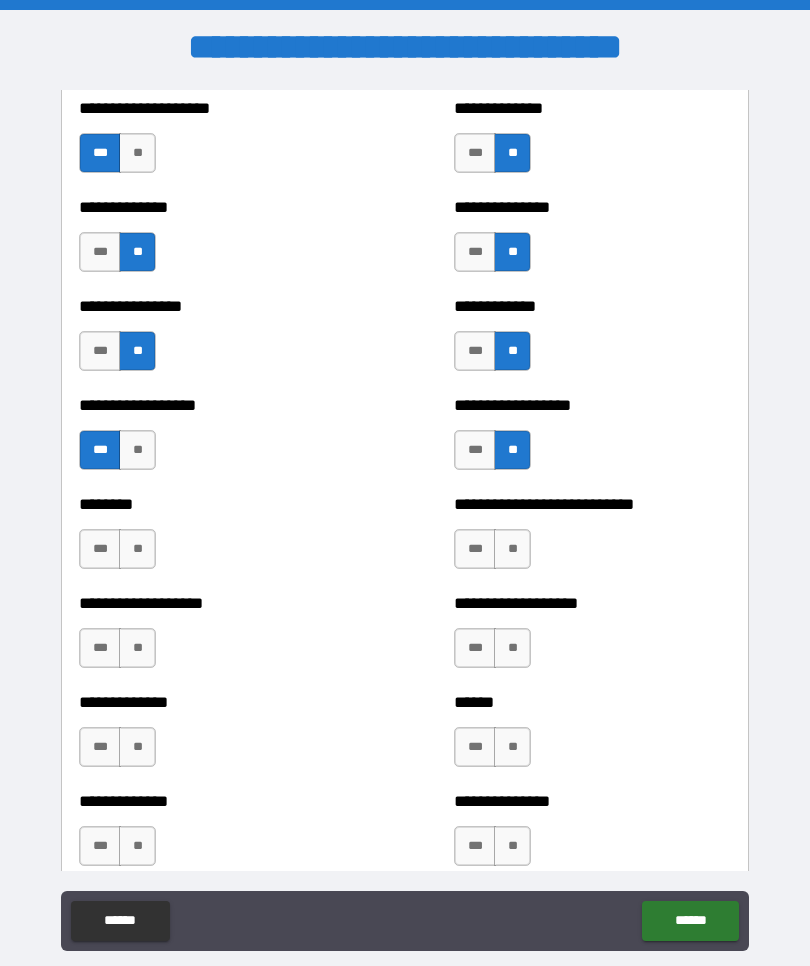 click on "**" at bounding box center (137, 549) 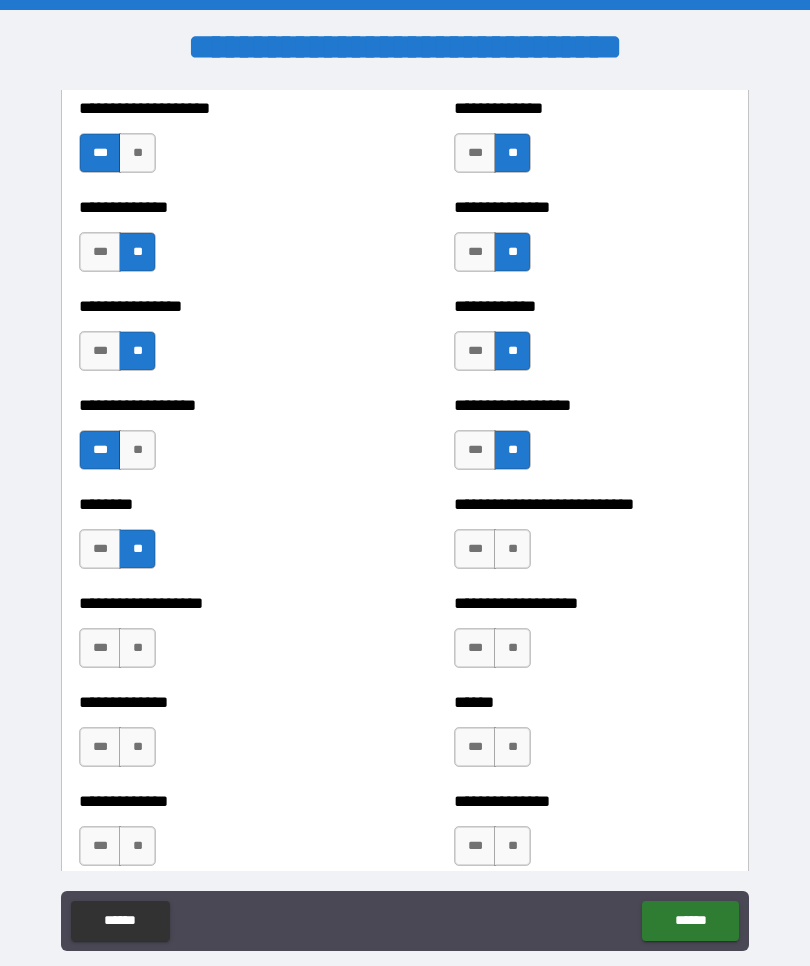 click on "**" at bounding box center [137, 648] 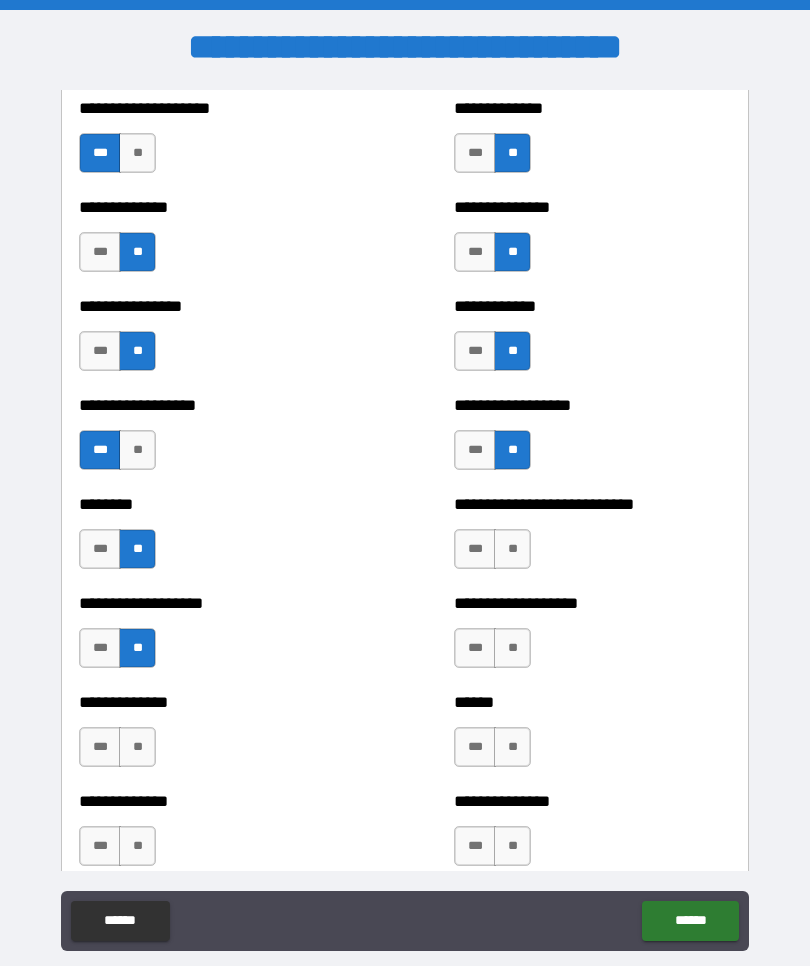 click on "**" at bounding box center [137, 747] 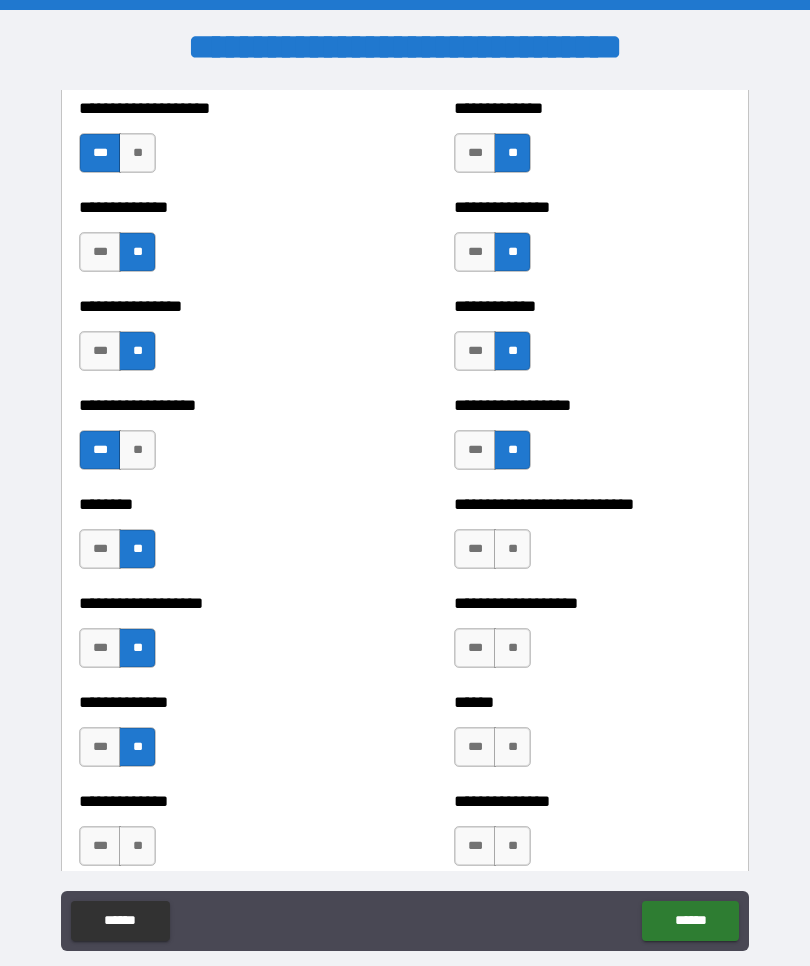 click on "**" at bounding box center (137, 846) 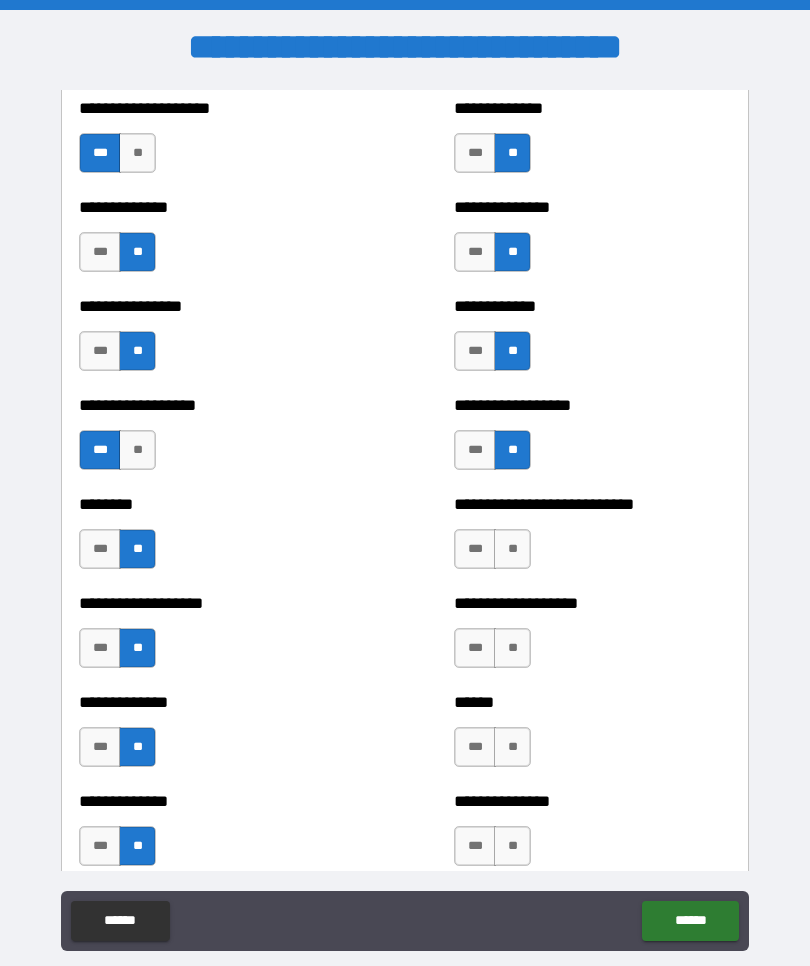 click on "**" at bounding box center [512, 549] 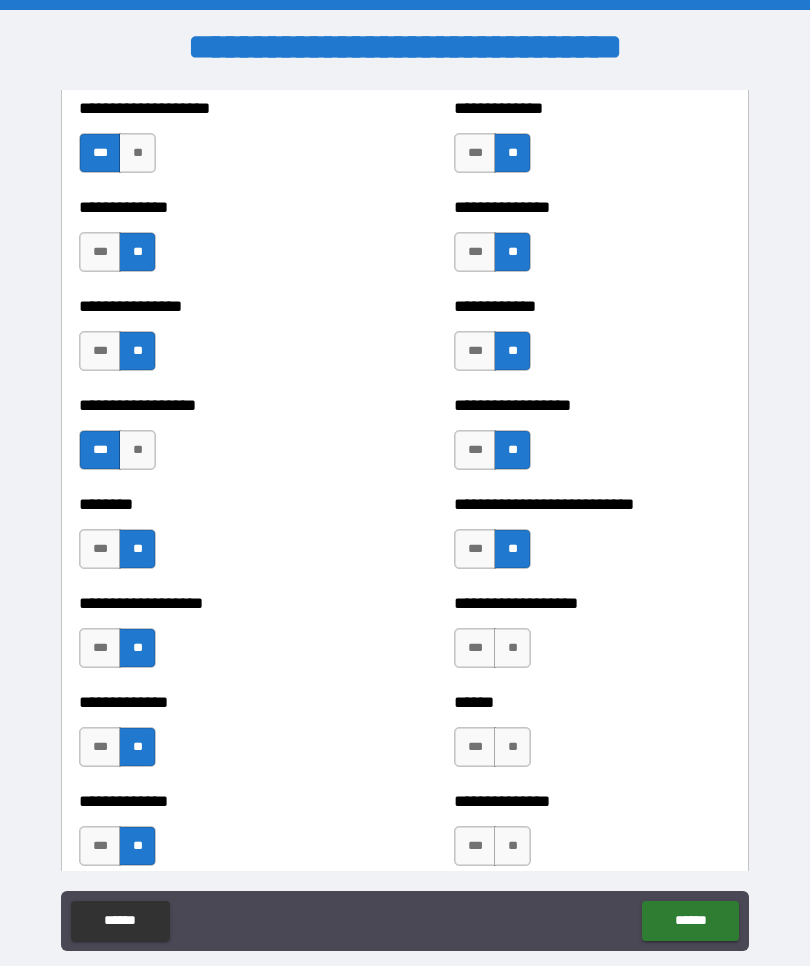 click on "**" at bounding box center [512, 648] 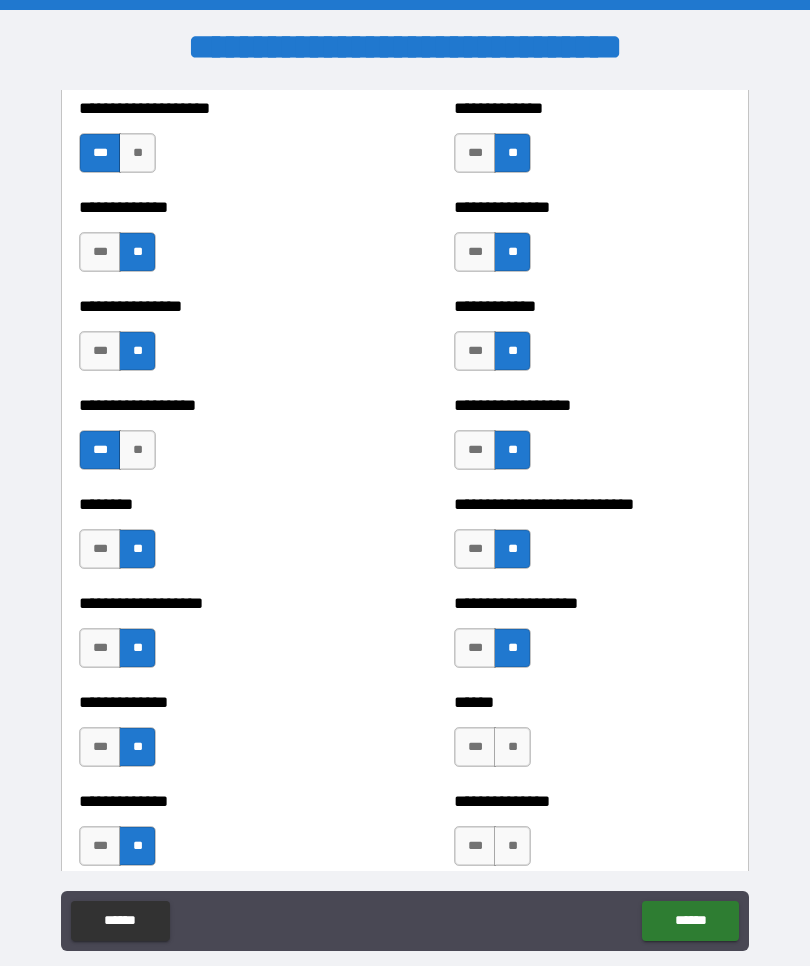 click on "**" at bounding box center (512, 747) 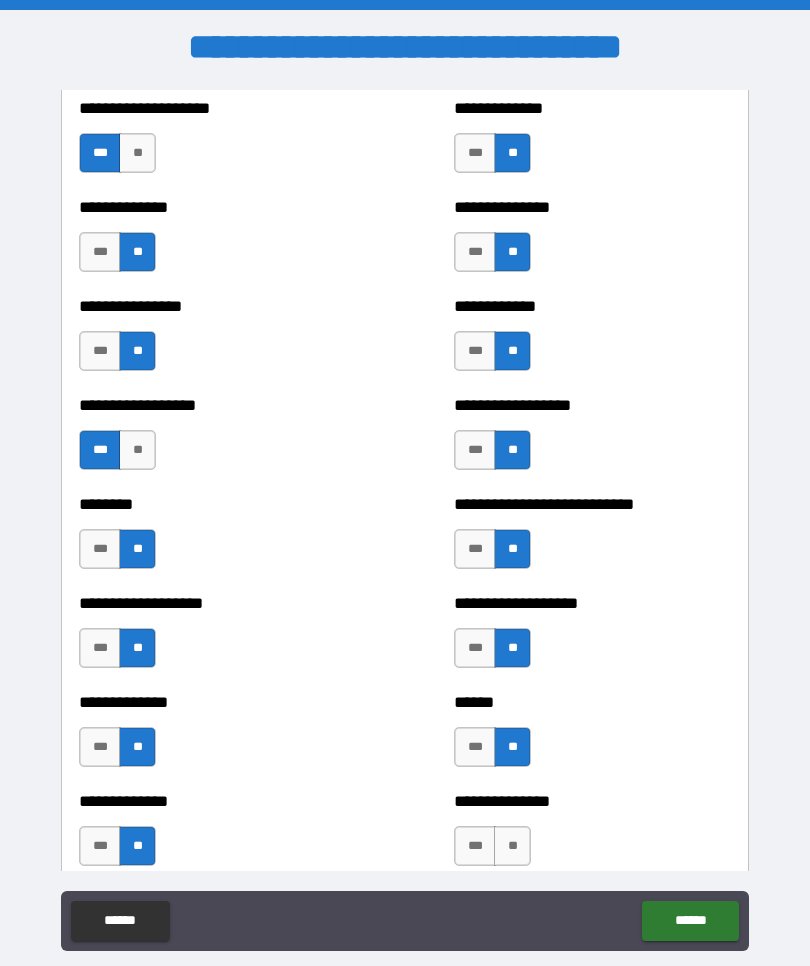 click on "**" at bounding box center (512, 846) 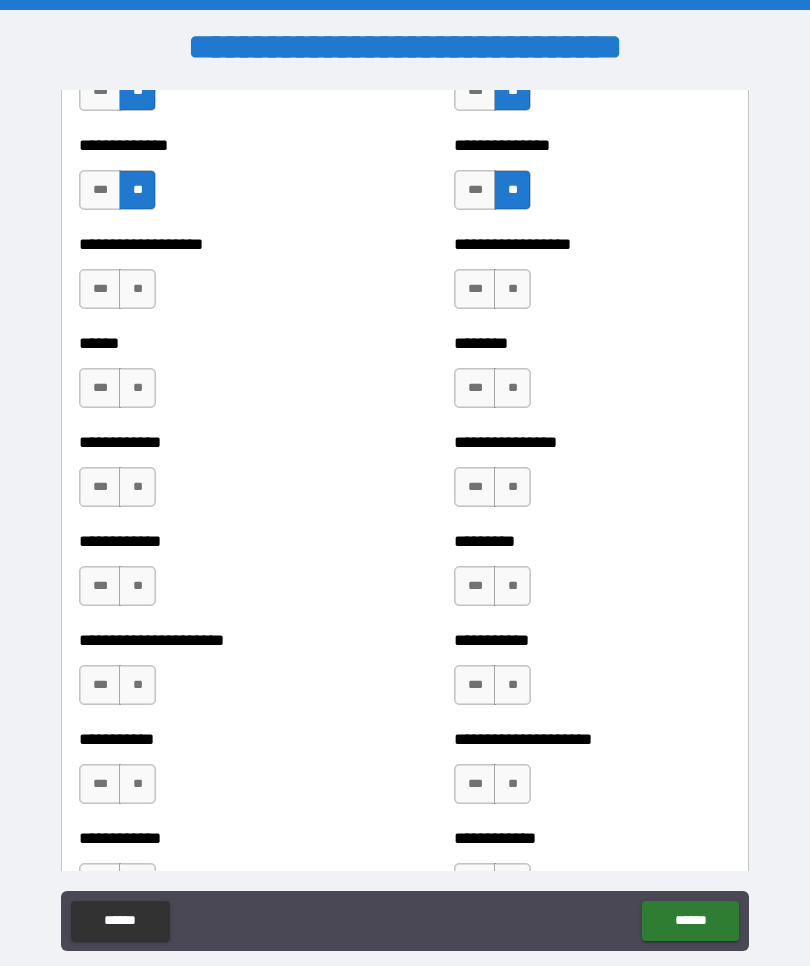 scroll, scrollTop: 4808, scrollLeft: 0, axis: vertical 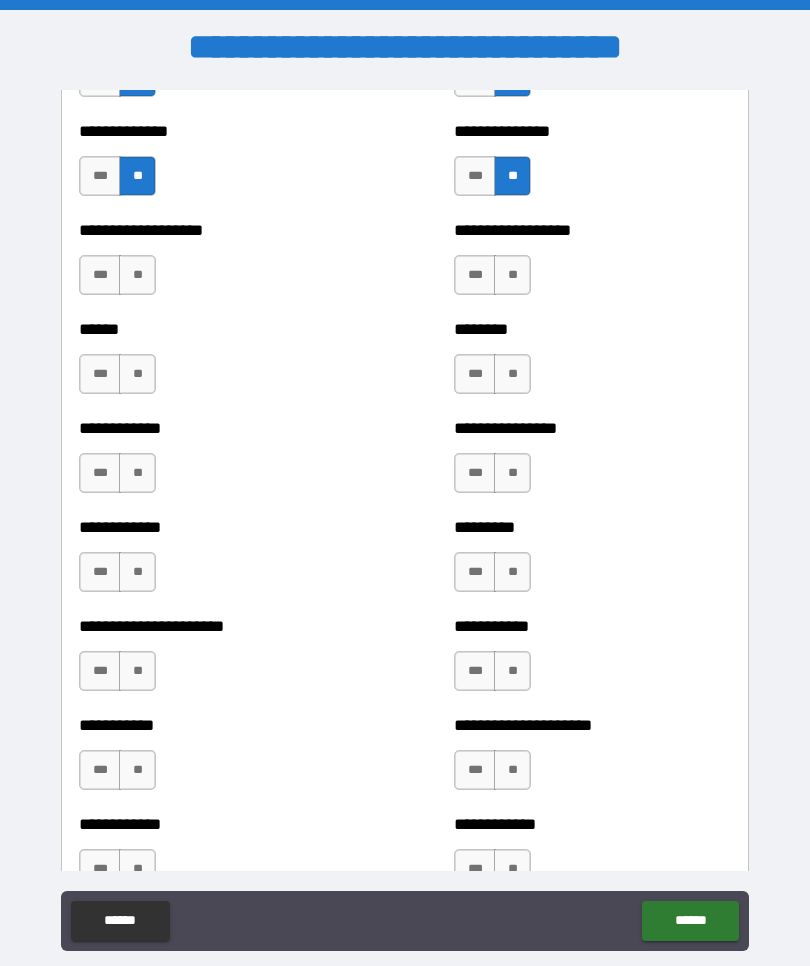 click on "**" at bounding box center (137, 275) 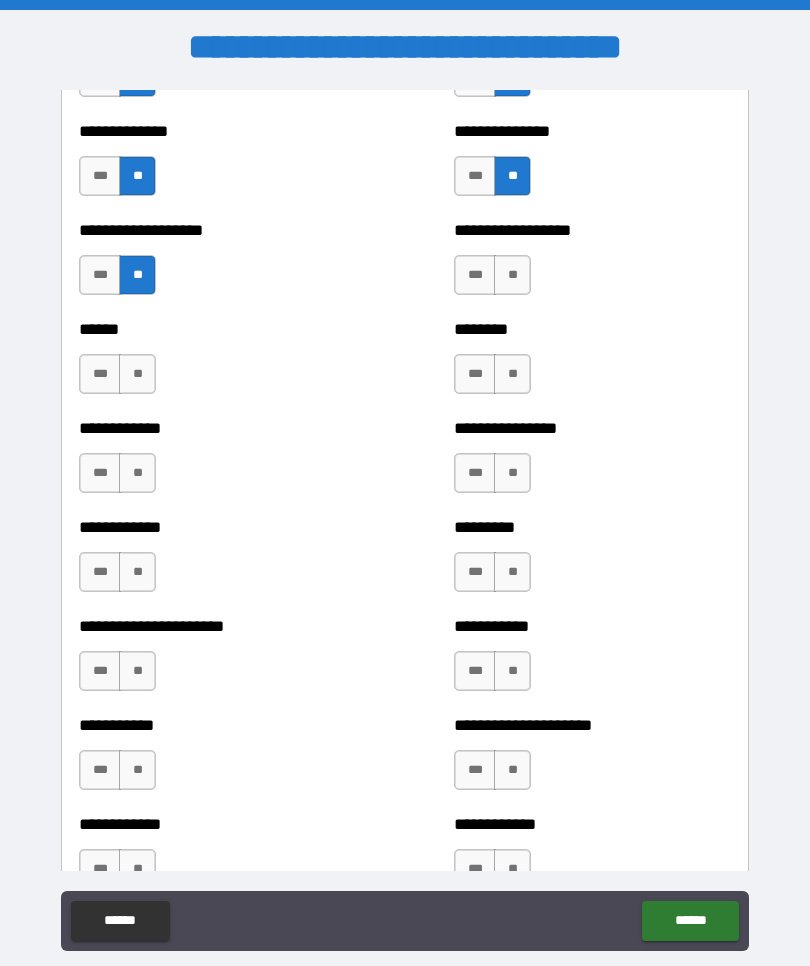 click on "**" at bounding box center (137, 374) 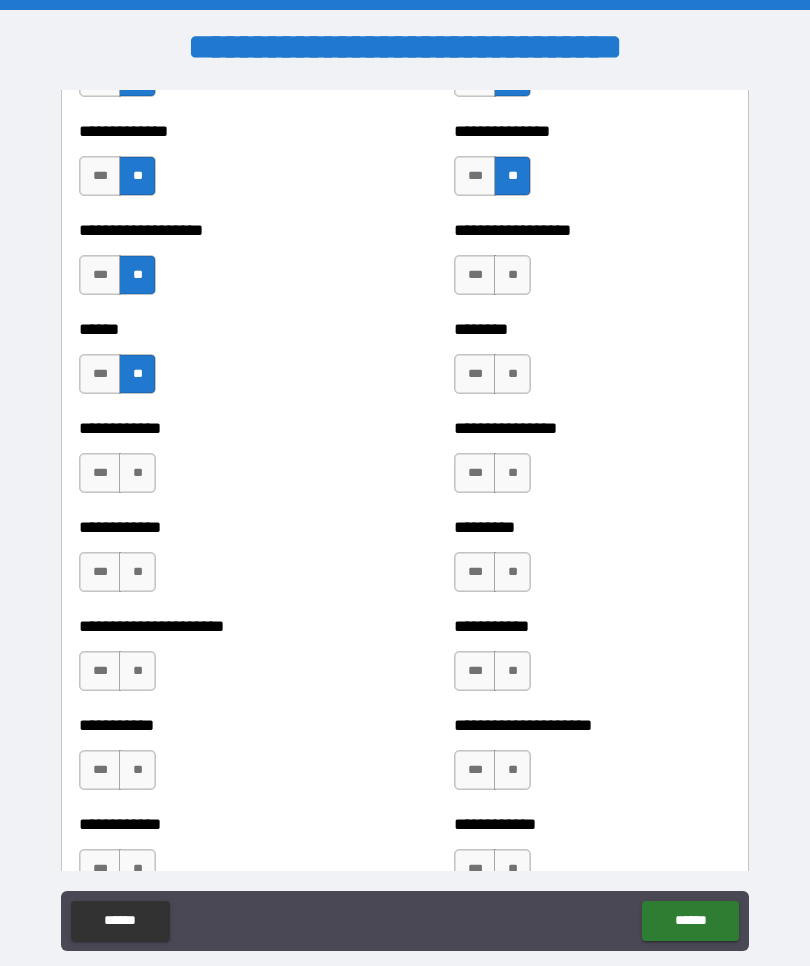 click on "**" at bounding box center (137, 572) 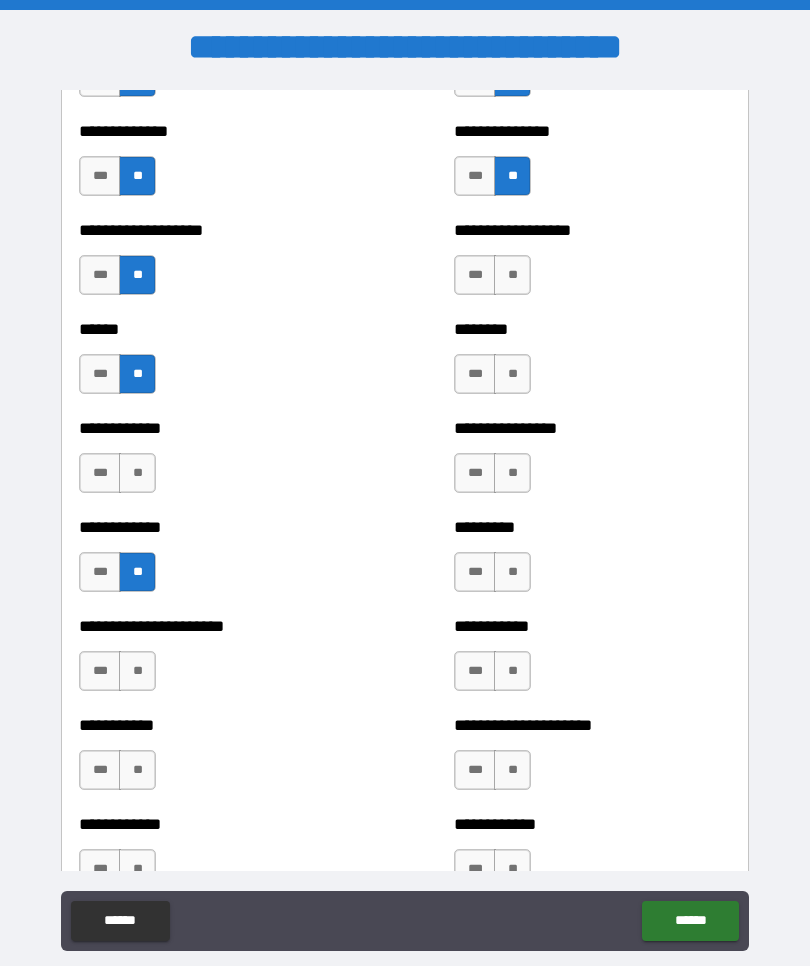 click on "**" at bounding box center [137, 671] 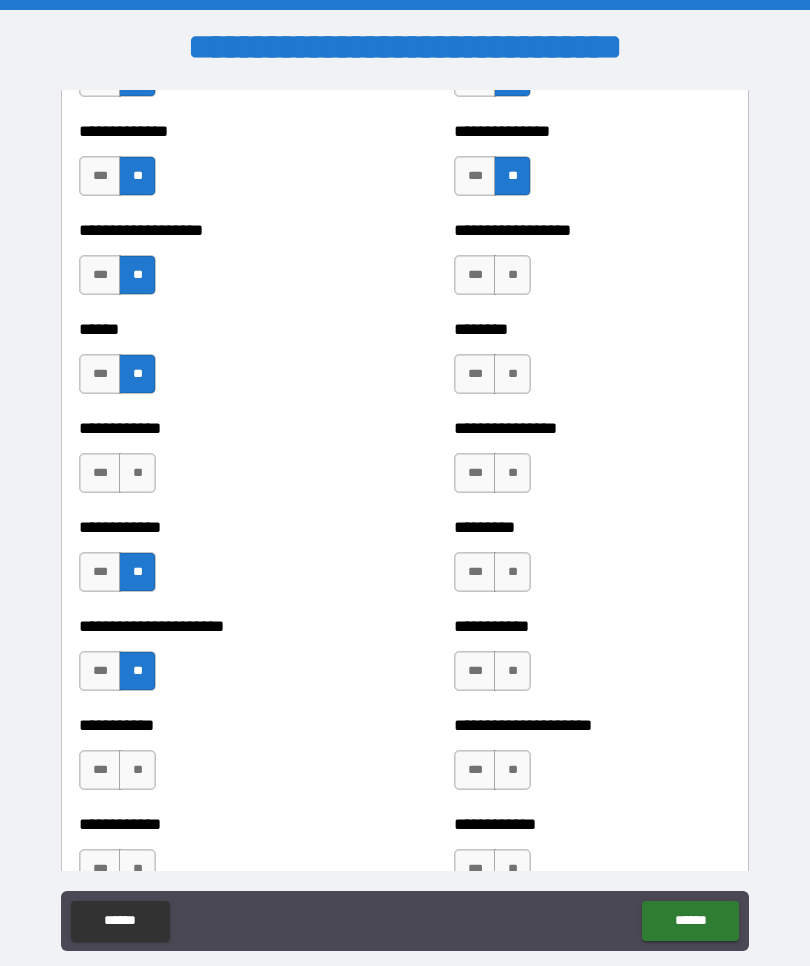 click on "**" at bounding box center [137, 770] 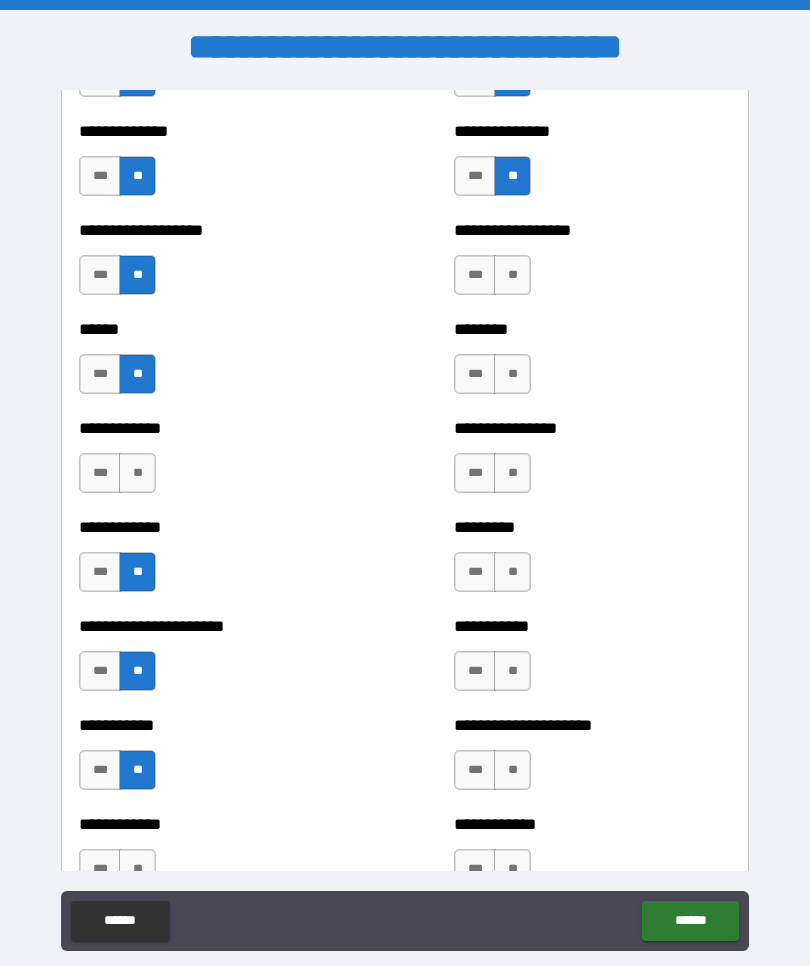 click on "**" at bounding box center [512, 275] 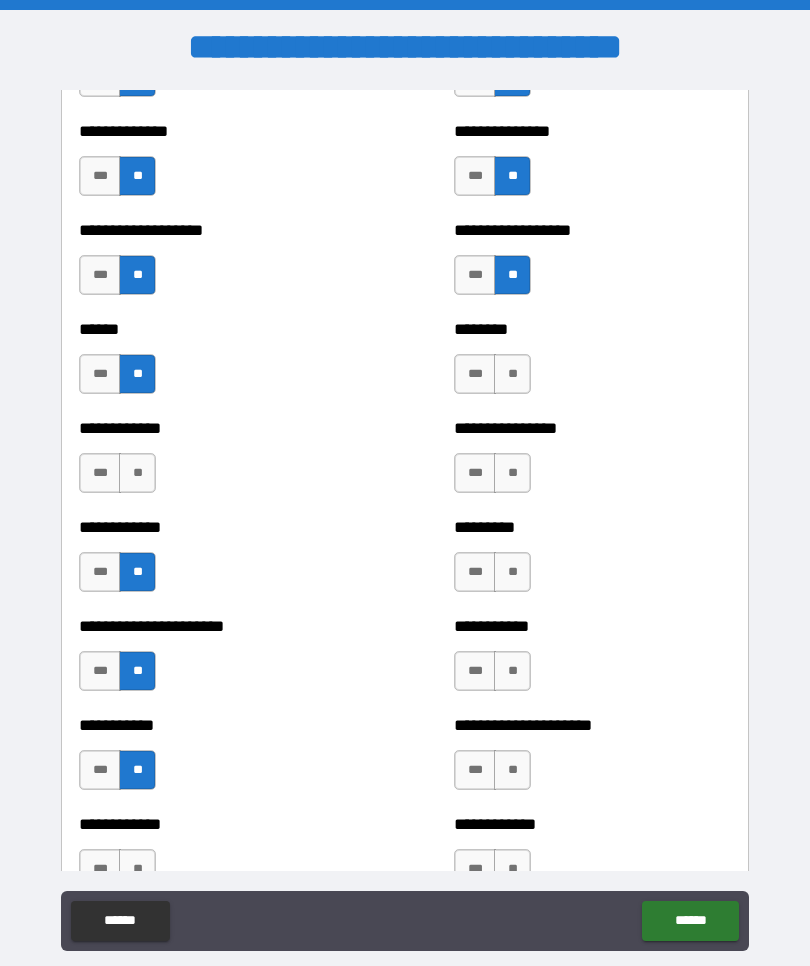 click on "**" at bounding box center (512, 374) 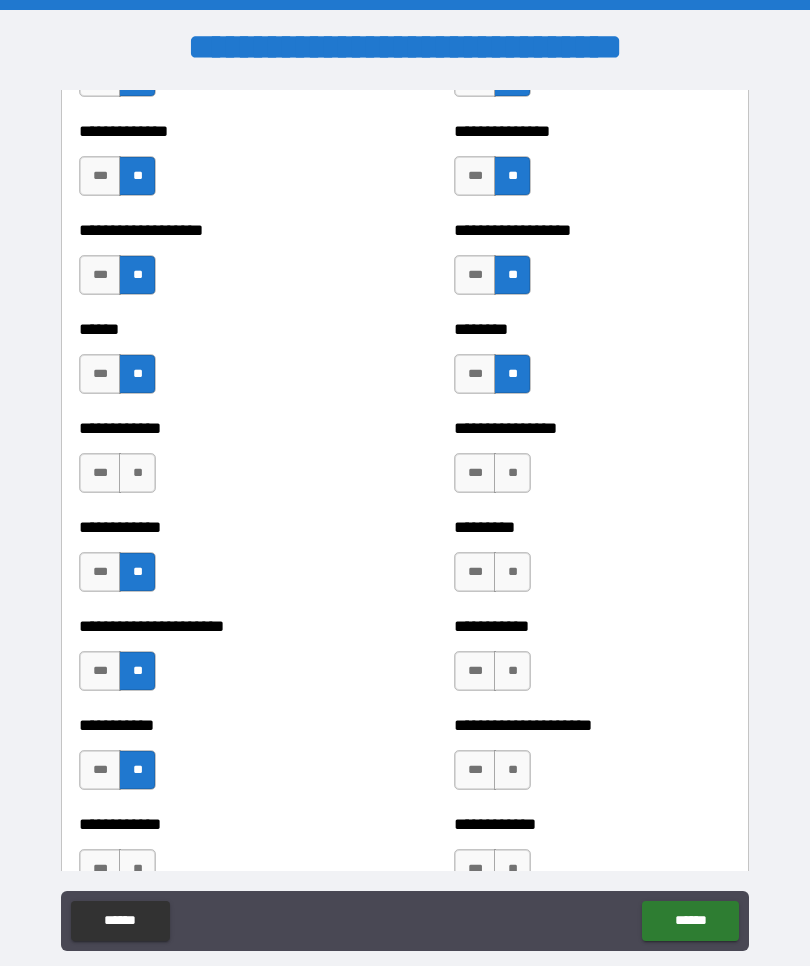 click on "**" at bounding box center [512, 473] 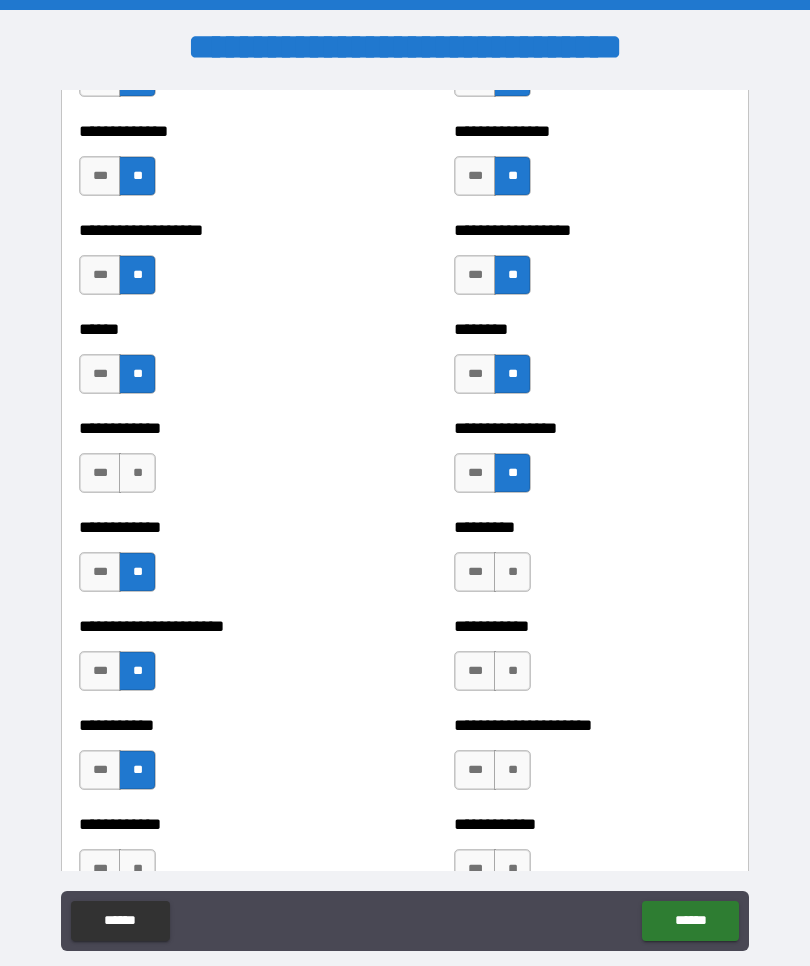 click on "**" at bounding box center [512, 572] 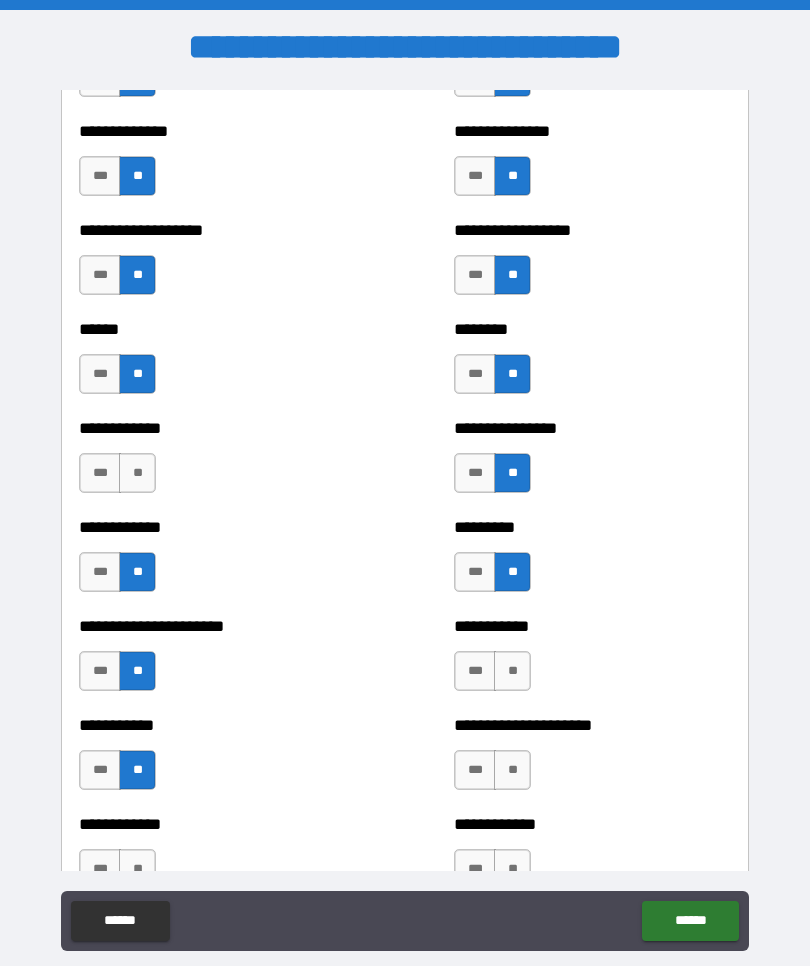 click on "**" at bounding box center (512, 671) 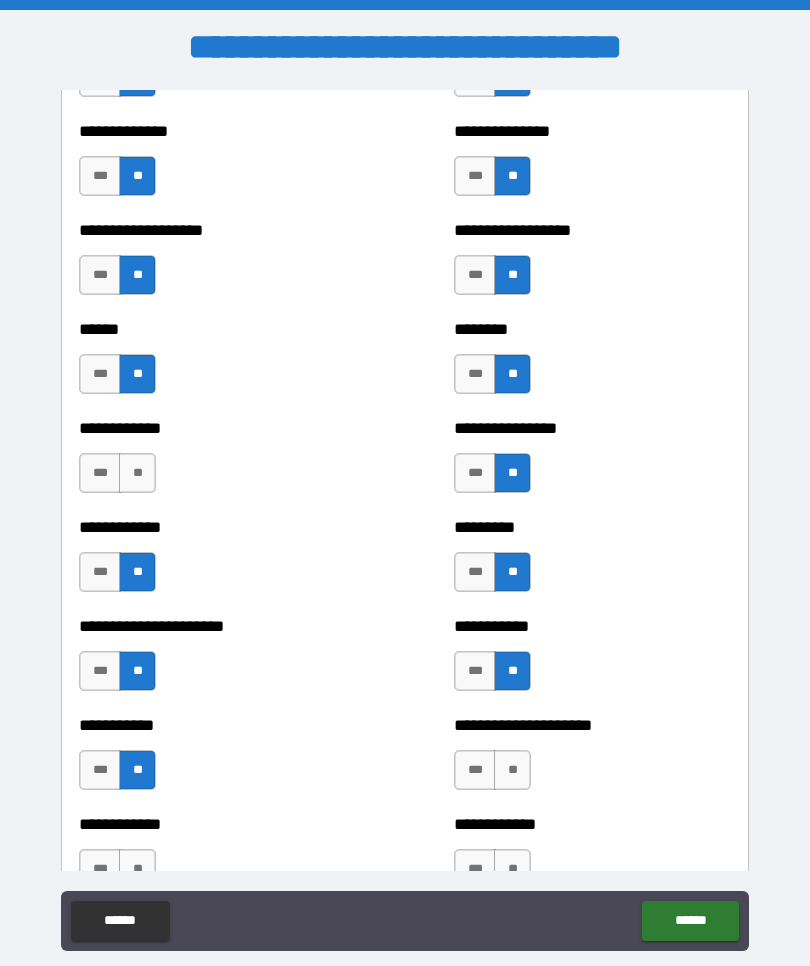 click on "**" at bounding box center (512, 770) 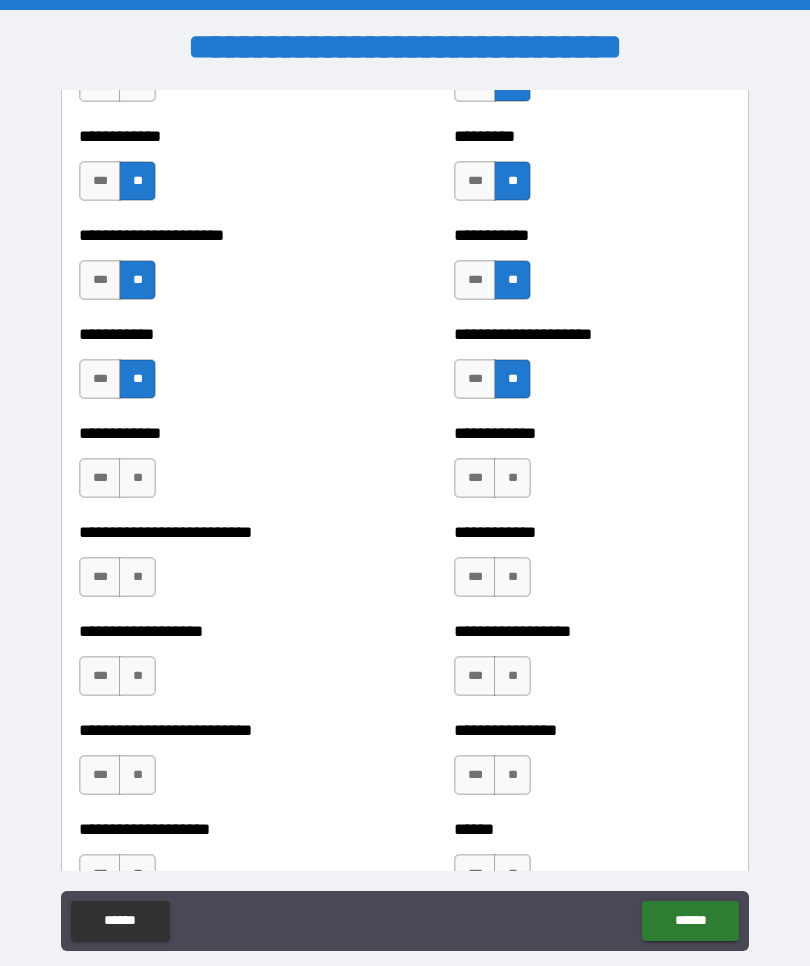 scroll, scrollTop: 5217, scrollLeft: 0, axis: vertical 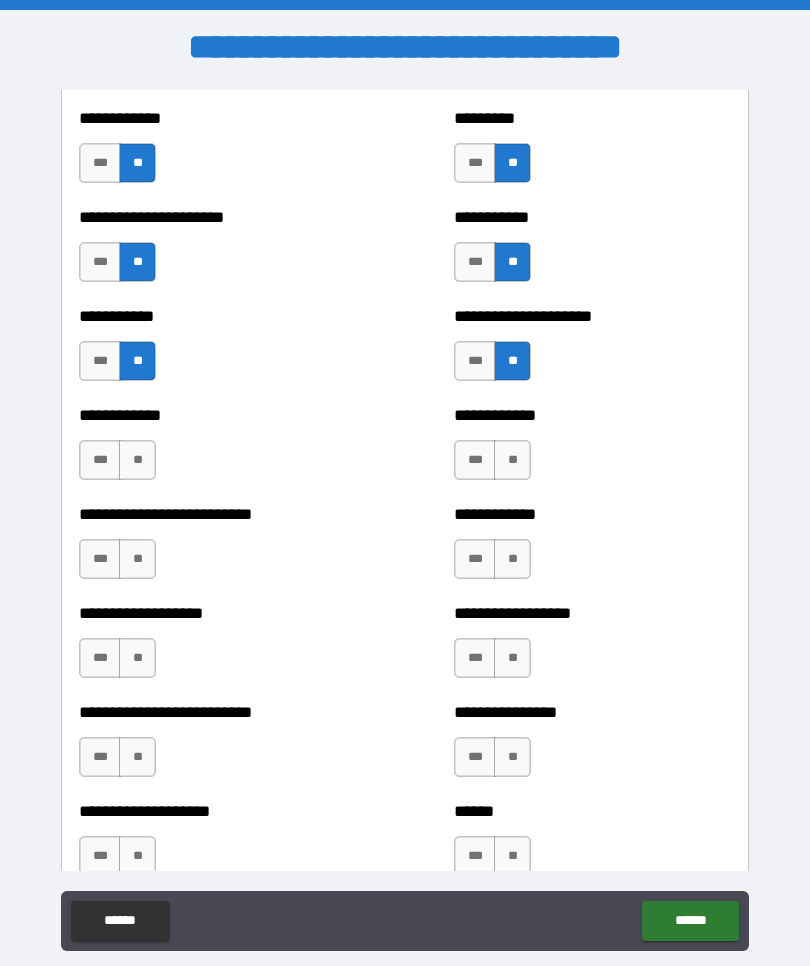 click on "***" at bounding box center [475, 361] 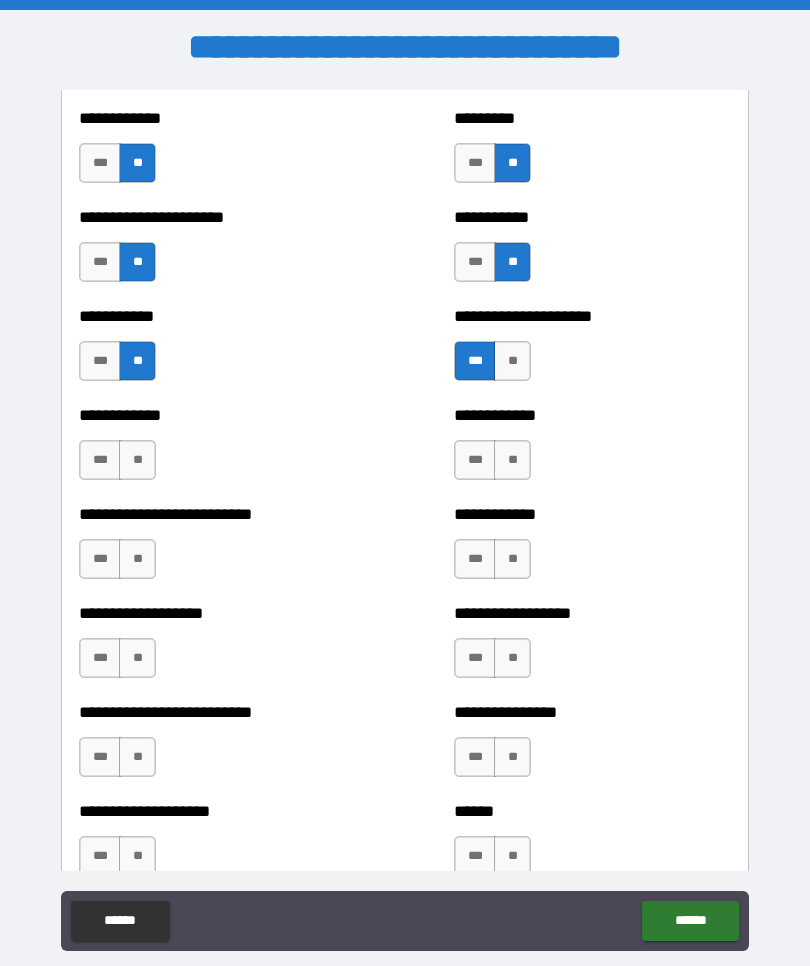 click on "**" at bounding box center (512, 460) 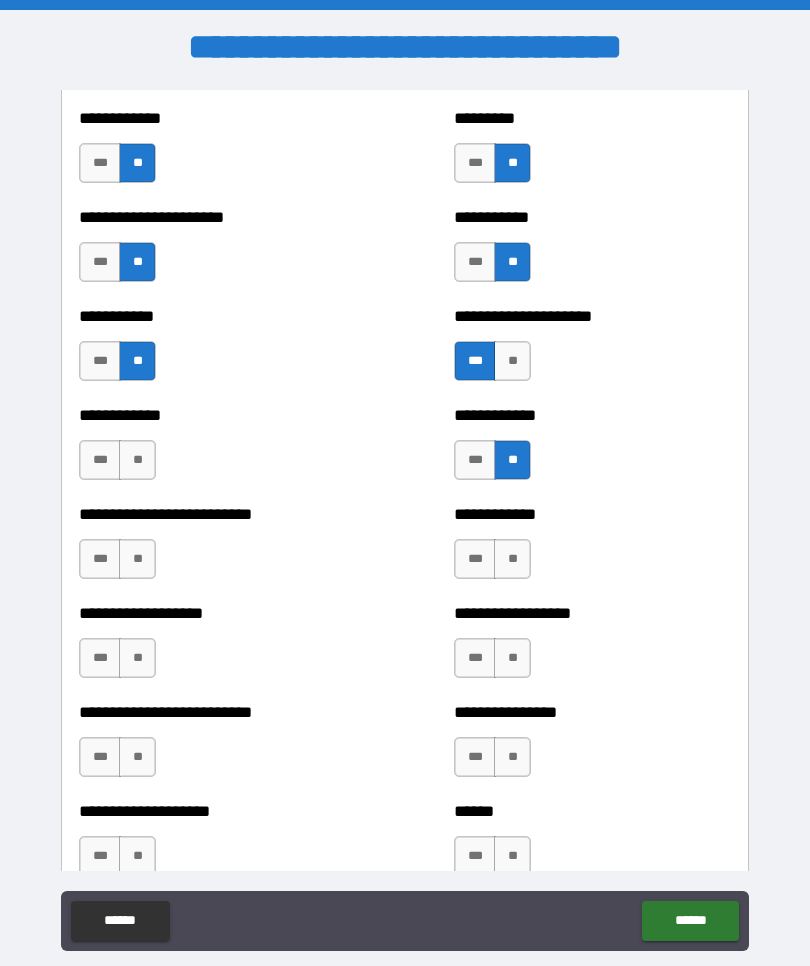 click on "**" at bounding box center [137, 460] 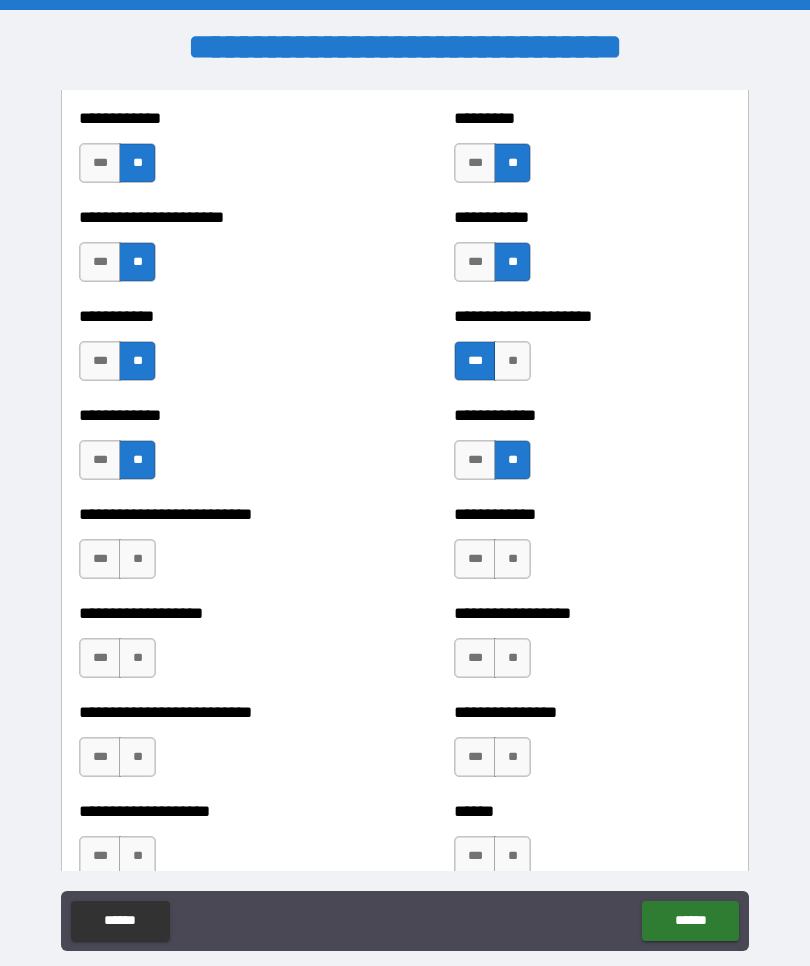click on "**" at bounding box center (137, 559) 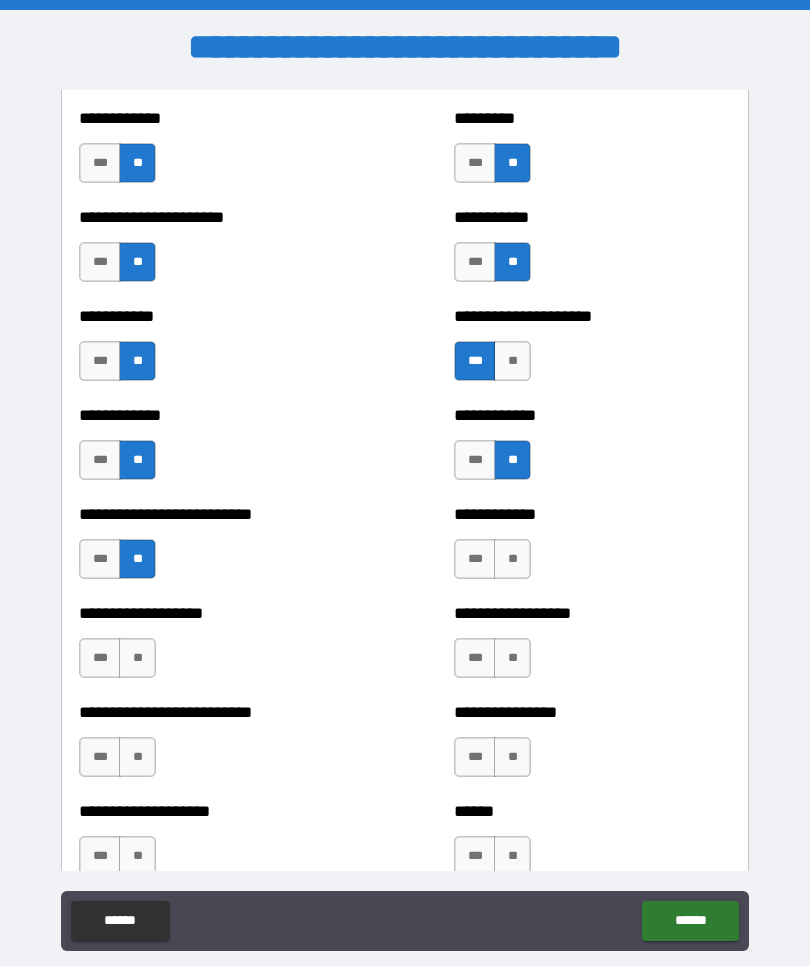 click on "**" at bounding box center [512, 559] 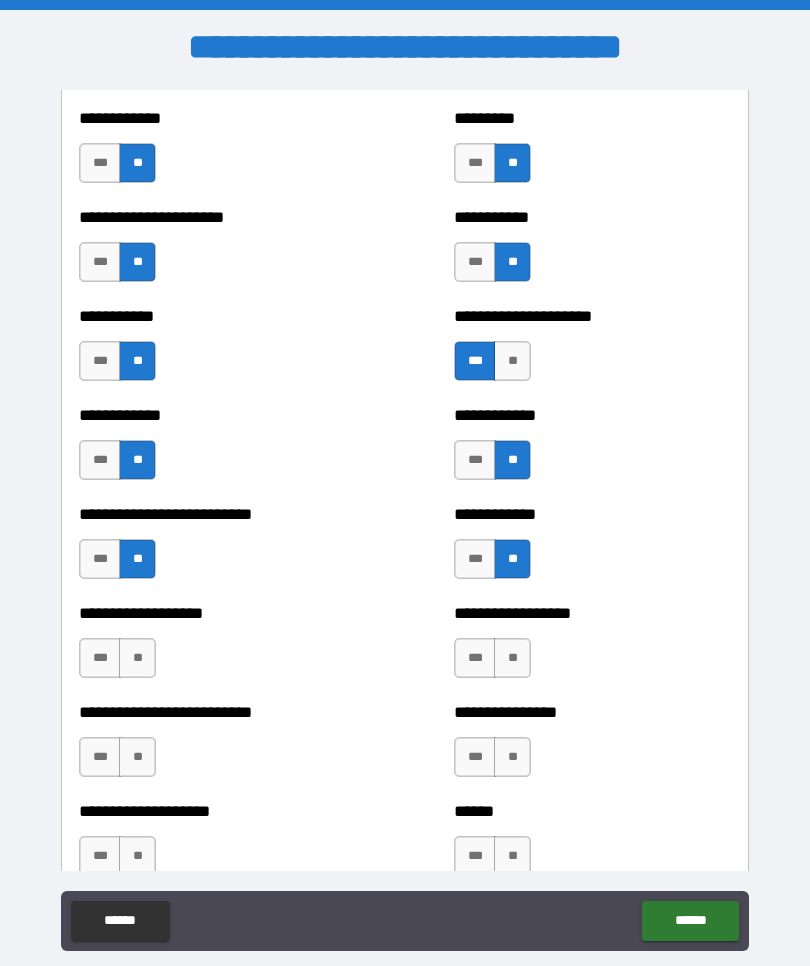 click on "**" at bounding box center [512, 658] 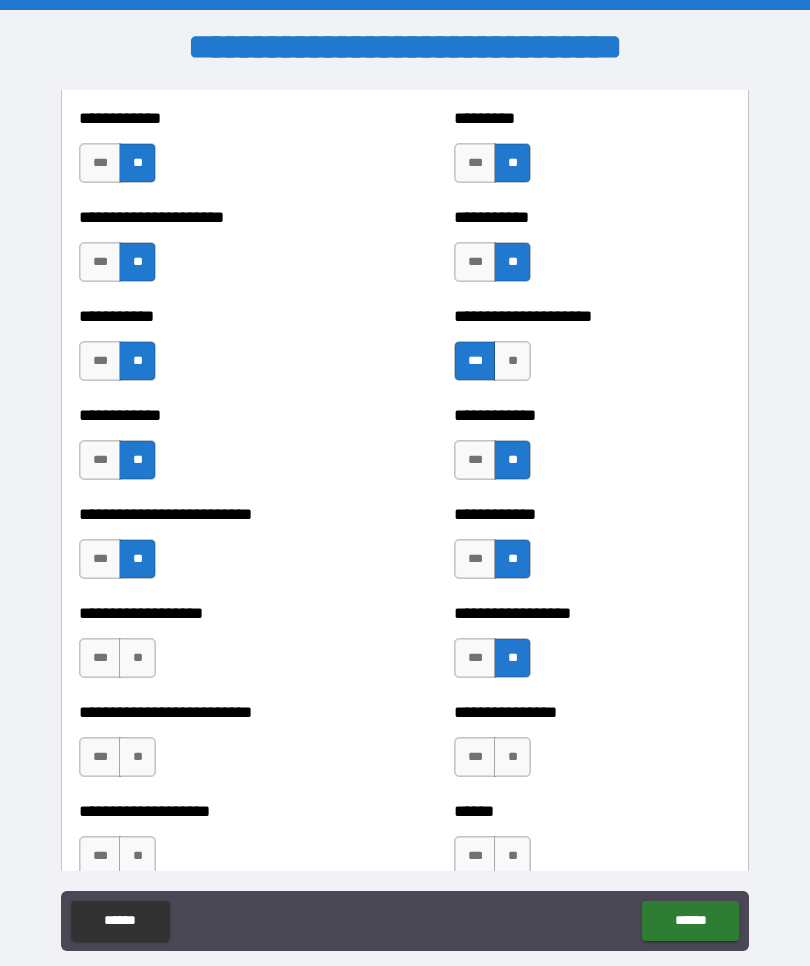click on "**" at bounding box center (137, 658) 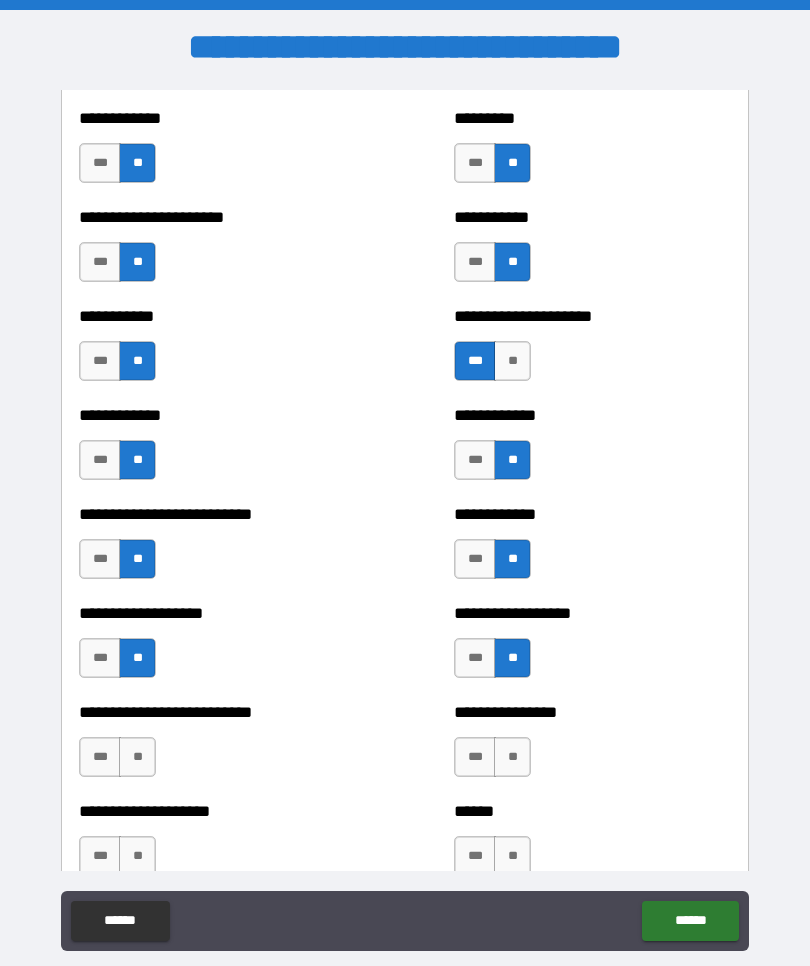 click on "**" at bounding box center [137, 757] 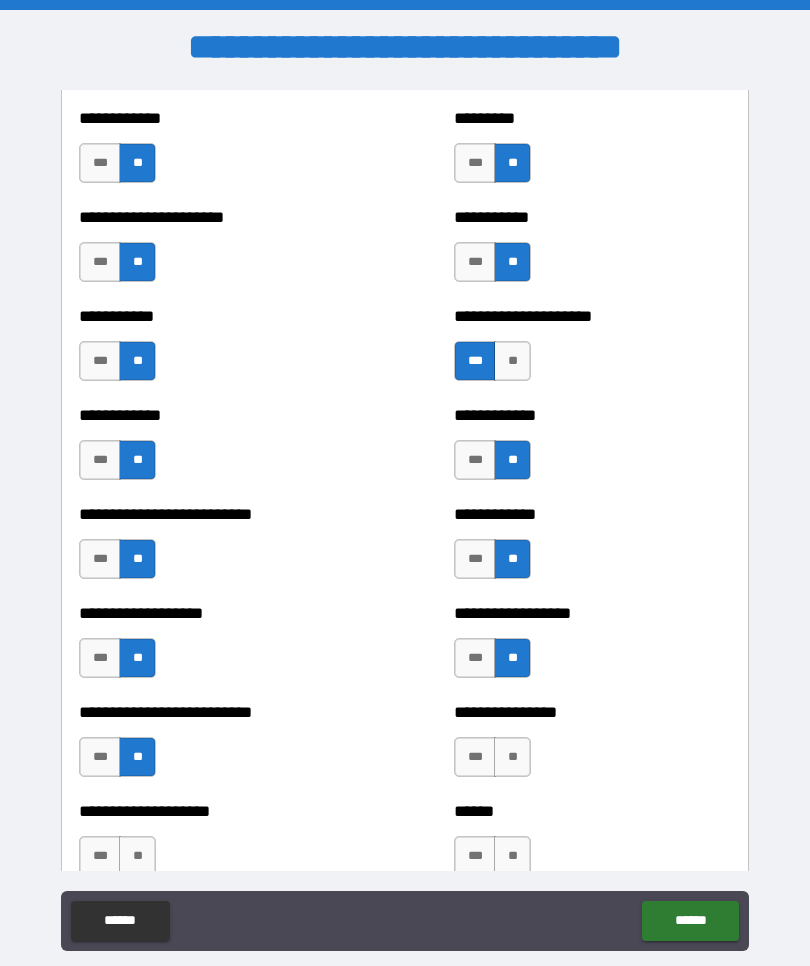 click on "**" at bounding box center [512, 757] 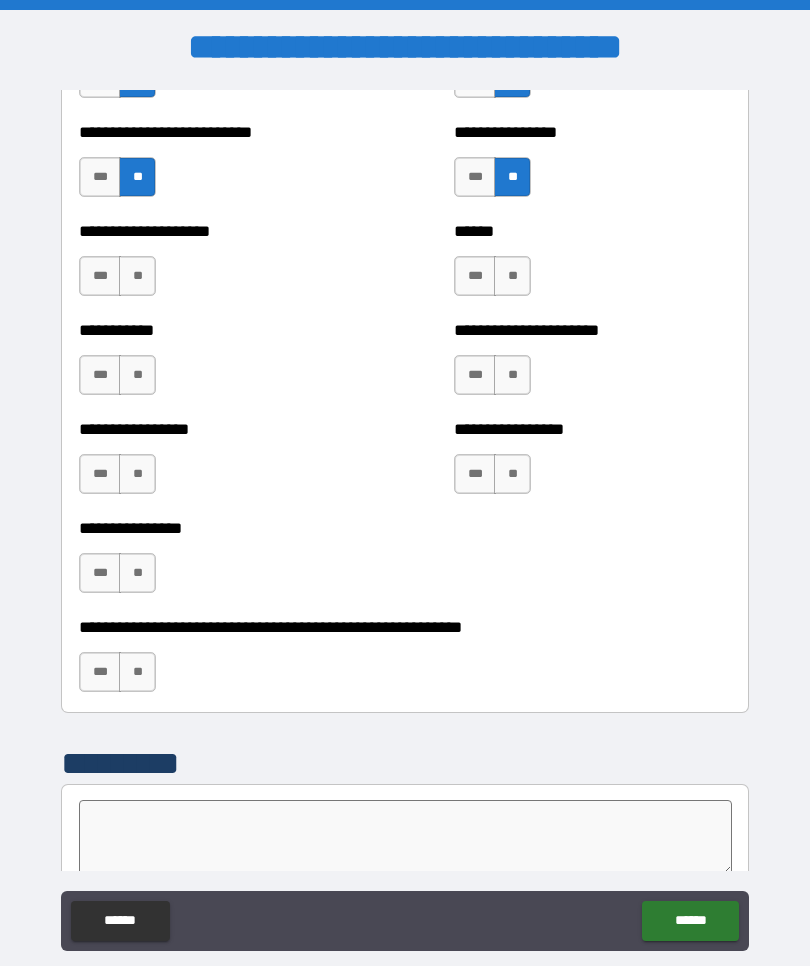 scroll, scrollTop: 5805, scrollLeft: 0, axis: vertical 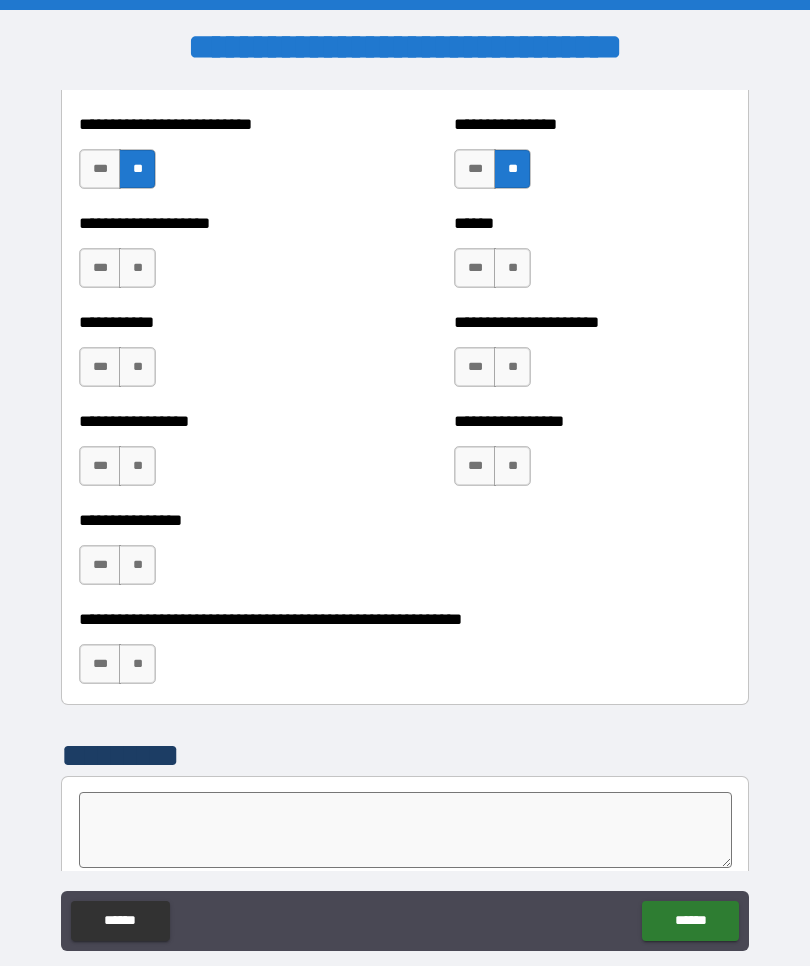 click on "**" at bounding box center [137, 268] 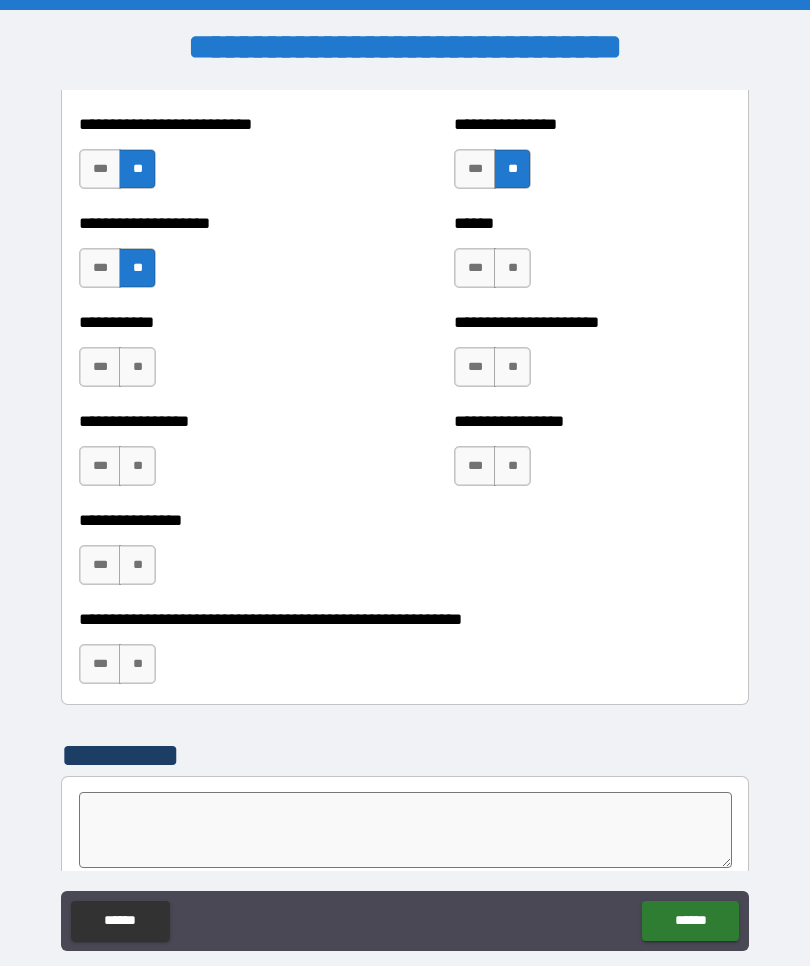 click on "**" at bounding box center [137, 367] 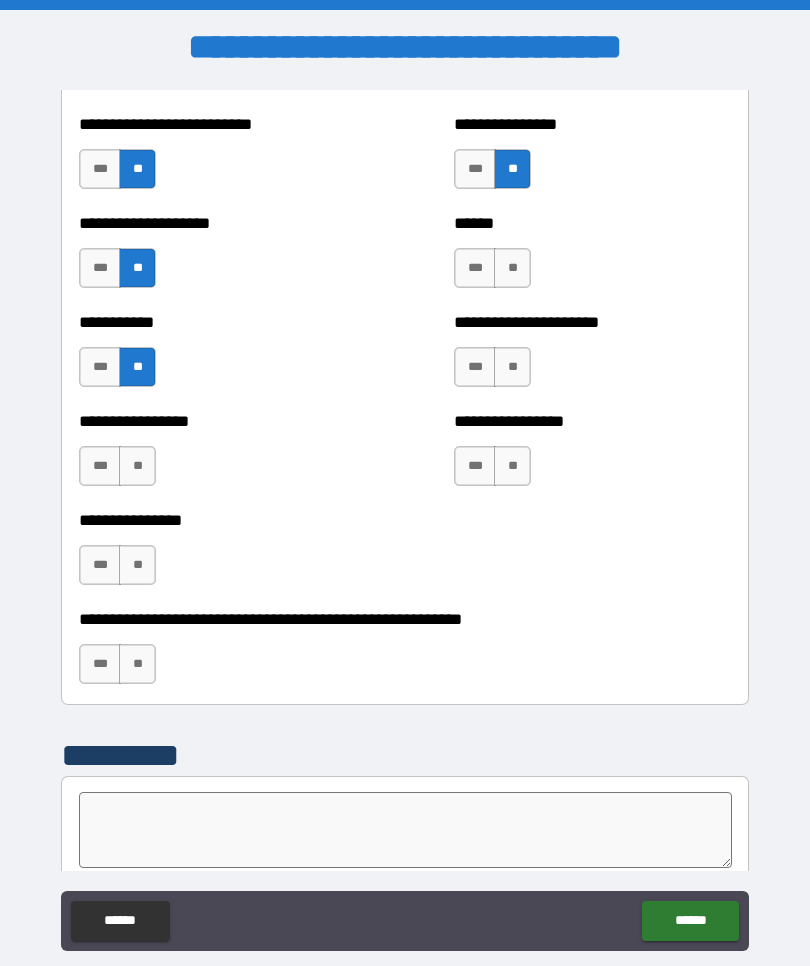 click on "**" at bounding box center [137, 466] 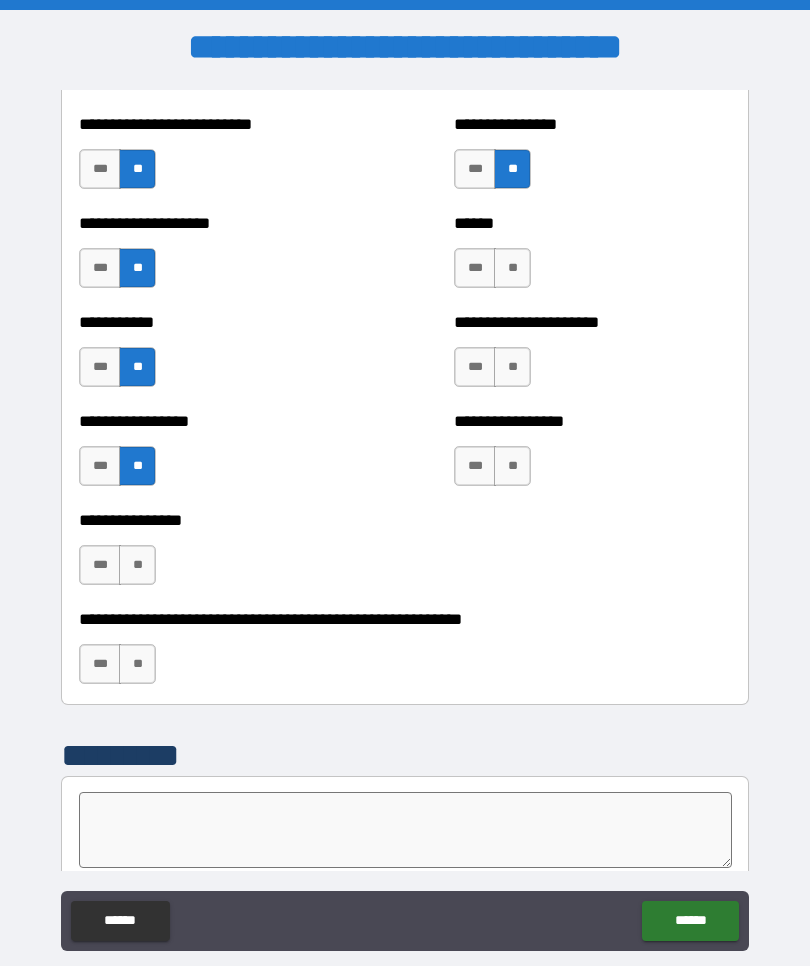 click on "**********" at bounding box center [217, 555] 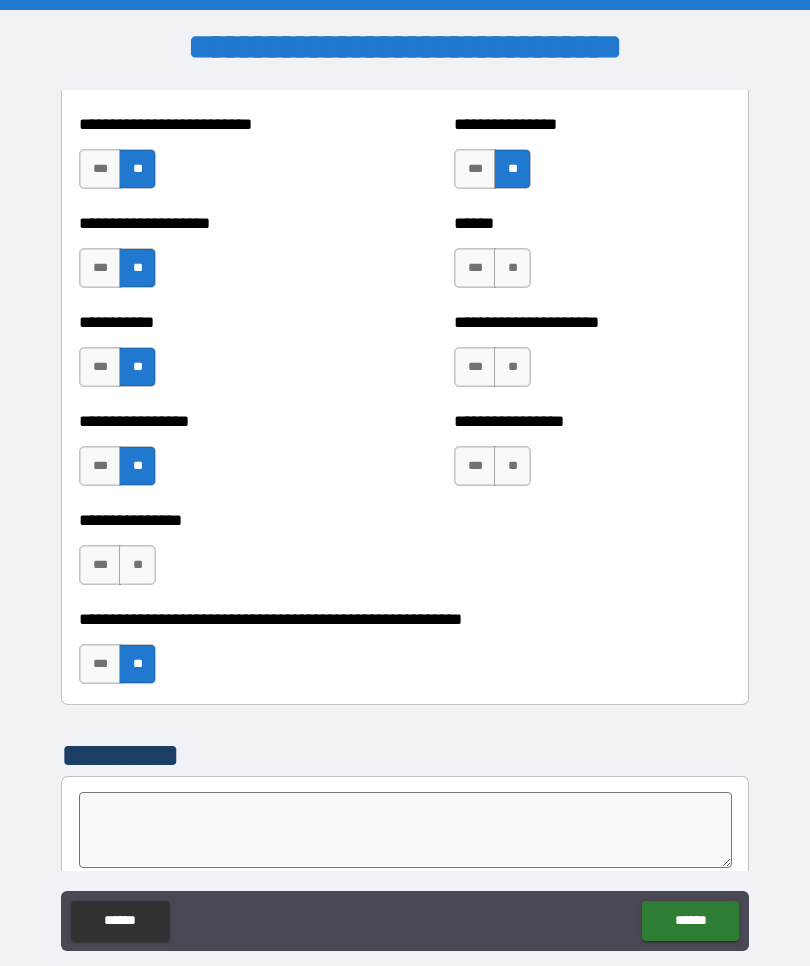 click on "**" at bounding box center (137, 565) 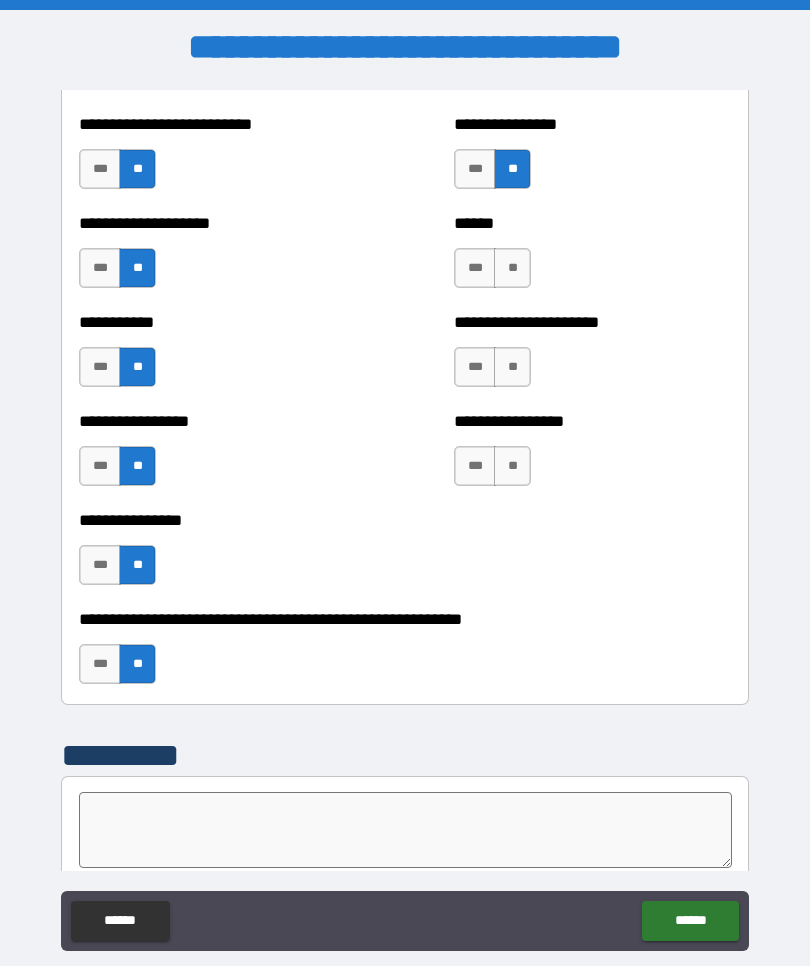 click on "**" at bounding box center (512, 268) 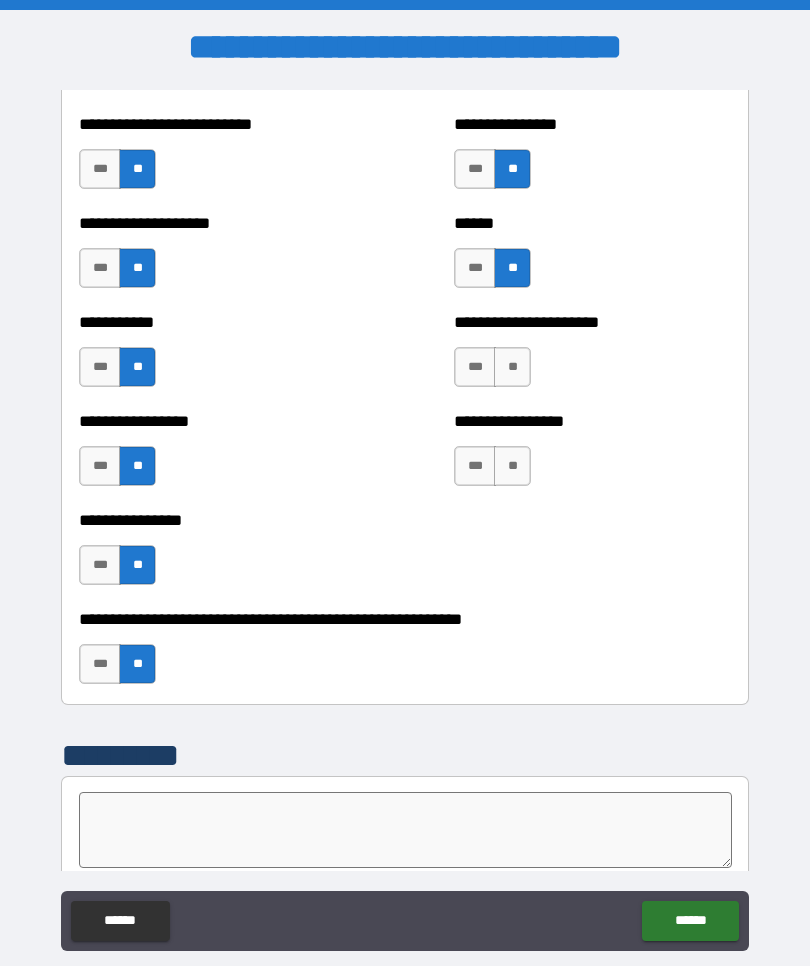 click on "**" at bounding box center (512, 367) 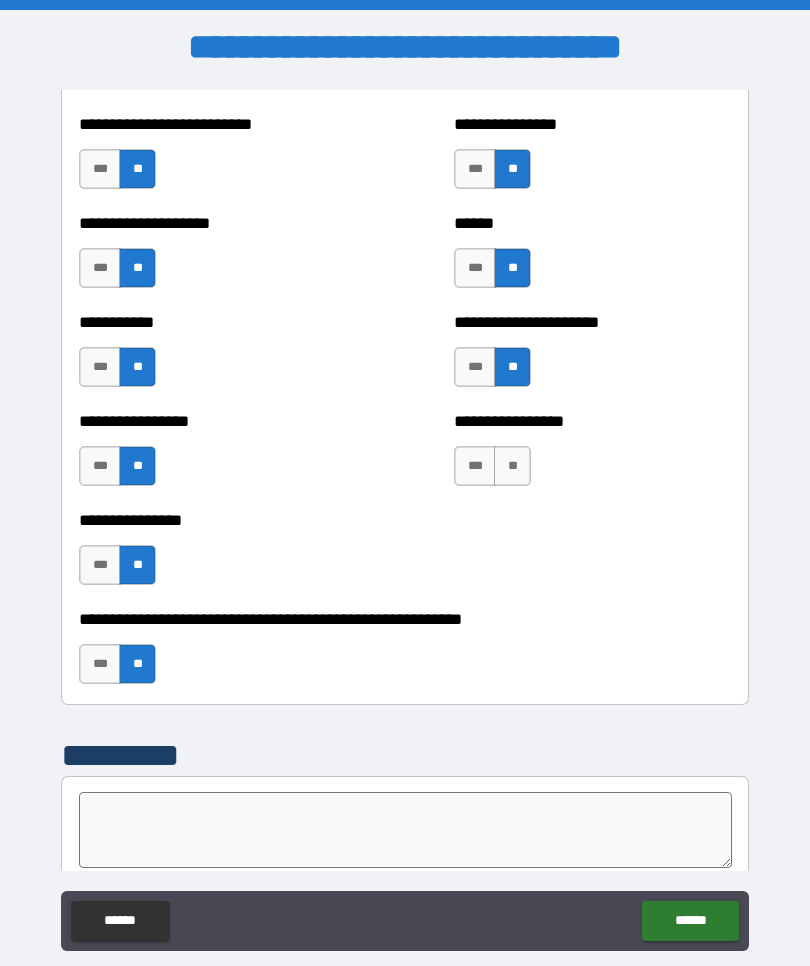 click on "**" at bounding box center (512, 466) 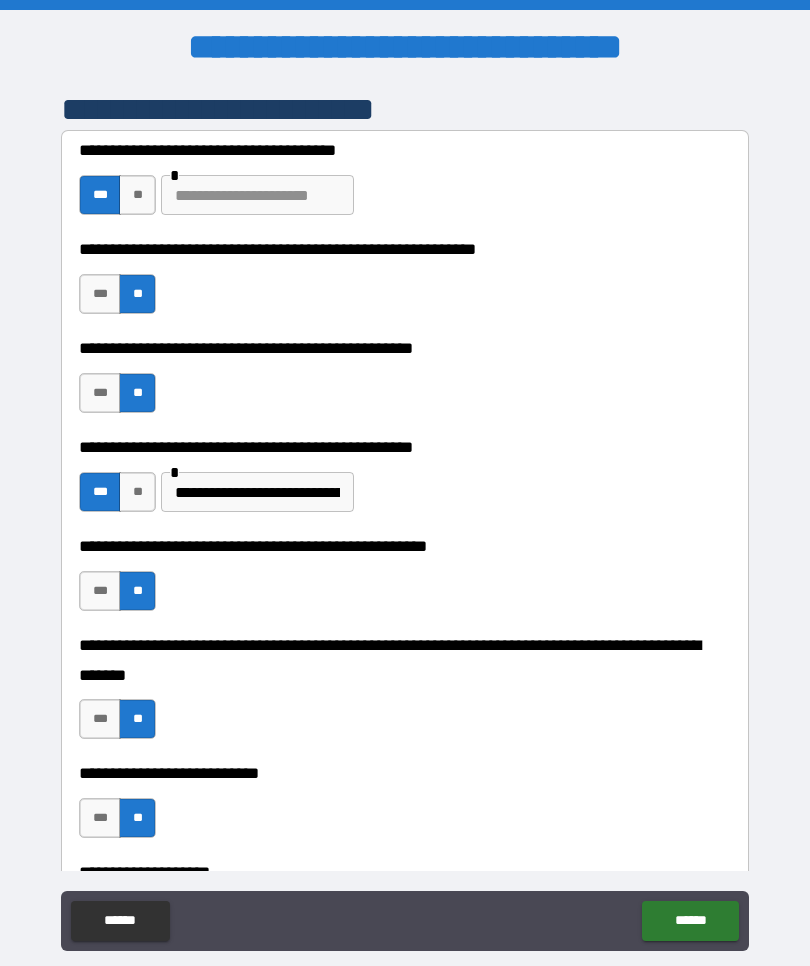 scroll, scrollTop: 449, scrollLeft: 0, axis: vertical 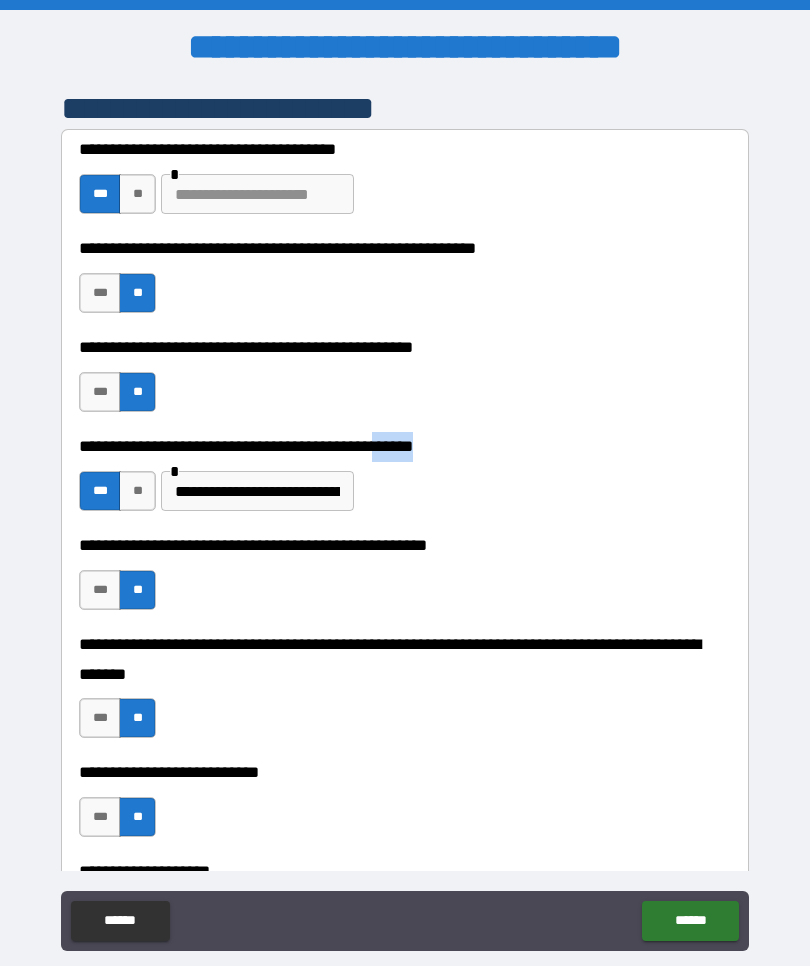 click on "***" at bounding box center (100, 293) 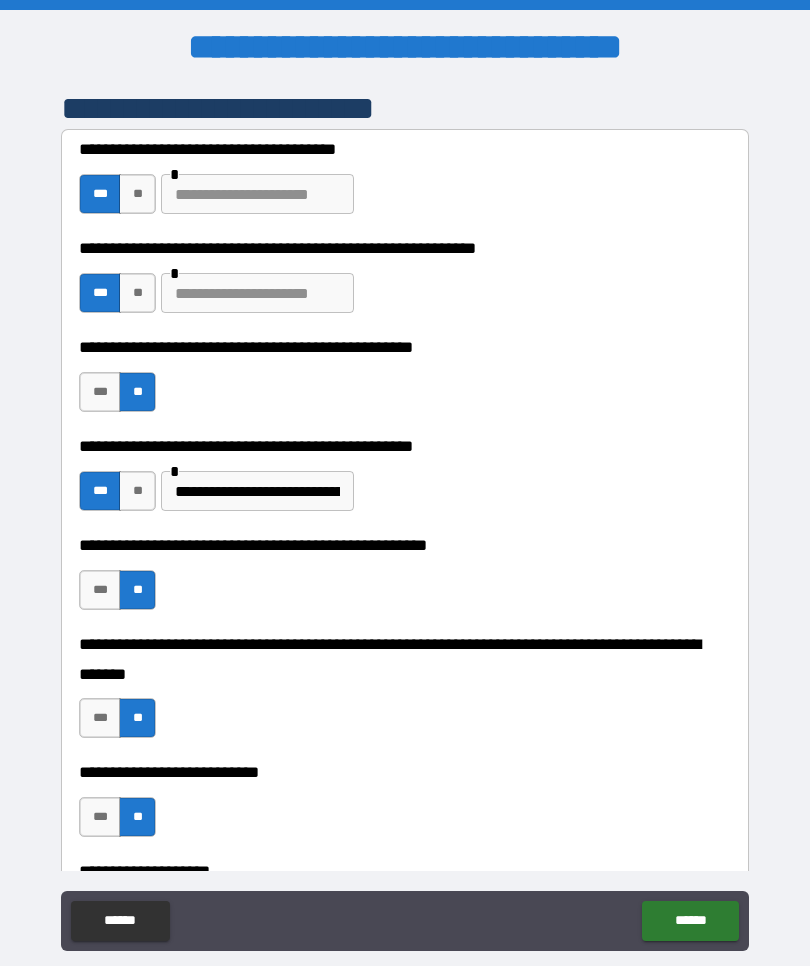 click at bounding box center (257, 293) 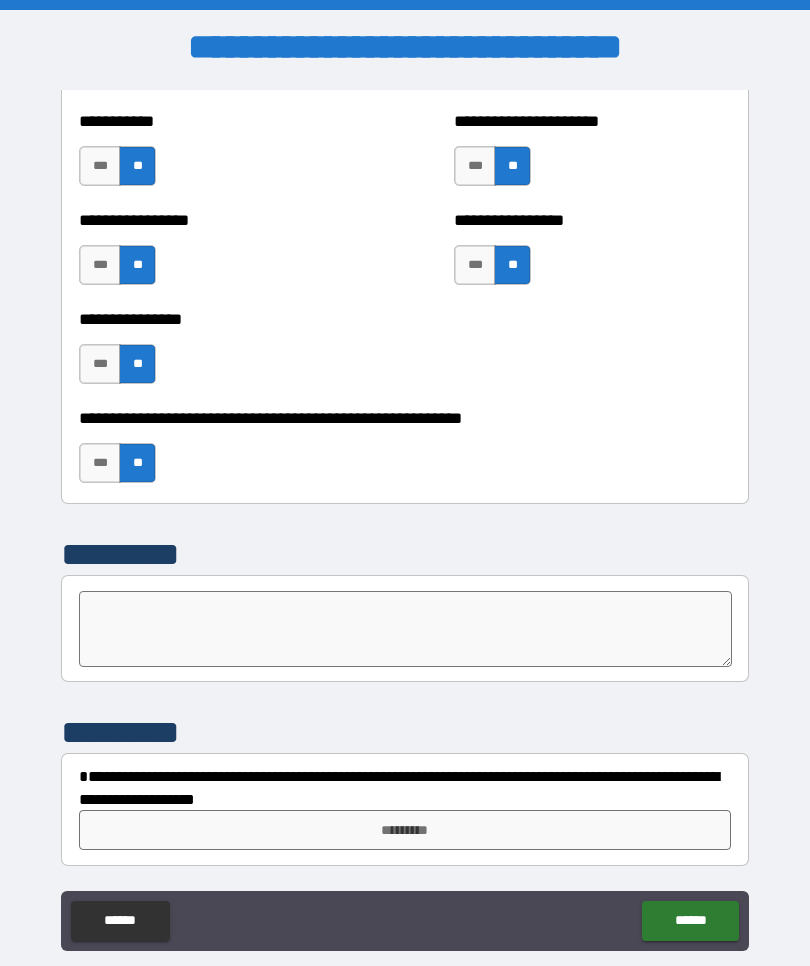 scroll, scrollTop: 6006, scrollLeft: 0, axis: vertical 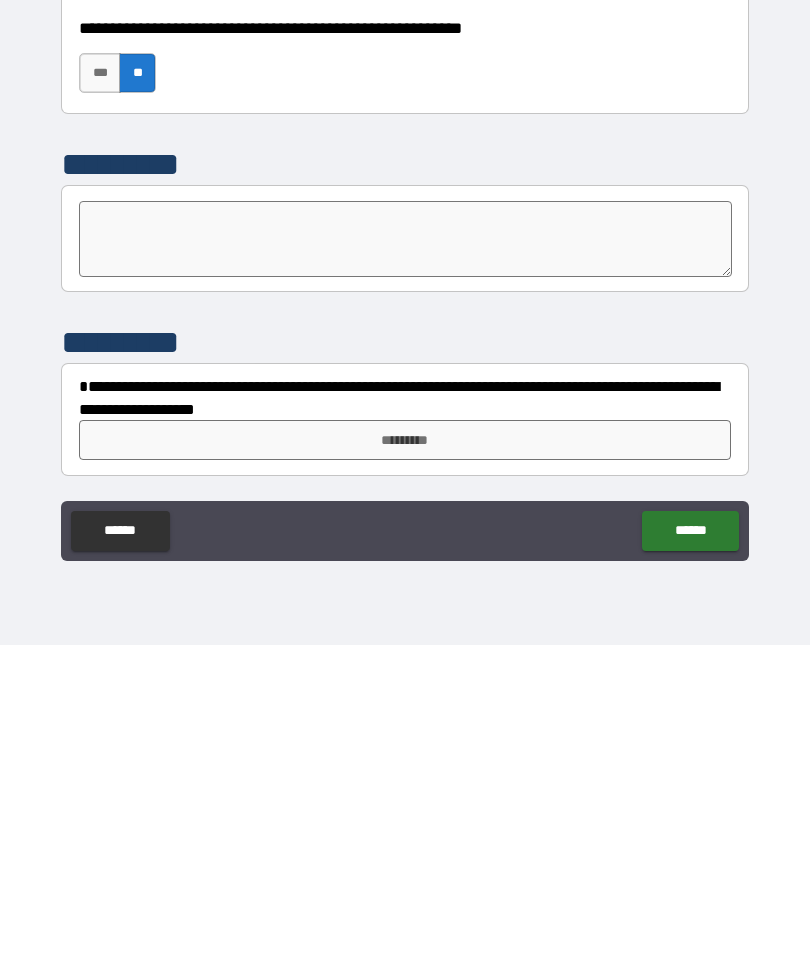 type on "**********" 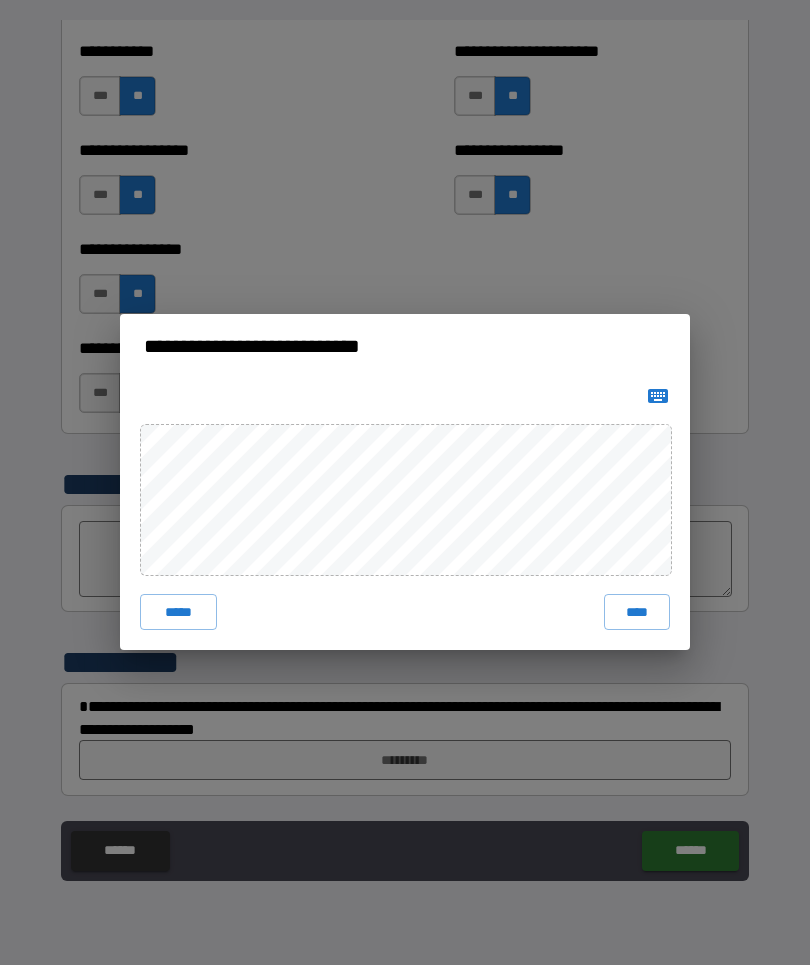 click on "****" at bounding box center (637, 613) 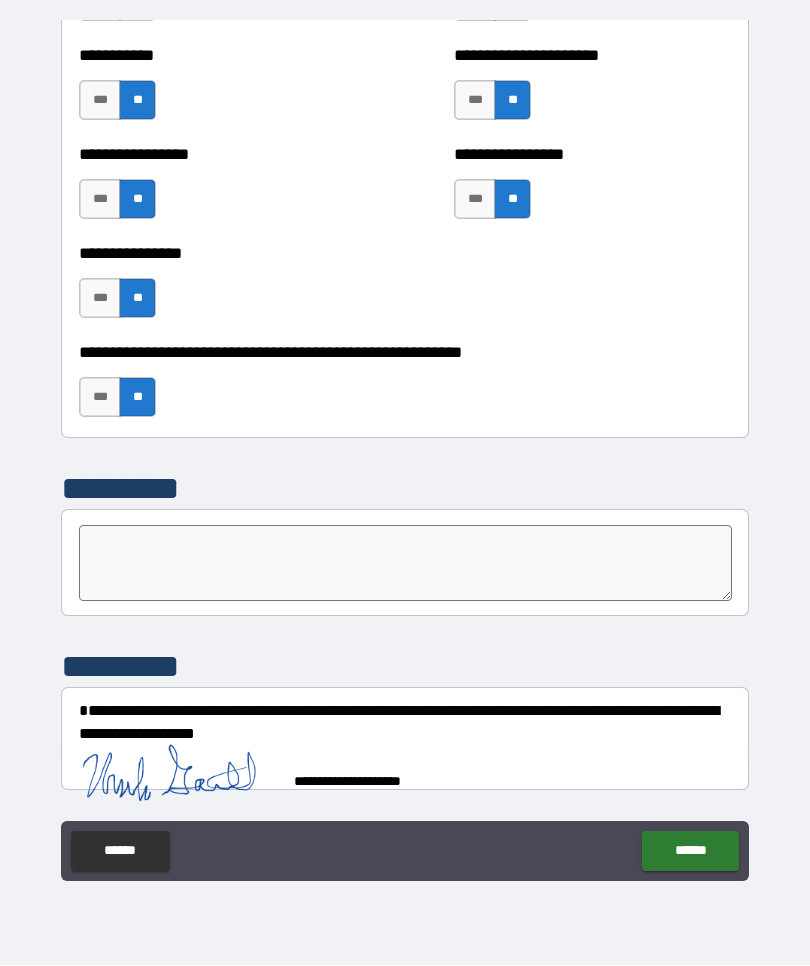 scroll, scrollTop: 5996, scrollLeft: 0, axis: vertical 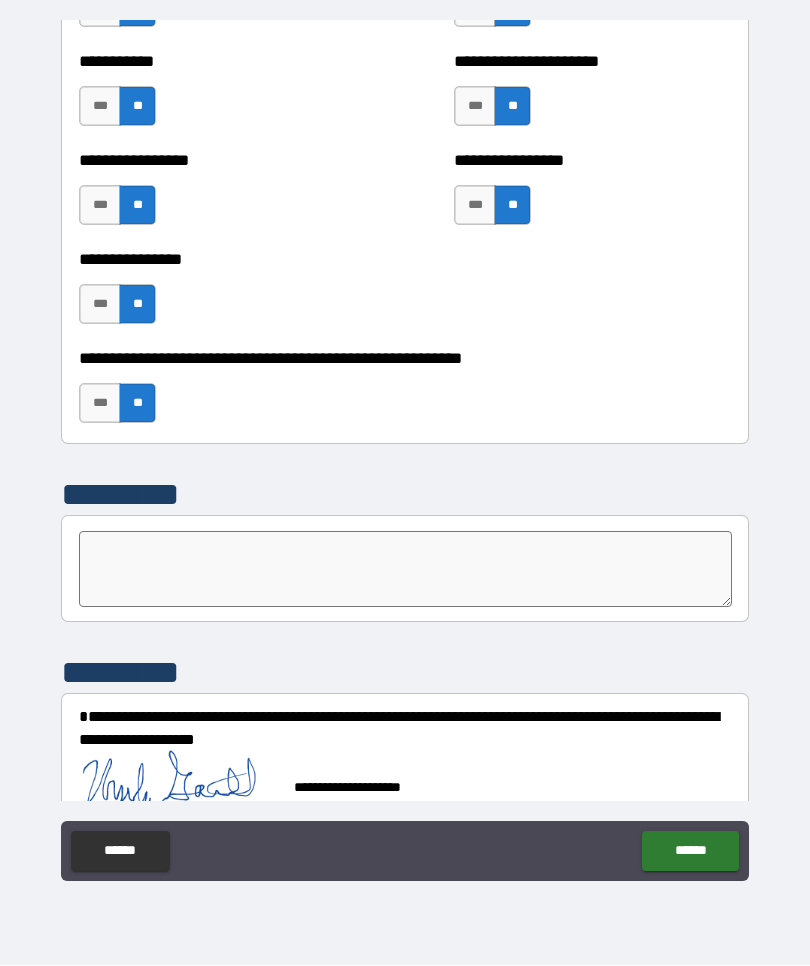 click on "******" at bounding box center [690, 852] 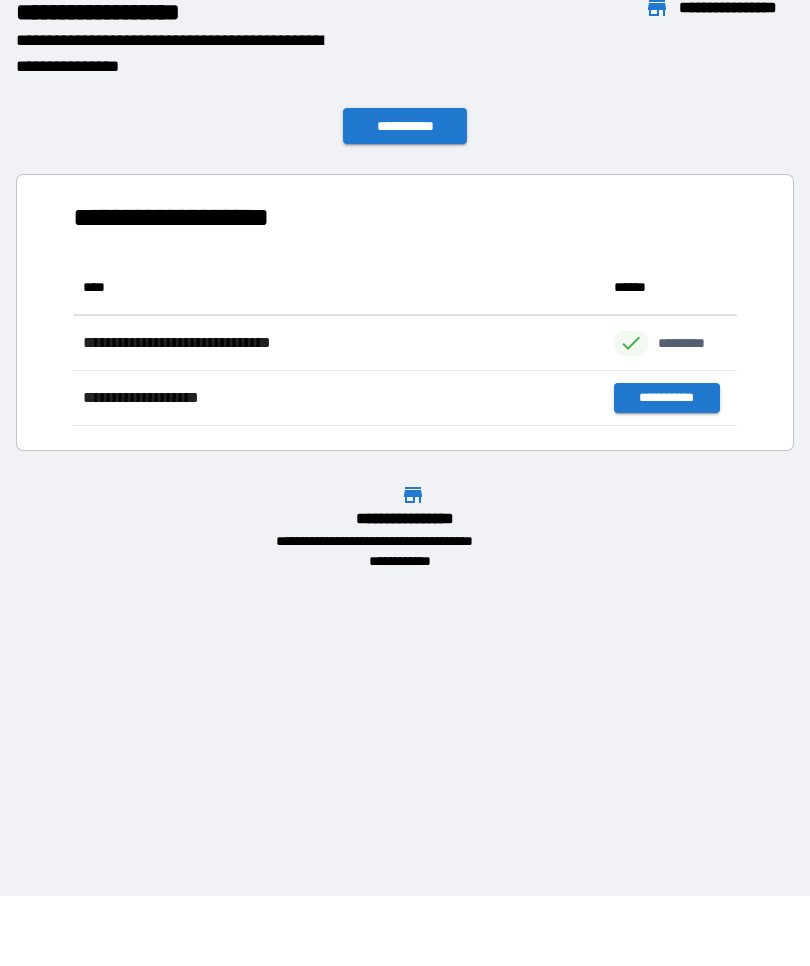 scroll, scrollTop: 166, scrollLeft: 664, axis: both 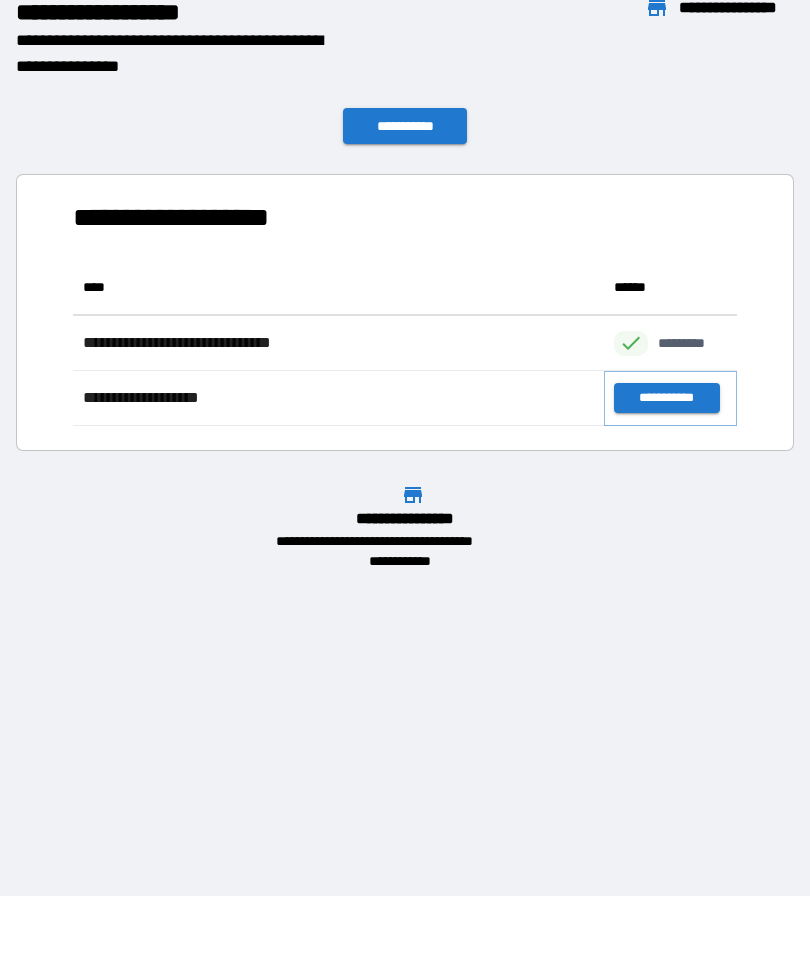 click on "**********" at bounding box center [666, 399] 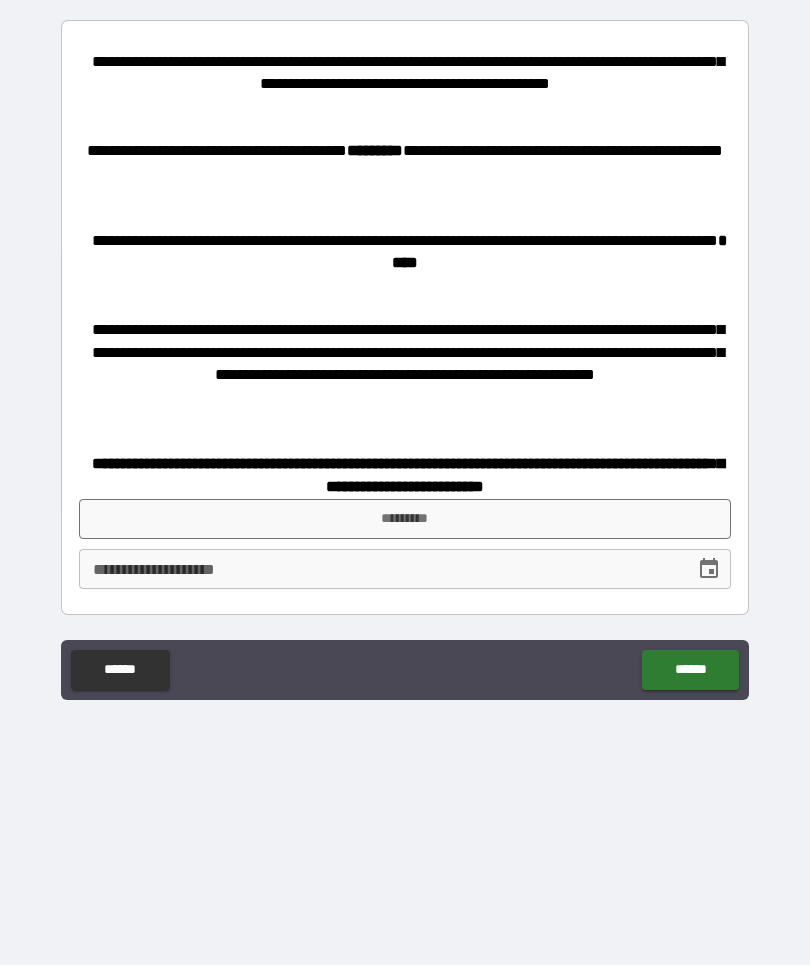 click on "*********" at bounding box center (405, 520) 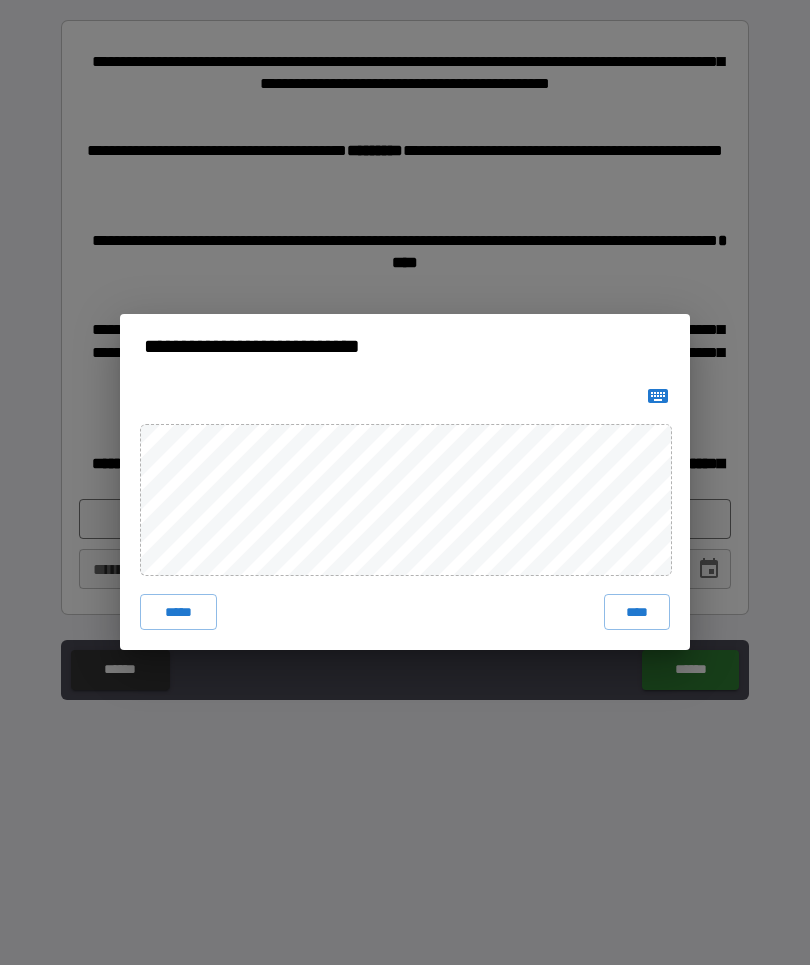 click on "****" at bounding box center (637, 613) 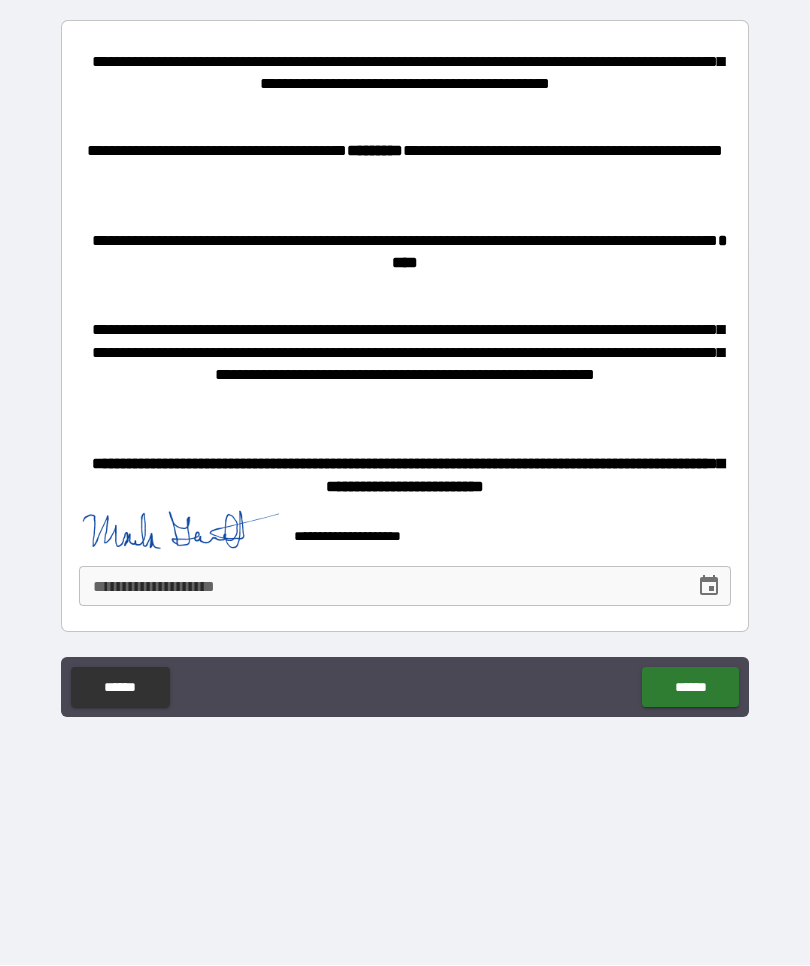 click on "******" at bounding box center [690, 688] 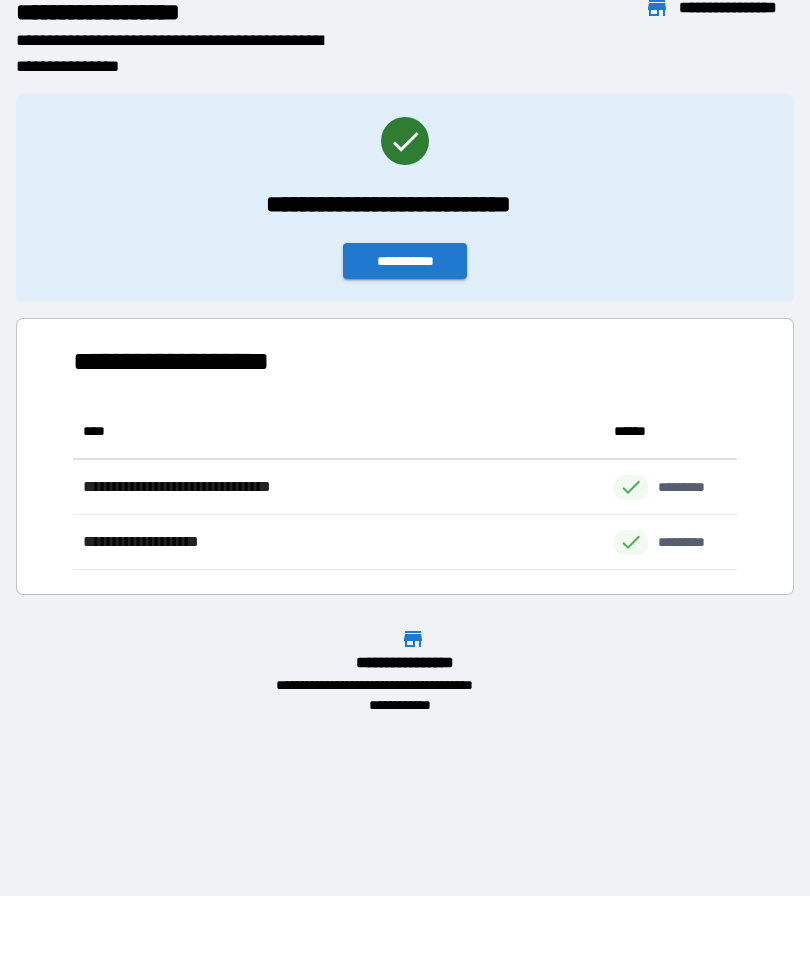 scroll, scrollTop: 1, scrollLeft: 1, axis: both 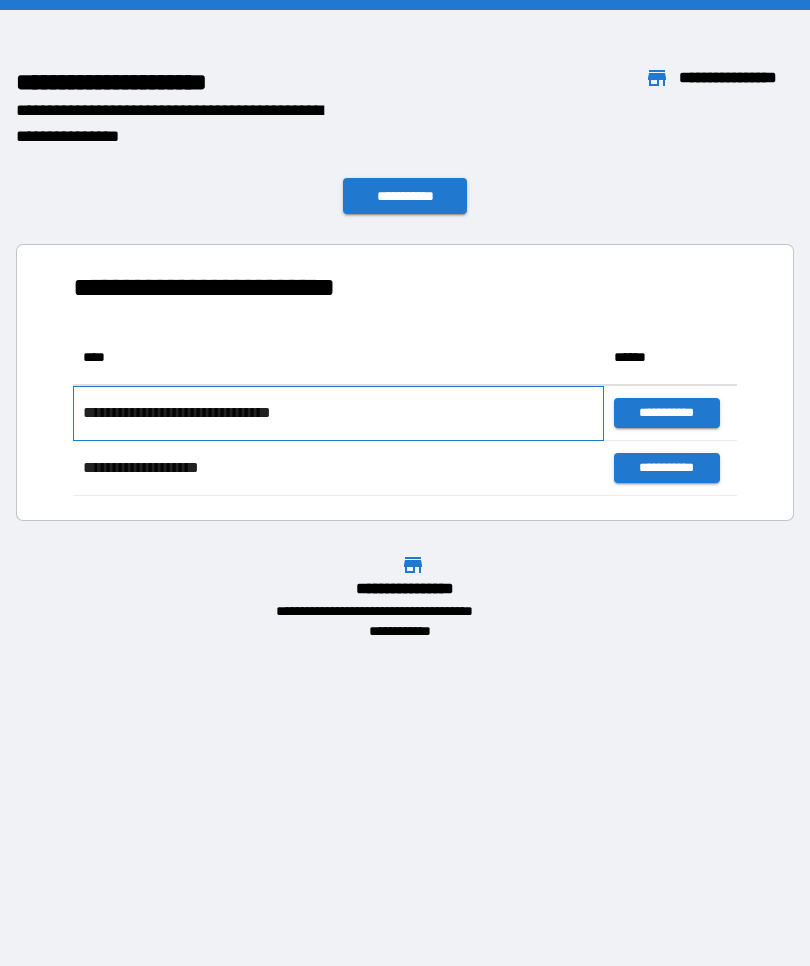 click on "**********" at bounding box center [338, 413] 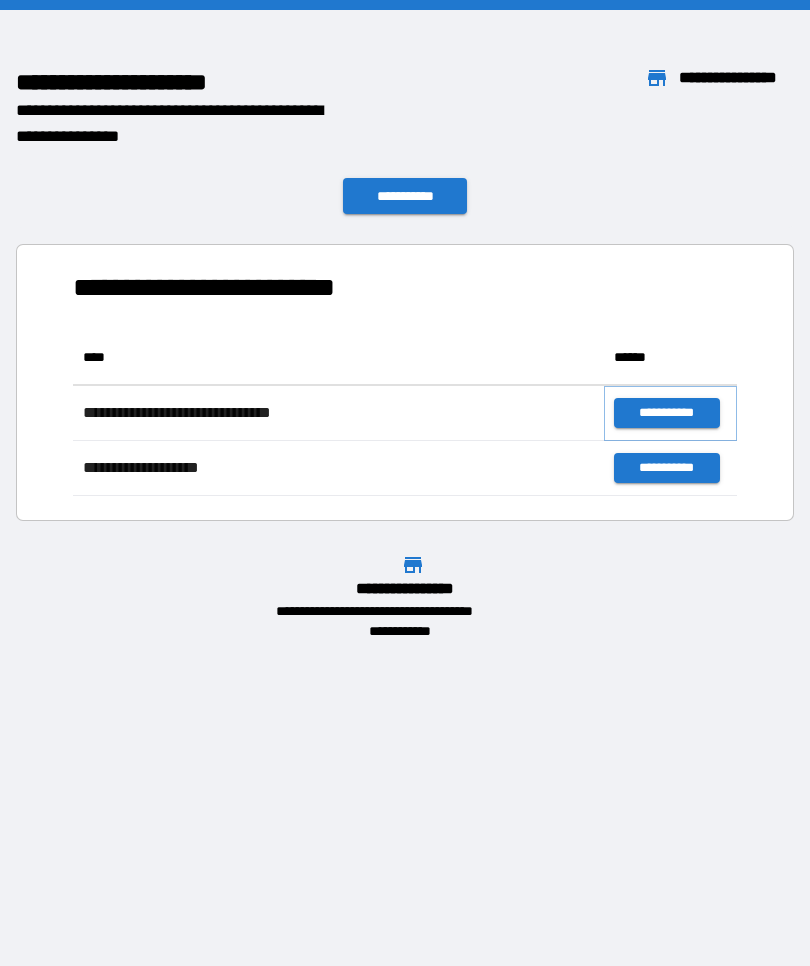 click on "**********" at bounding box center (666, 413) 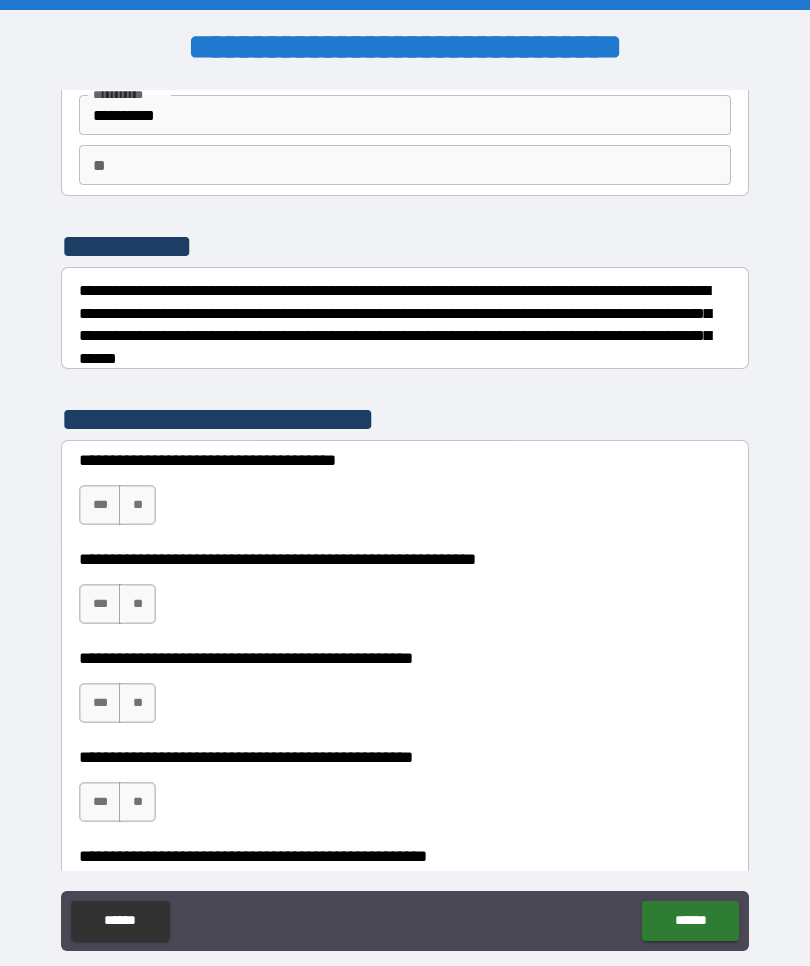 scroll, scrollTop: 169, scrollLeft: 0, axis: vertical 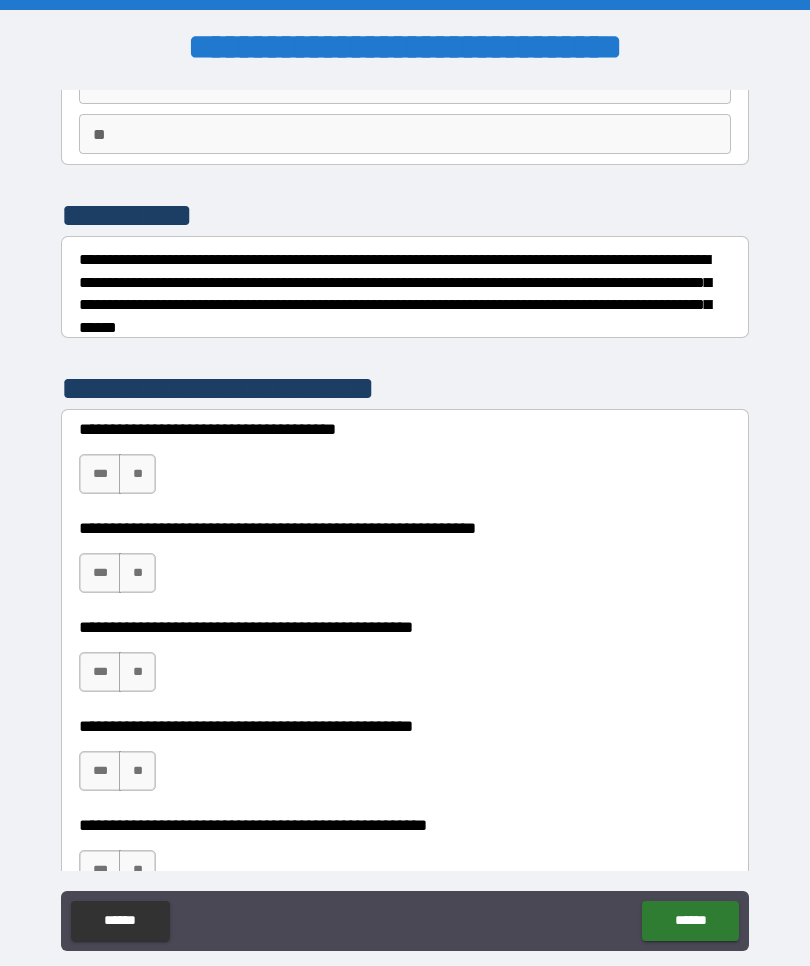 click on "**" at bounding box center [137, 474] 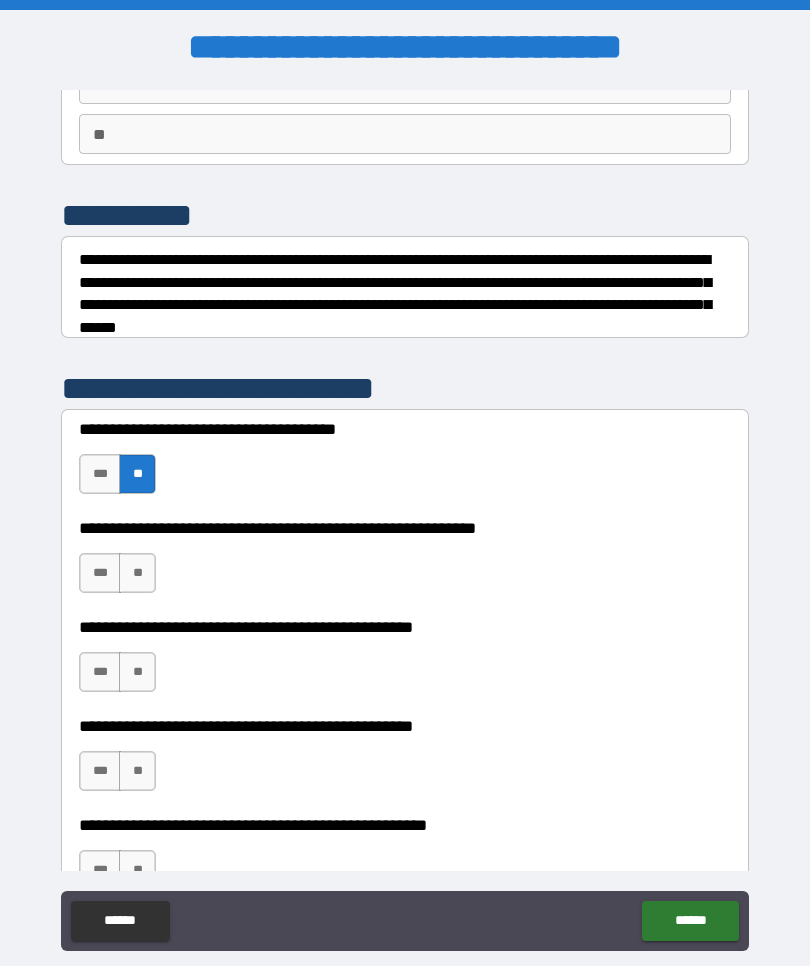 click on "***" at bounding box center (100, 573) 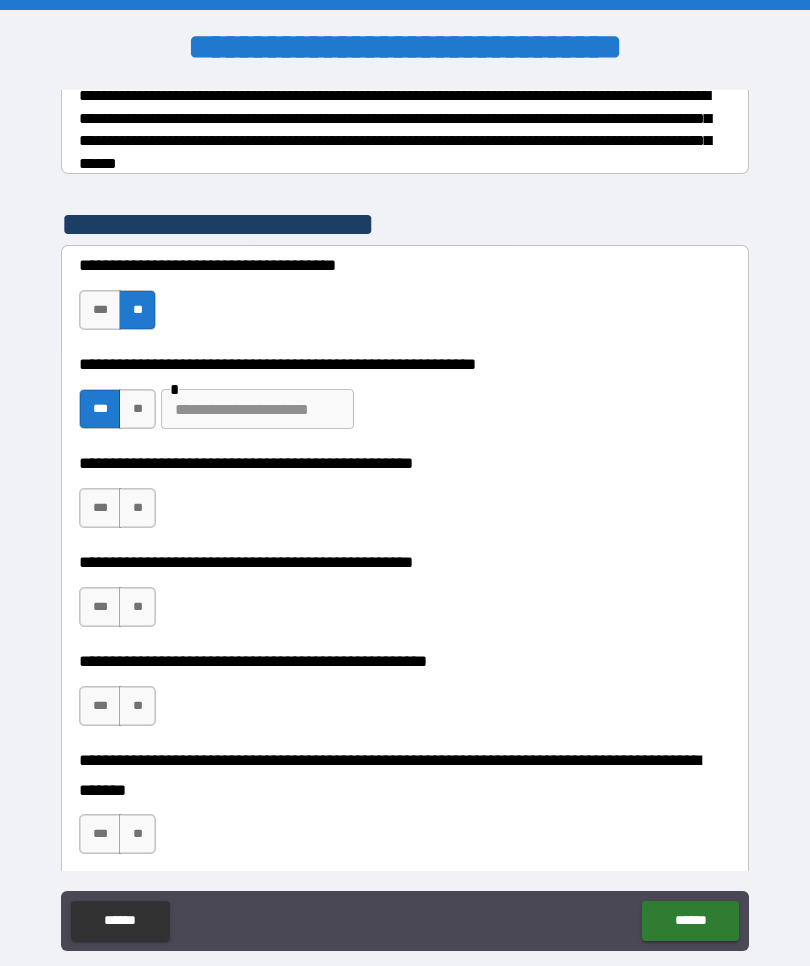 scroll, scrollTop: 335, scrollLeft: 0, axis: vertical 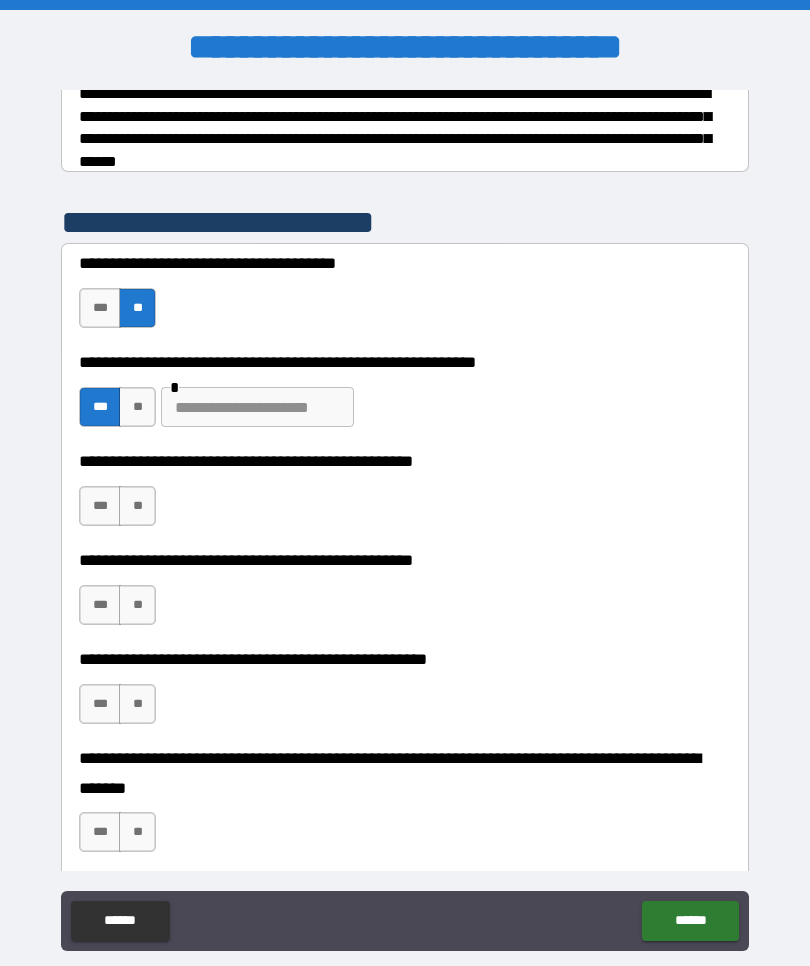 click on "**" at bounding box center (137, 506) 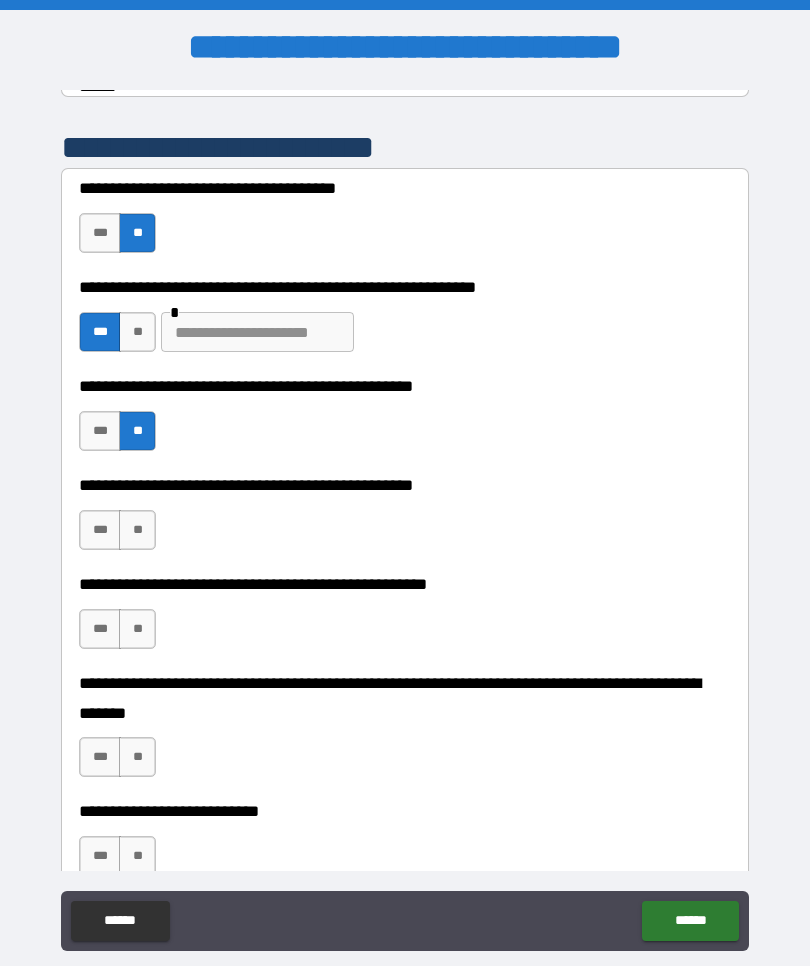 scroll, scrollTop: 412, scrollLeft: 0, axis: vertical 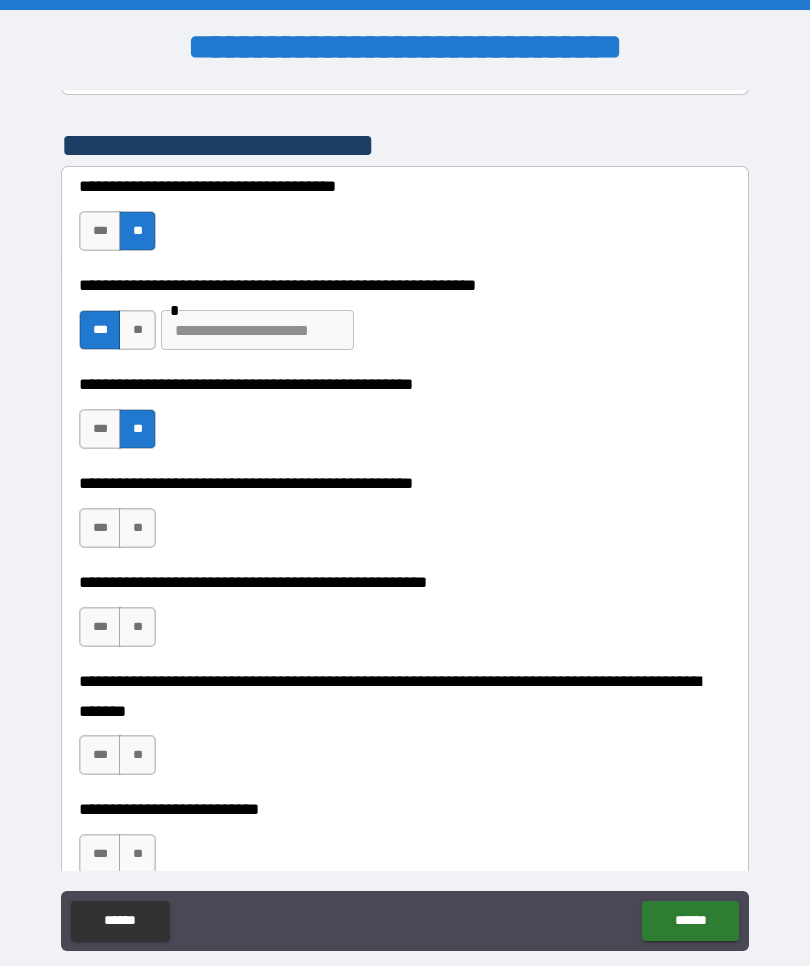 click on "***" at bounding box center [100, 528] 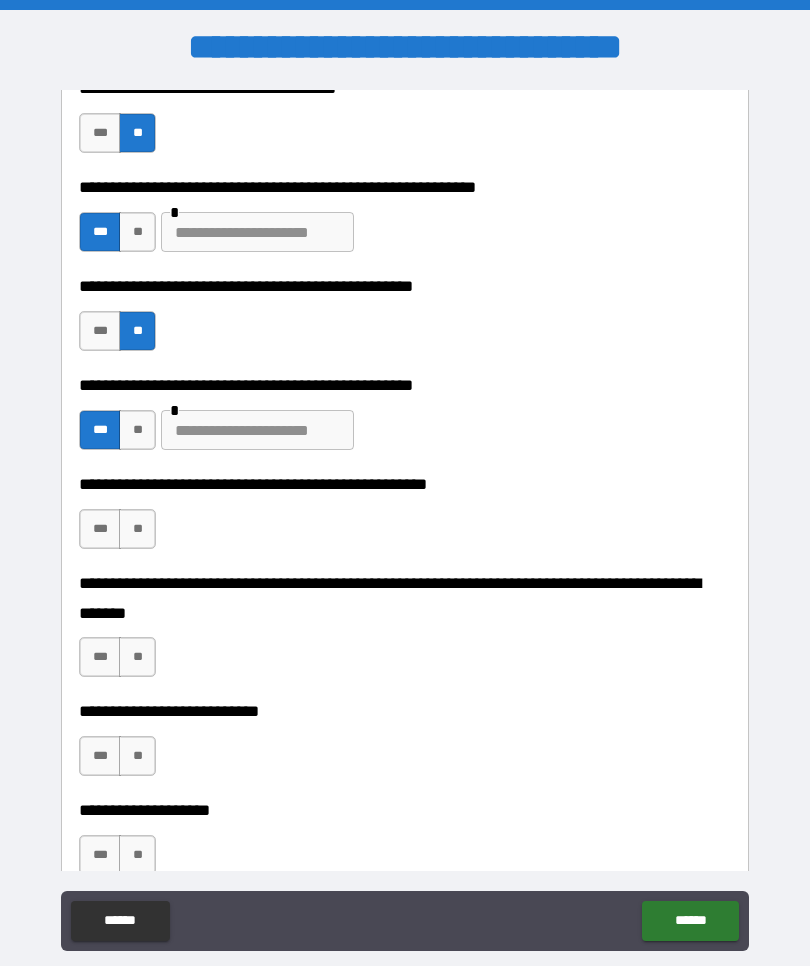 scroll, scrollTop: 516, scrollLeft: 0, axis: vertical 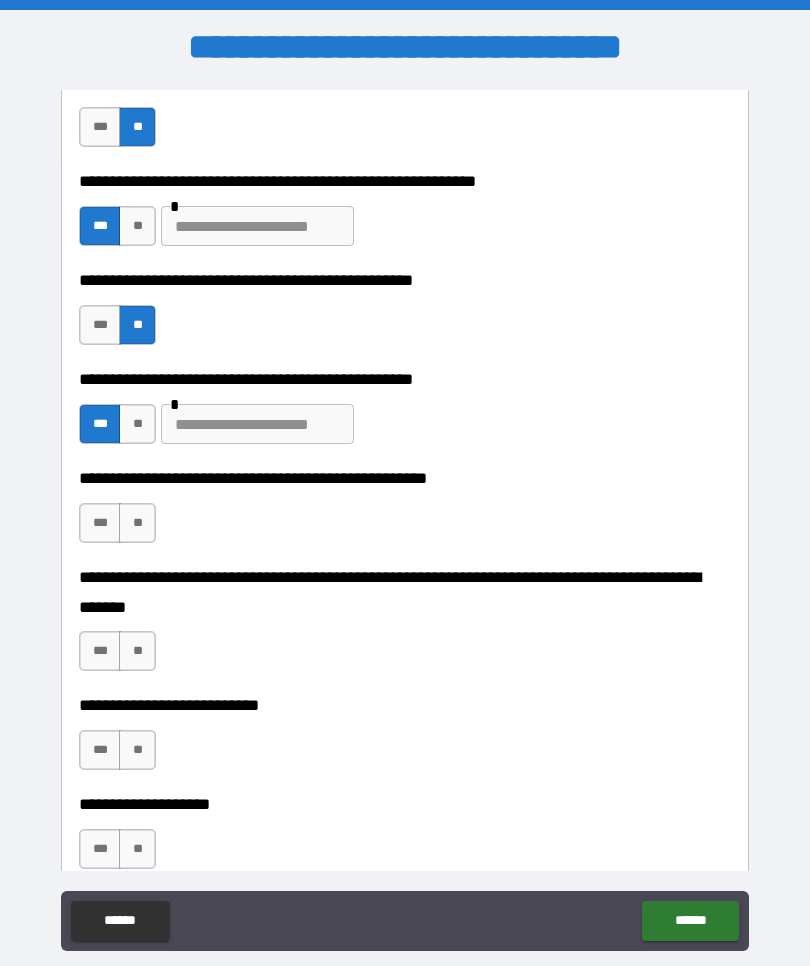 click on "**" at bounding box center [137, 523] 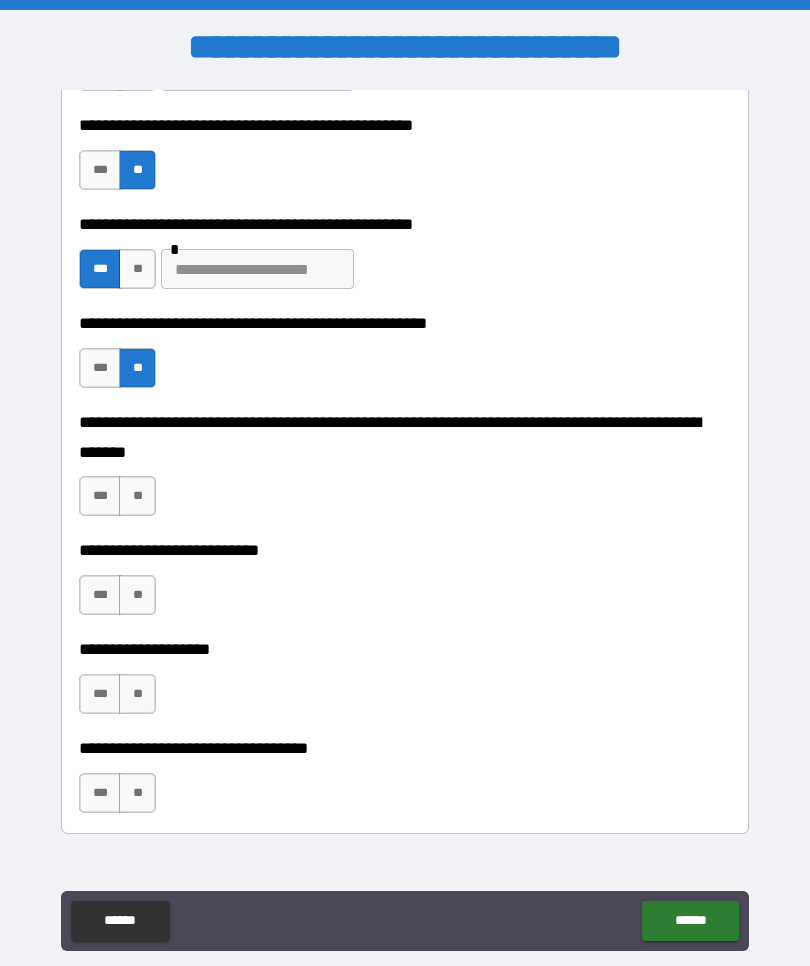 scroll, scrollTop: 674, scrollLeft: 0, axis: vertical 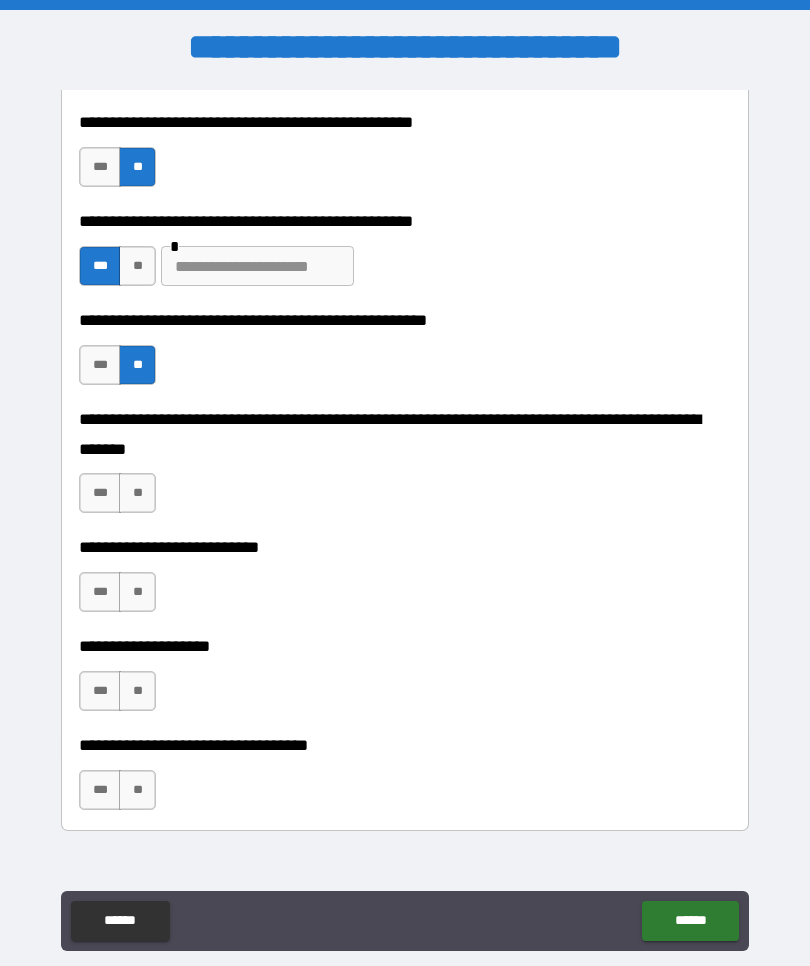 click on "**" at bounding box center (137, 493) 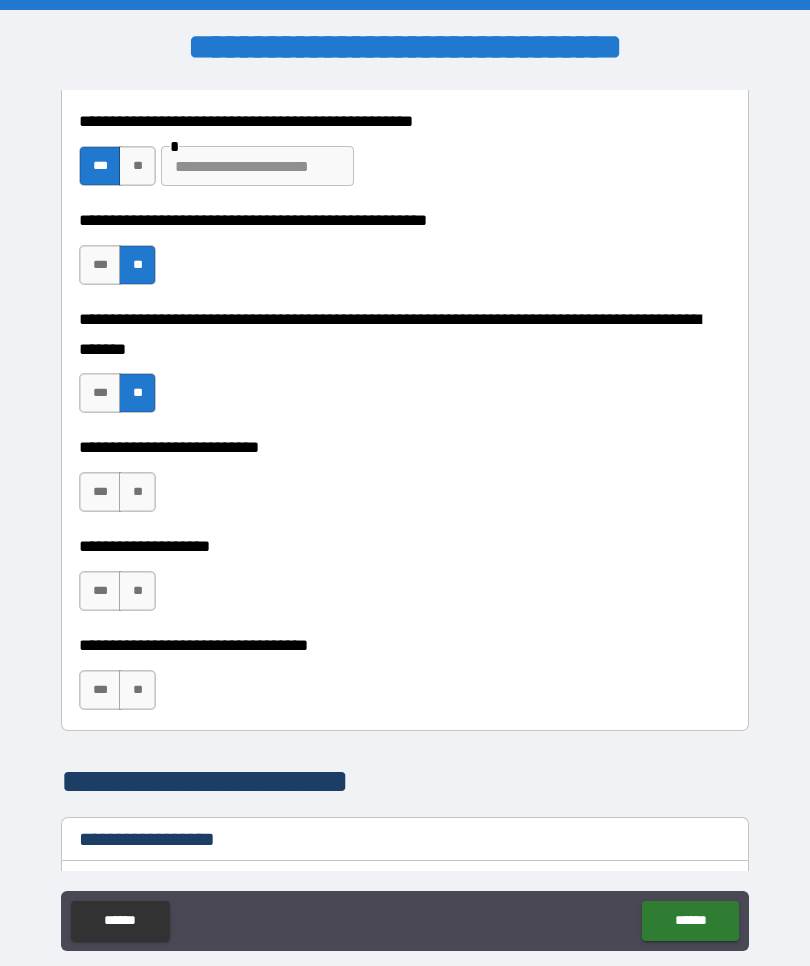 scroll, scrollTop: 779, scrollLeft: 0, axis: vertical 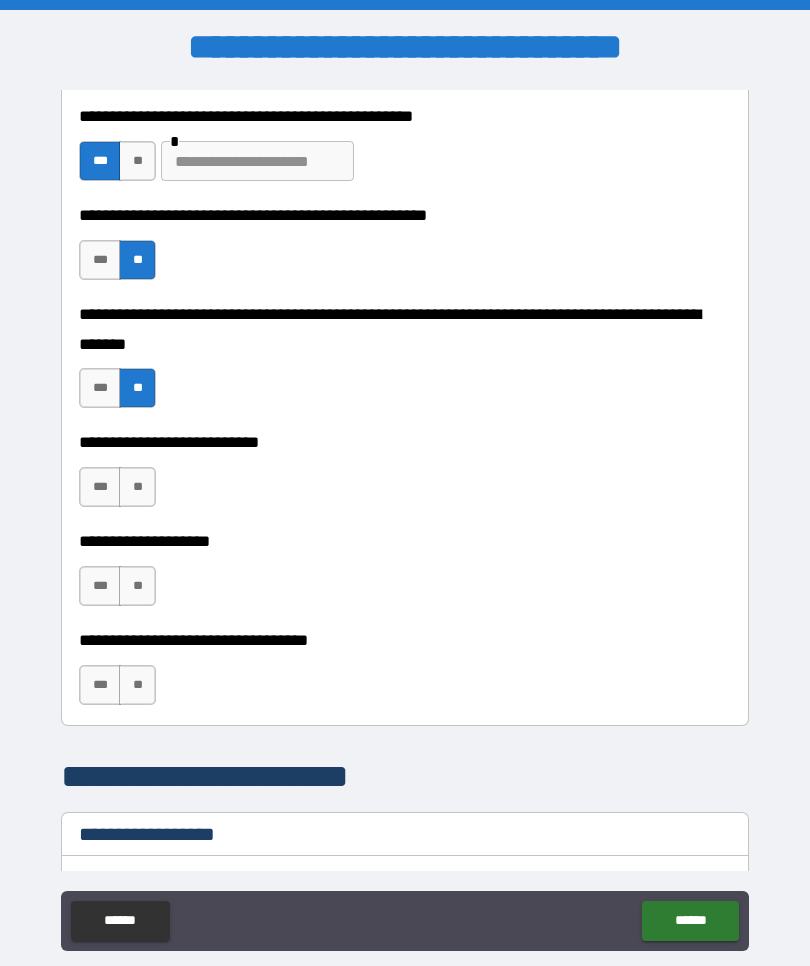 click on "**" at bounding box center [137, 487] 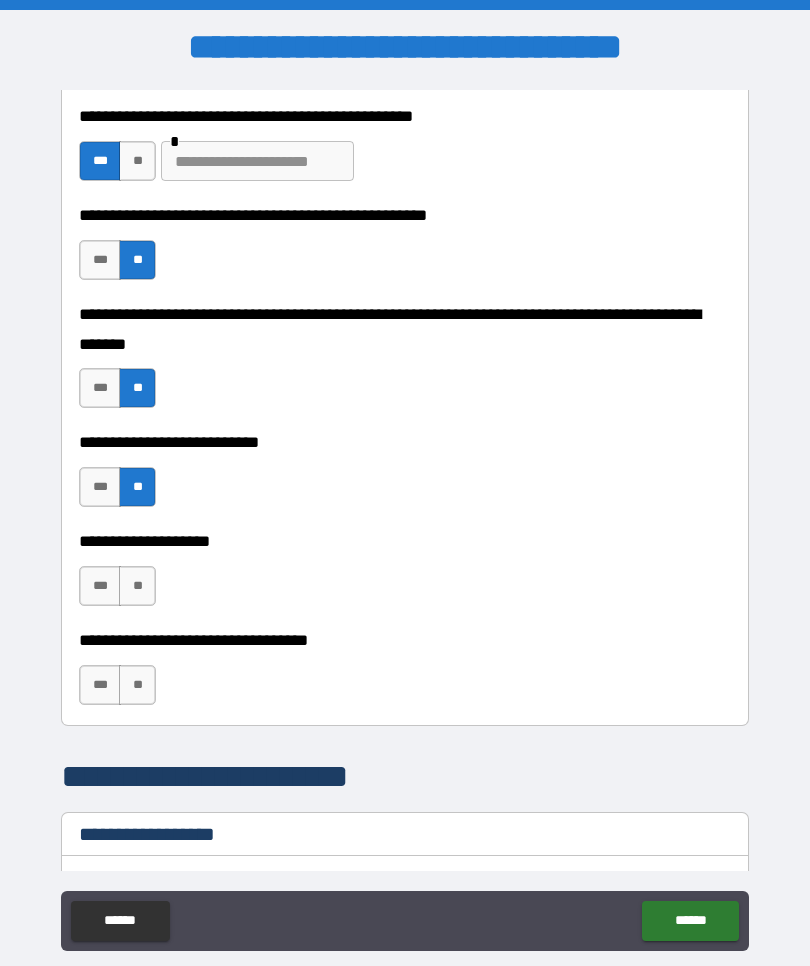 click on "**" at bounding box center [137, 586] 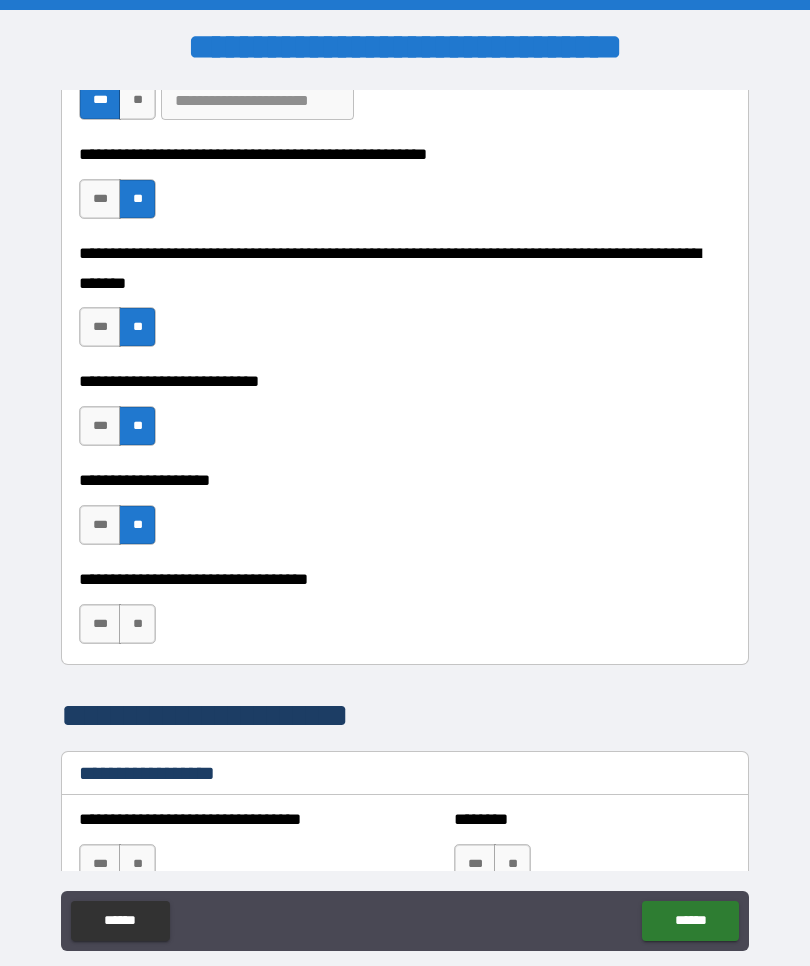 scroll, scrollTop: 855, scrollLeft: 0, axis: vertical 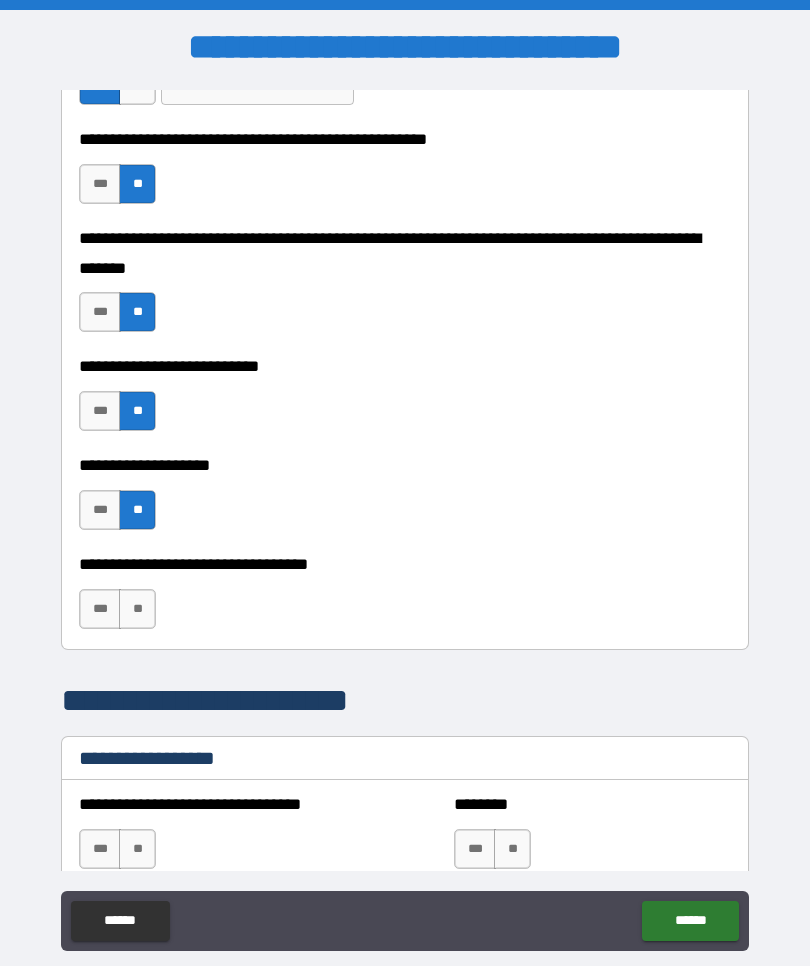 click on "**" at bounding box center [137, 609] 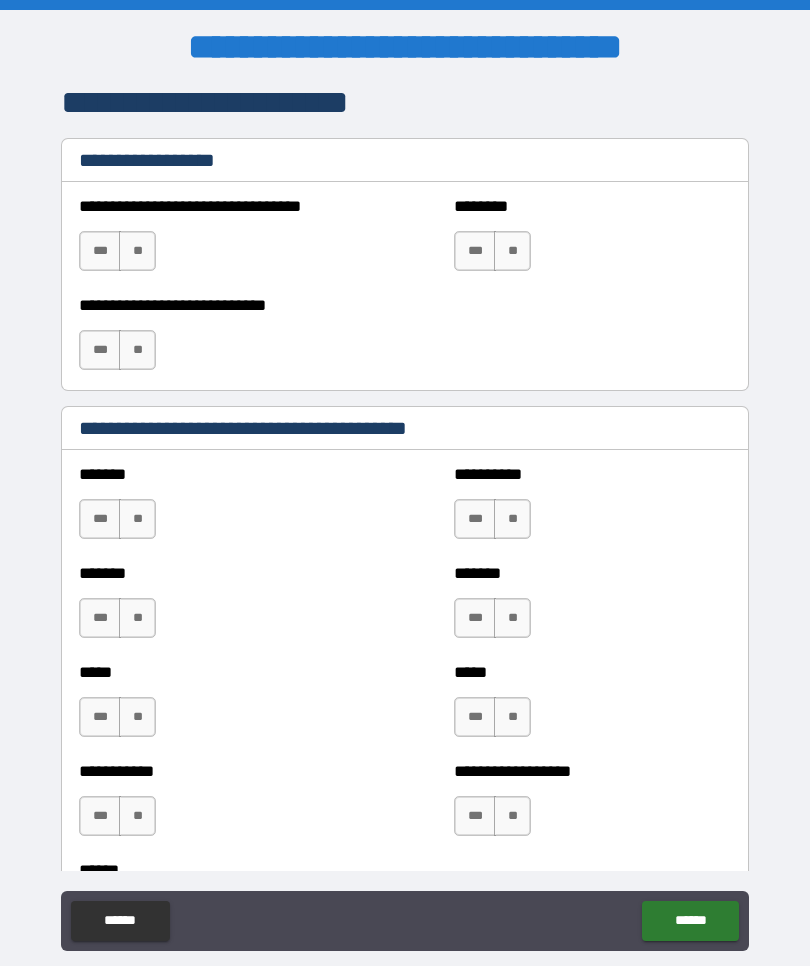 scroll, scrollTop: 1450, scrollLeft: 0, axis: vertical 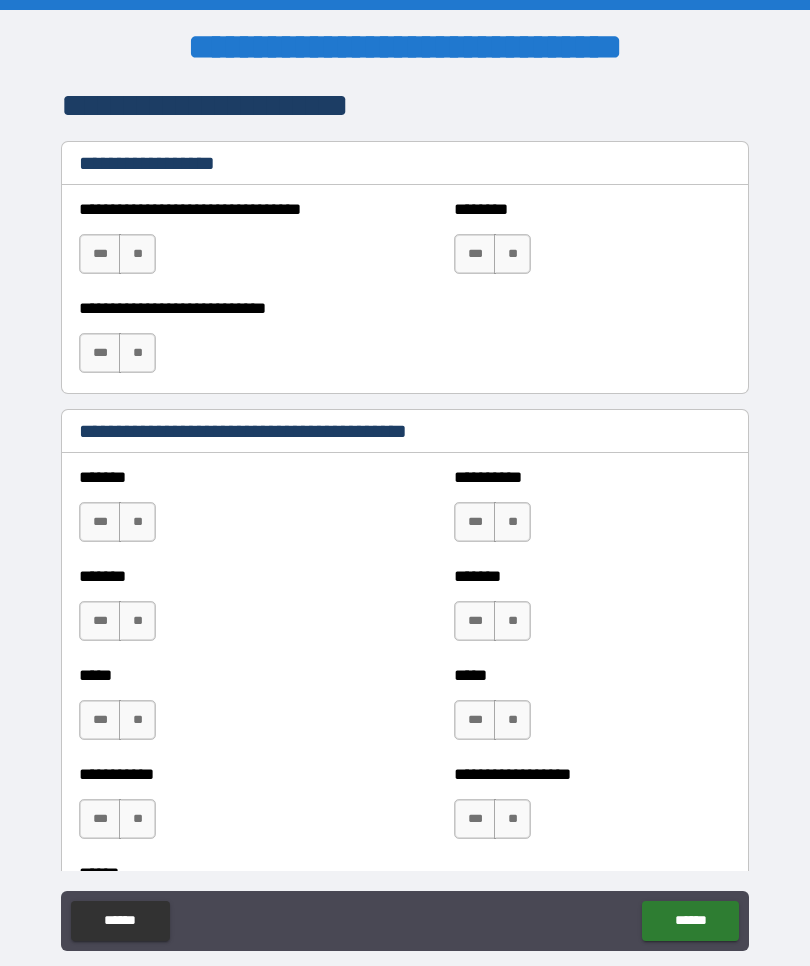 click on "**" at bounding box center [137, 522] 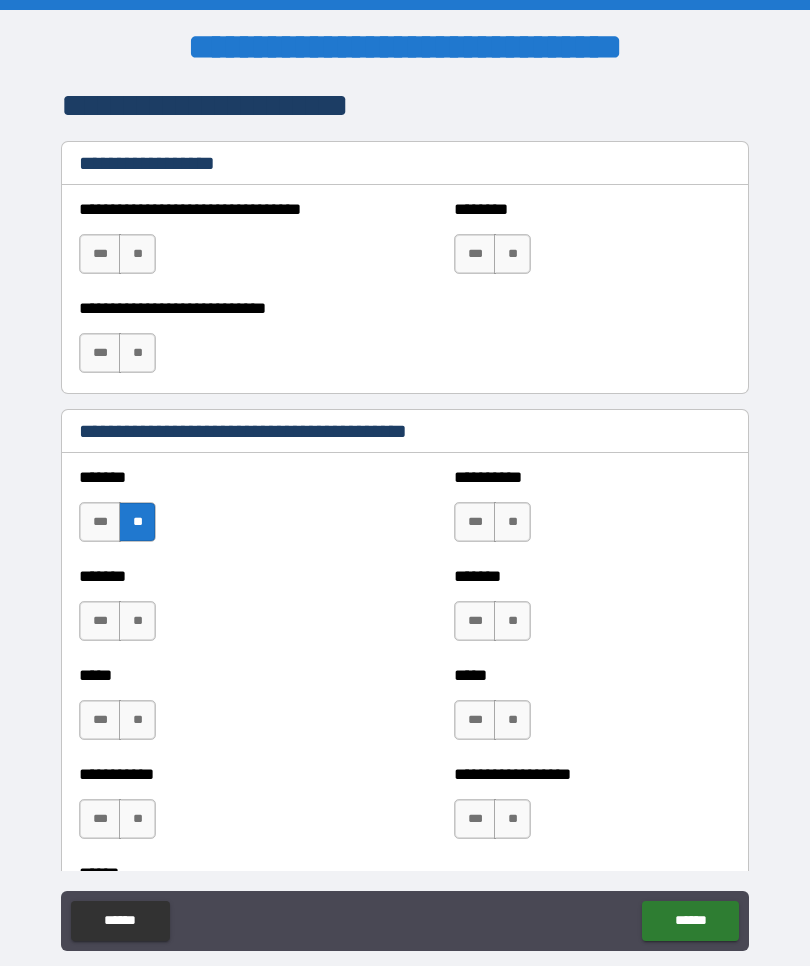 click on "**" at bounding box center (137, 621) 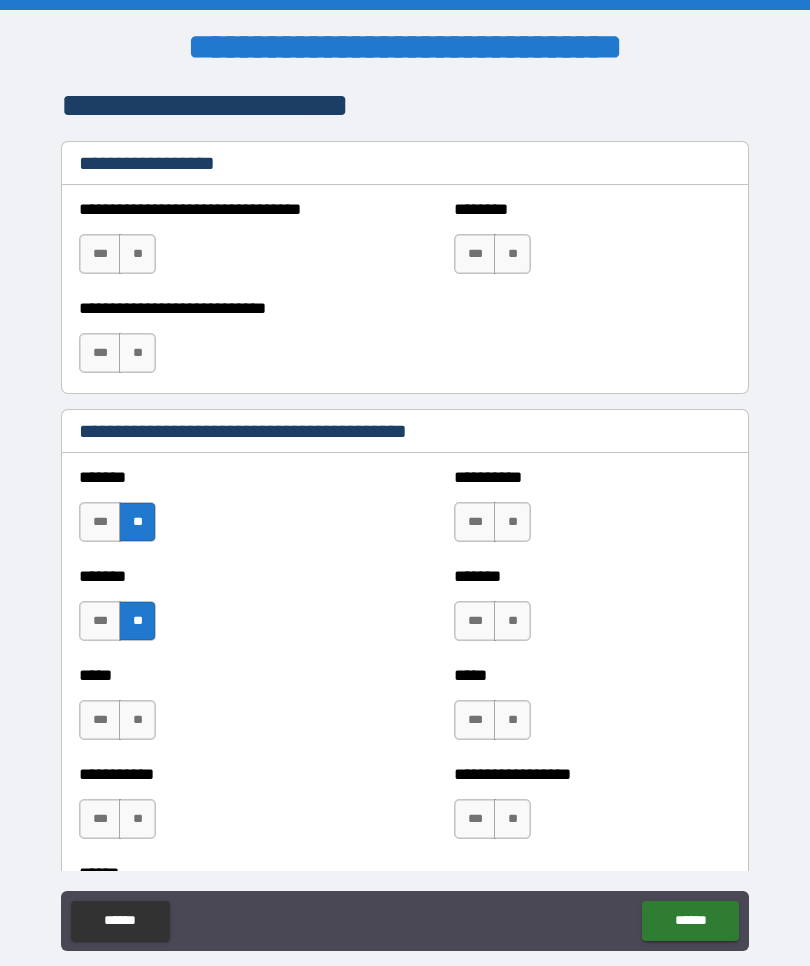 click on "*** **" at bounding box center [117, 720] 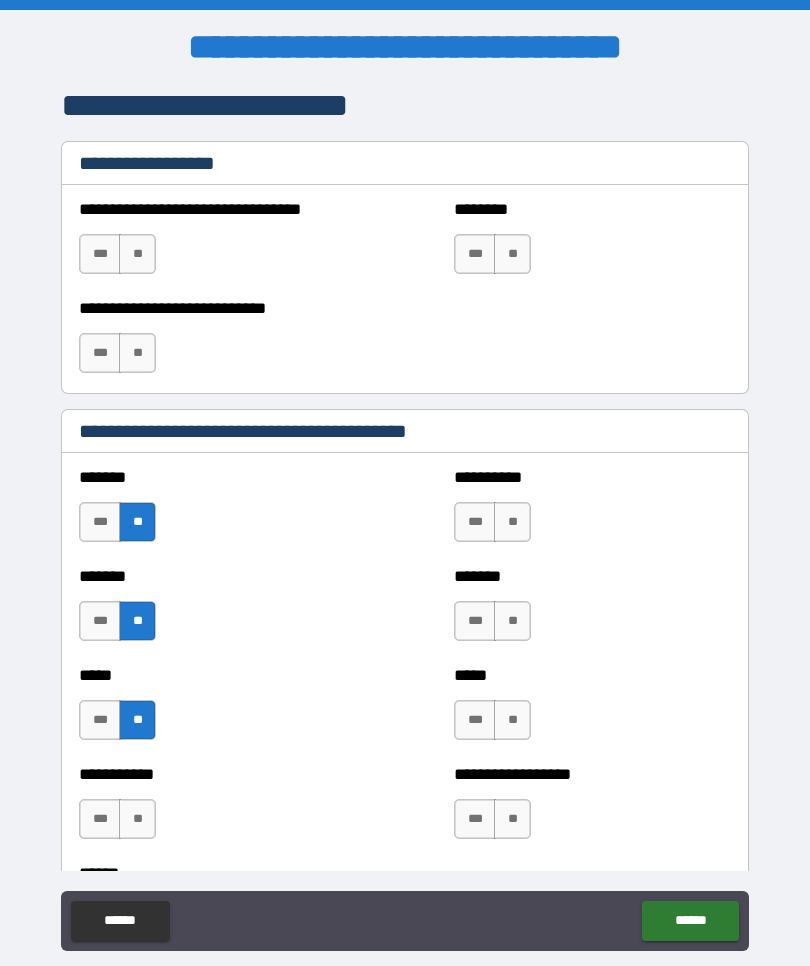 click on "**" at bounding box center [137, 819] 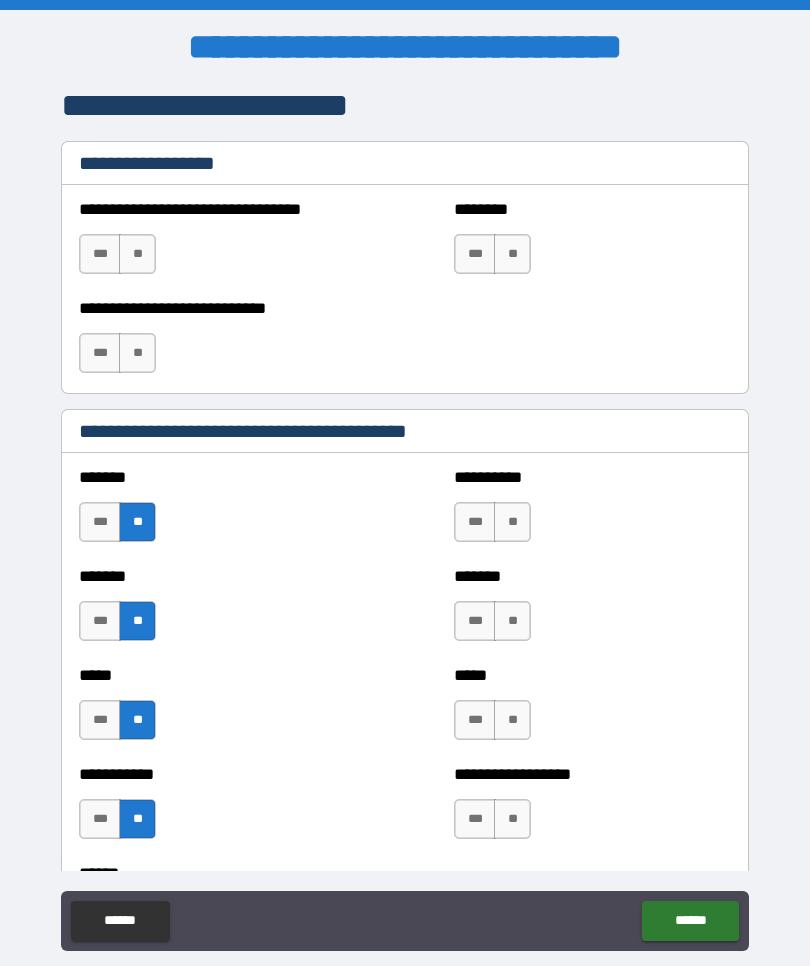click on "**" at bounding box center (512, 522) 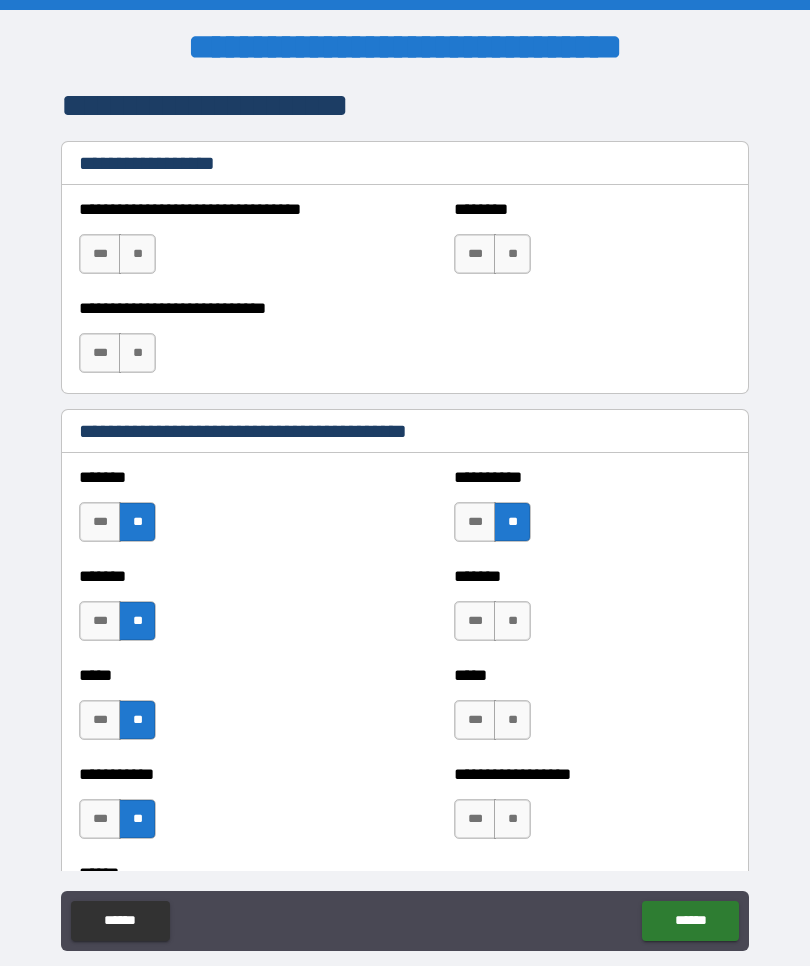 click on "**" at bounding box center [512, 621] 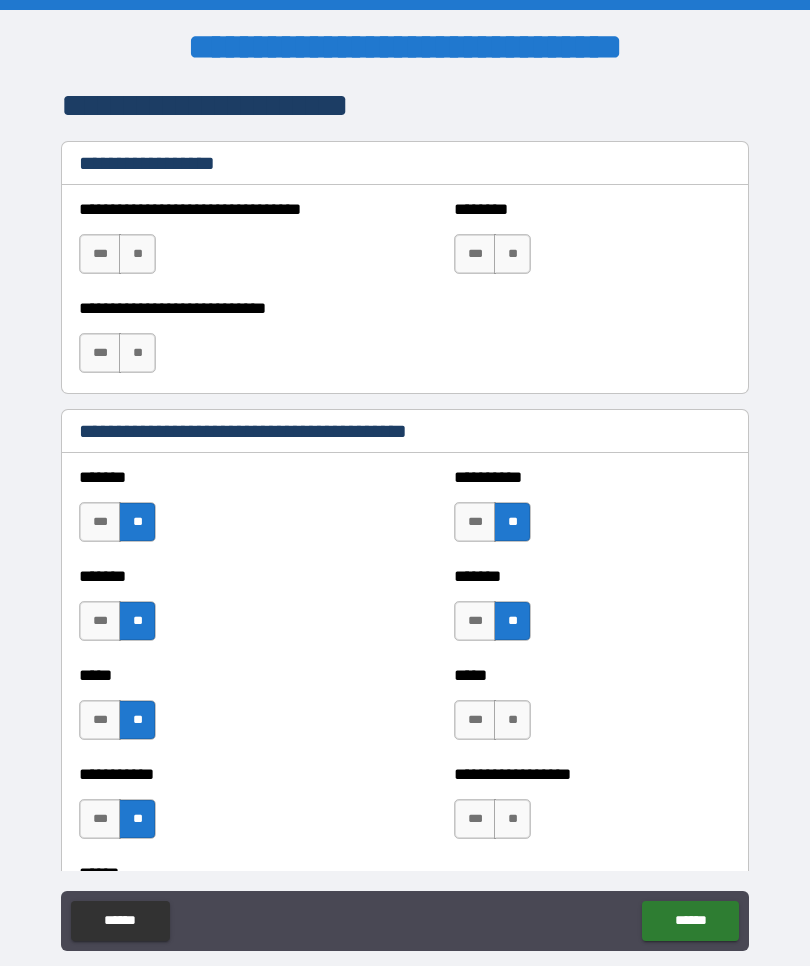 click on "**" at bounding box center (512, 720) 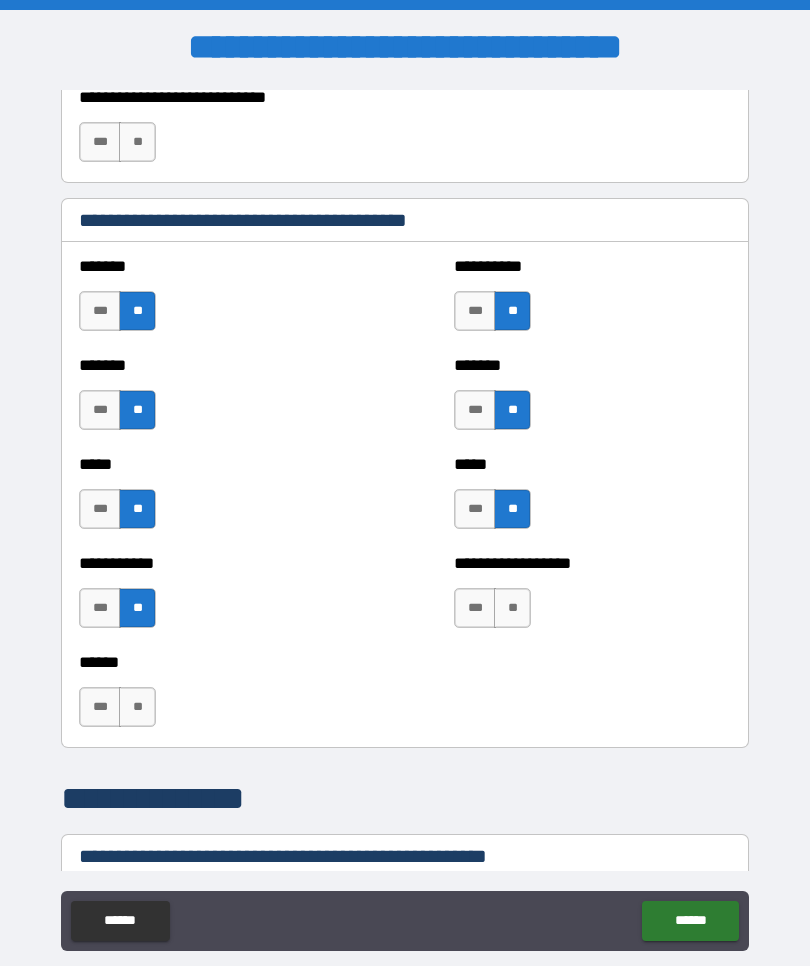 scroll, scrollTop: 1657, scrollLeft: 0, axis: vertical 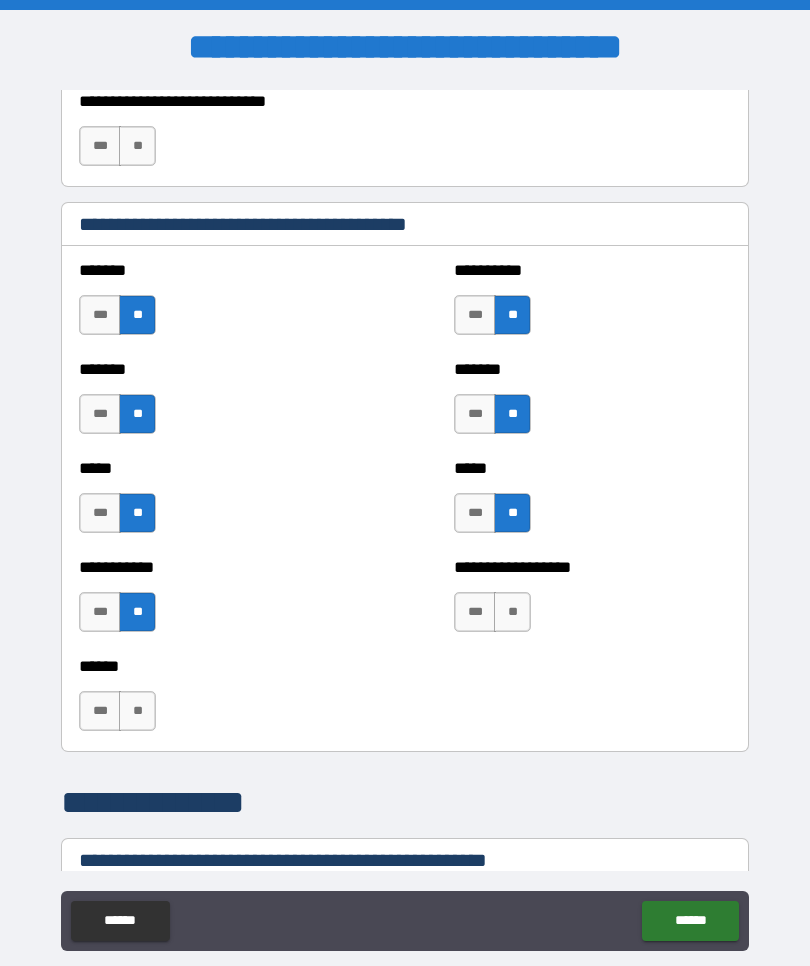 click on "**" at bounding box center (512, 612) 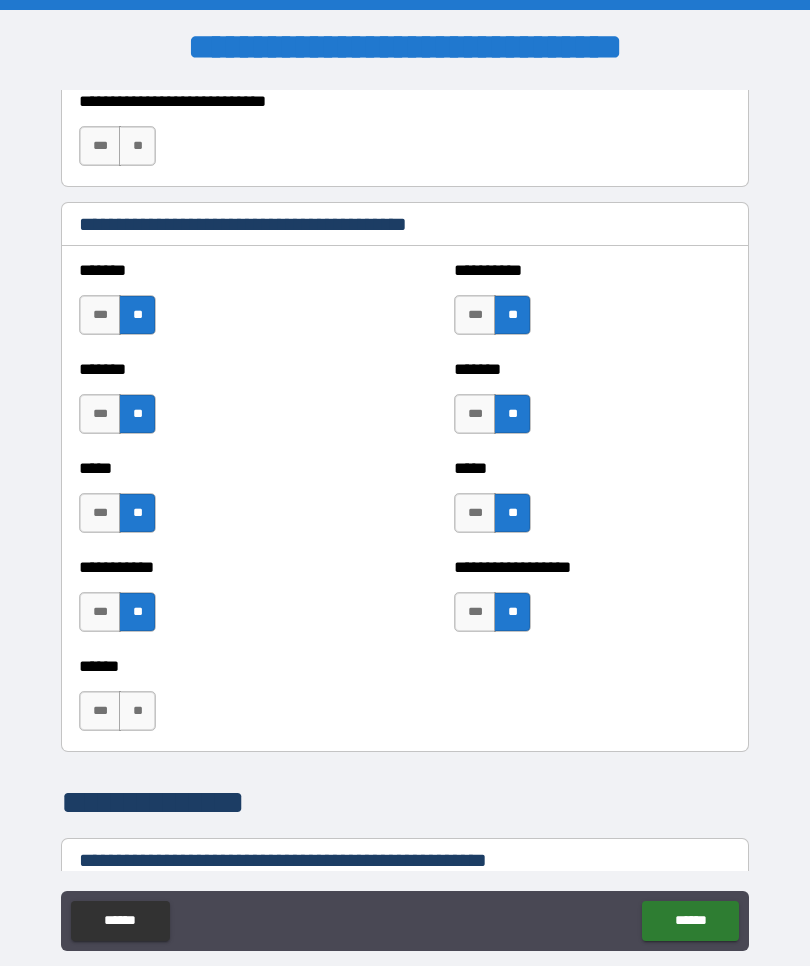 click on "**" at bounding box center [137, 711] 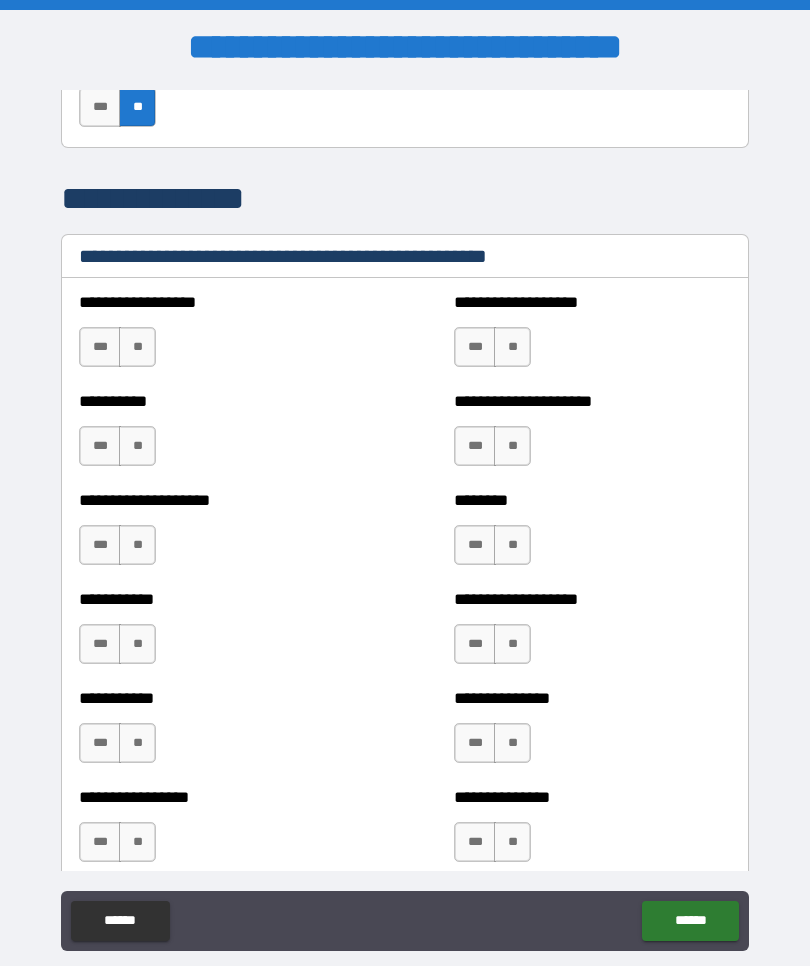 scroll, scrollTop: 2261, scrollLeft: 0, axis: vertical 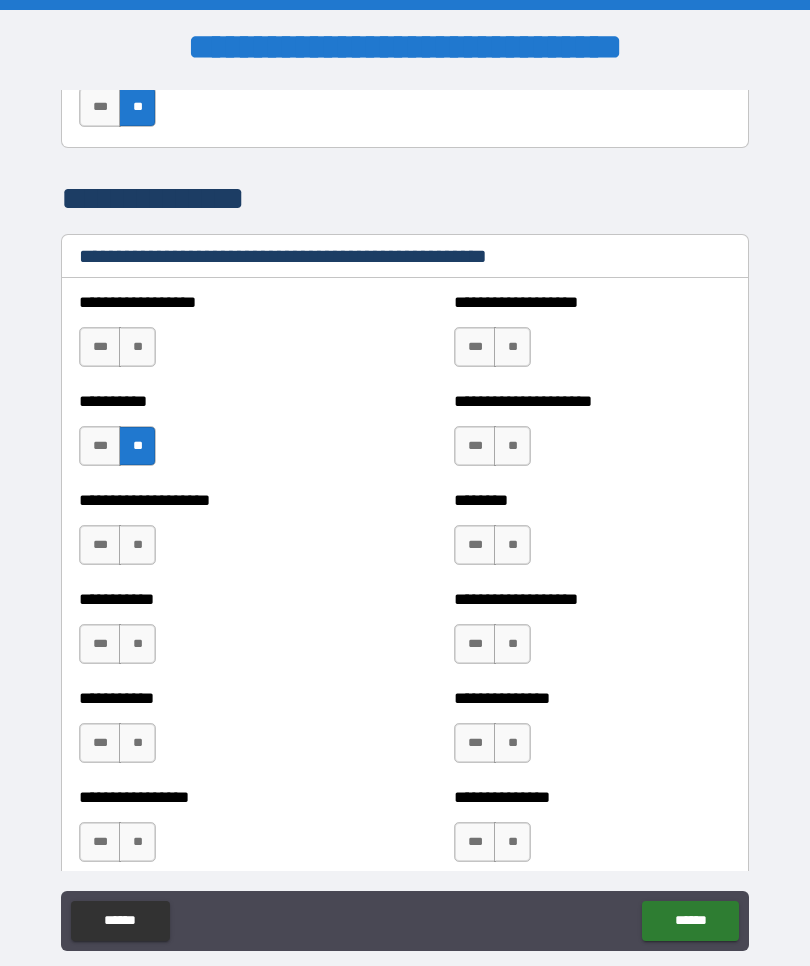 click on "**" at bounding box center (137, 347) 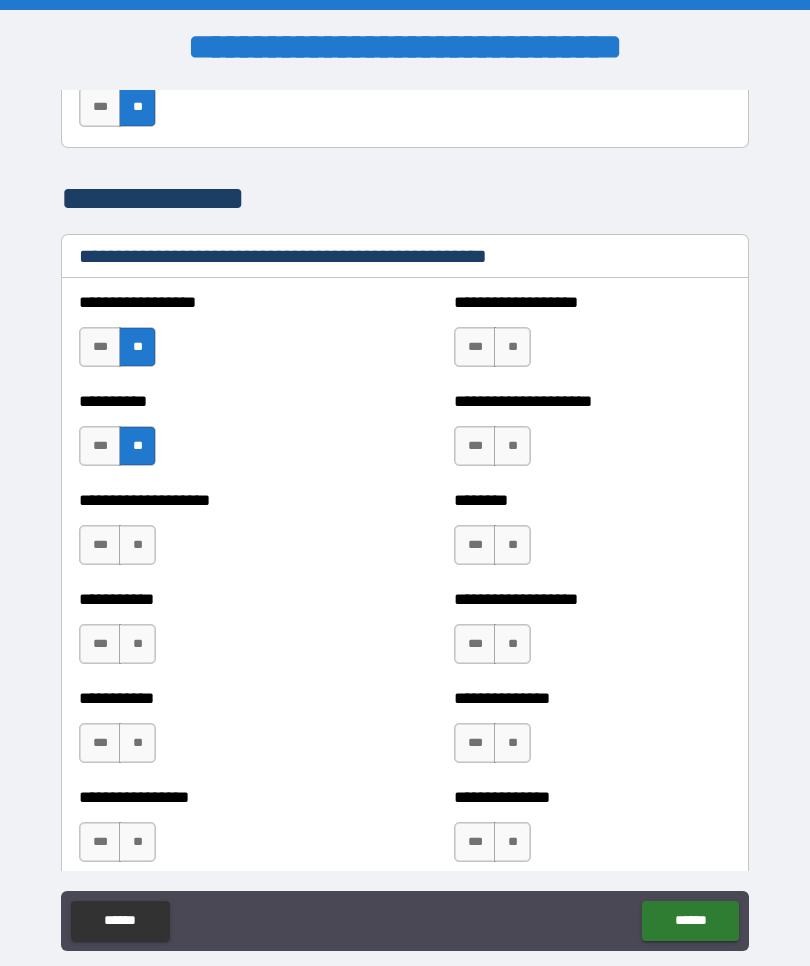 click on "**" at bounding box center (137, 545) 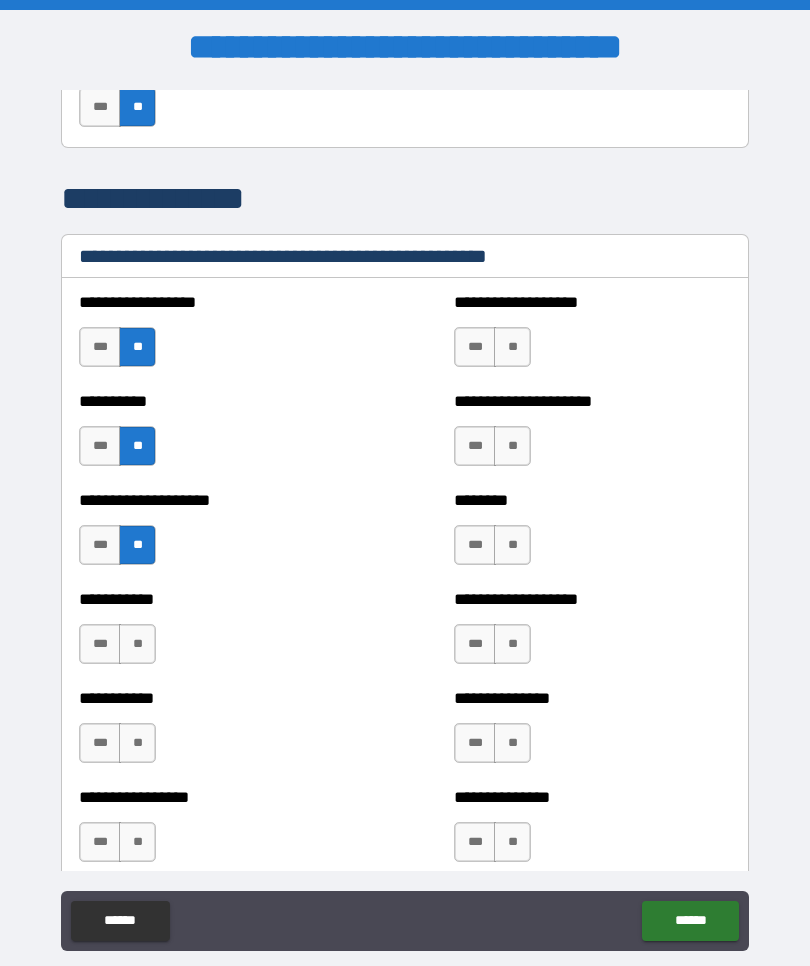 click on "**" at bounding box center [137, 644] 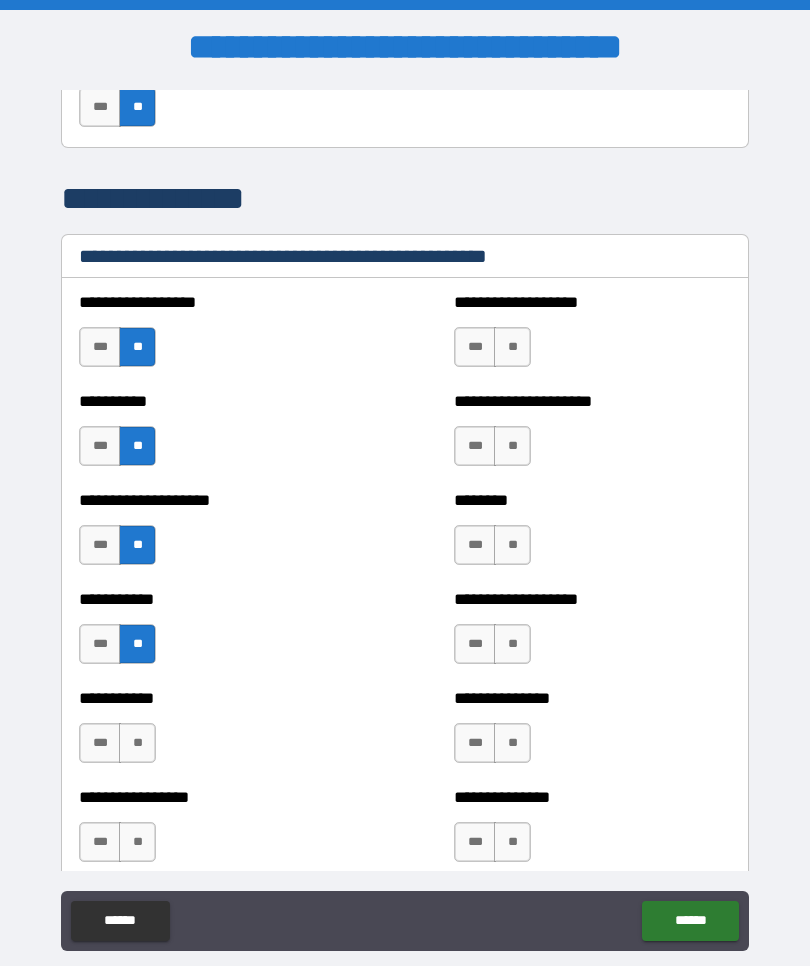 click on "**" at bounding box center [137, 743] 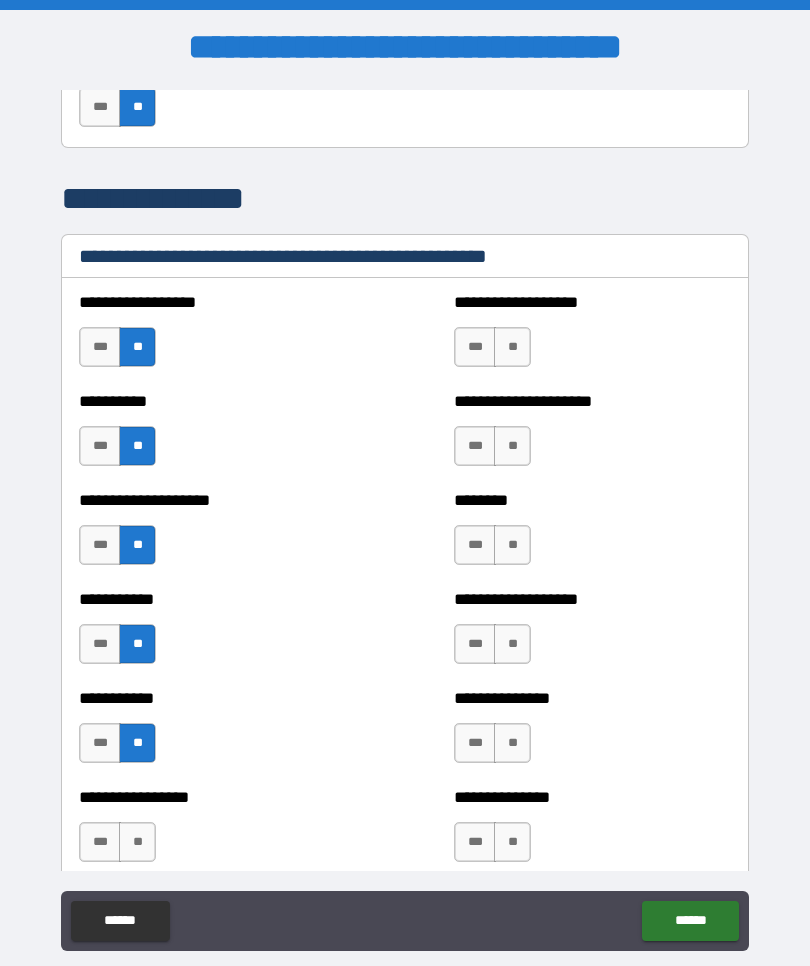 click on "**" at bounding box center (137, 842) 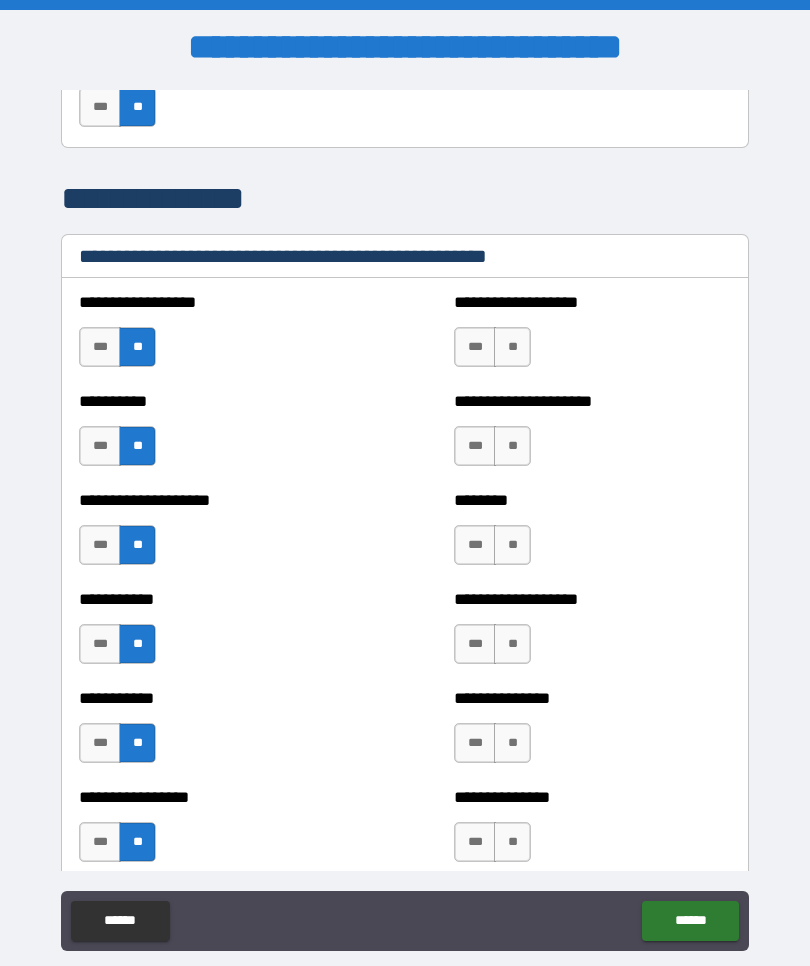 click on "**" at bounding box center [512, 347] 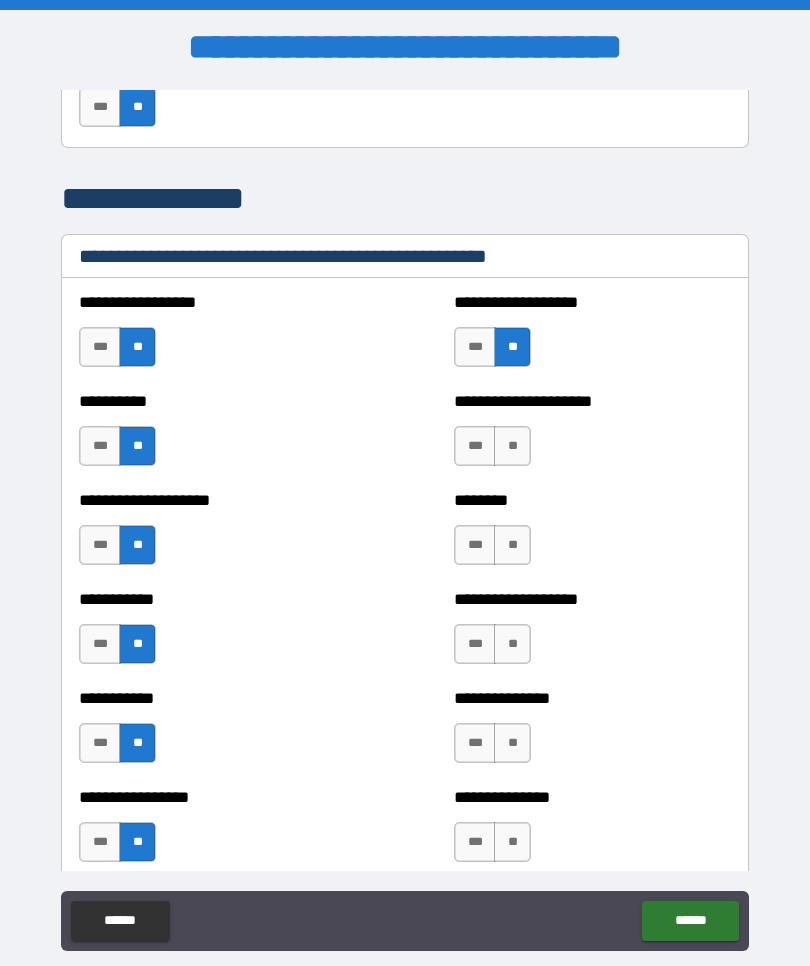 click on "**" at bounding box center (512, 446) 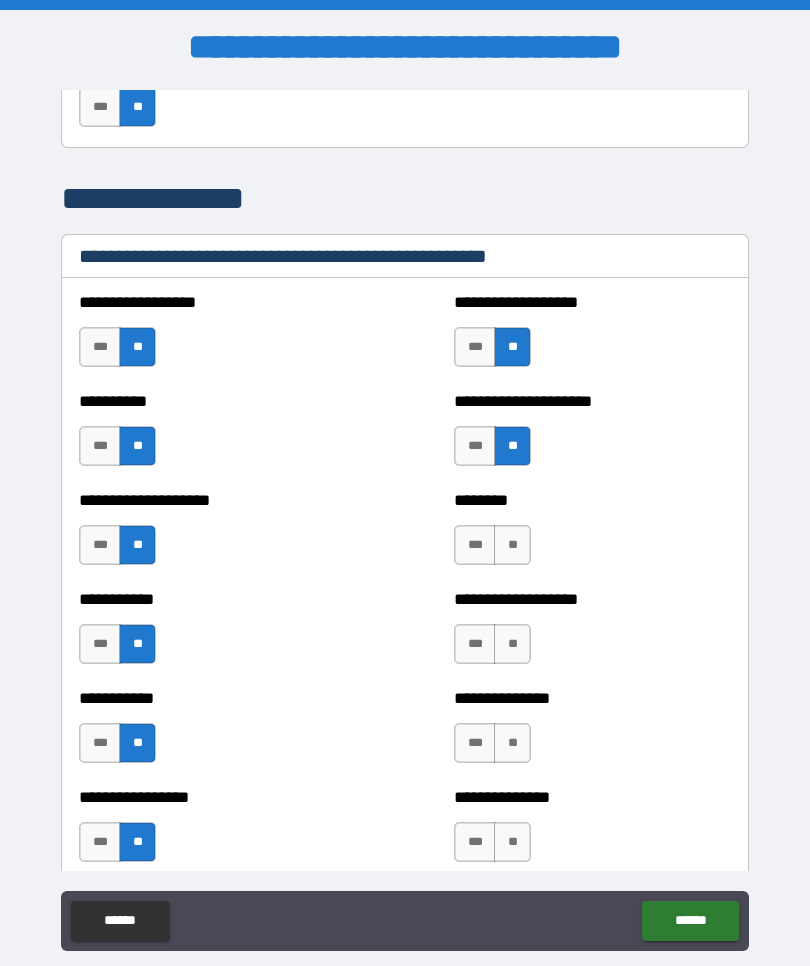 click on "**" at bounding box center (512, 545) 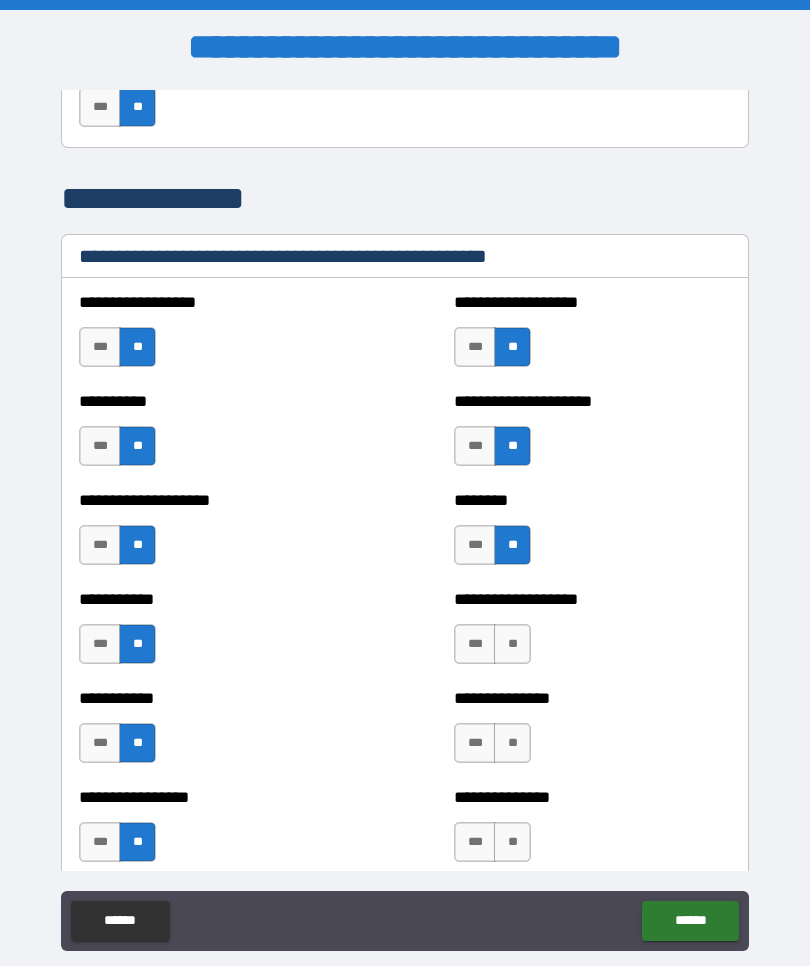 click on "***" at bounding box center (475, 644) 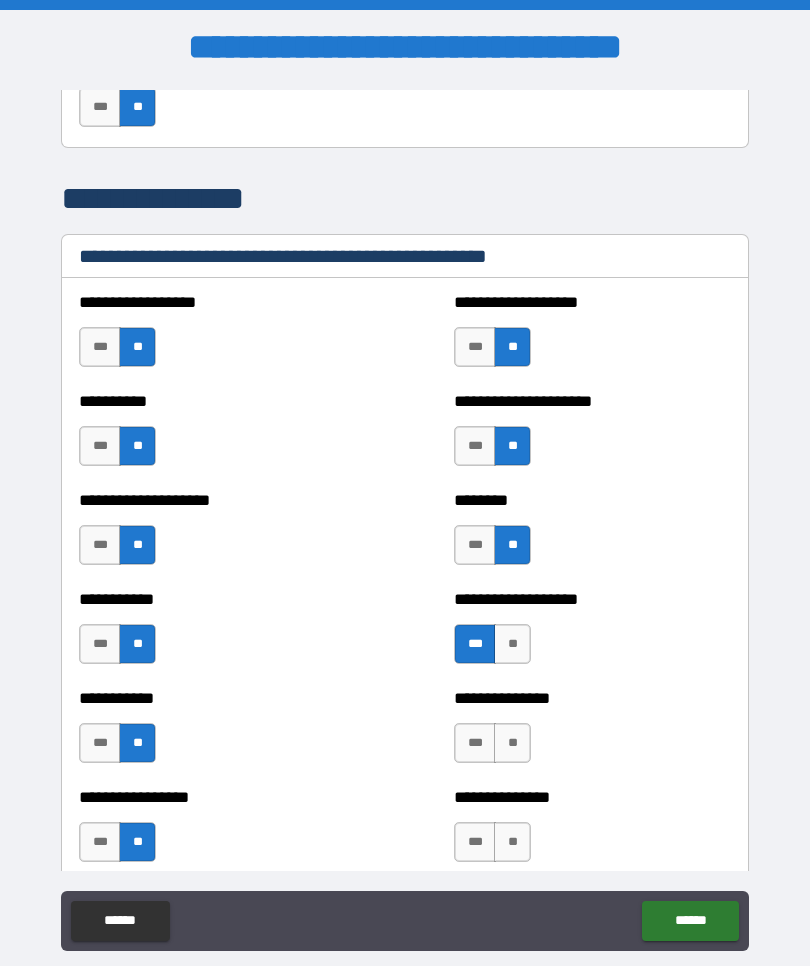 click on "**" at bounding box center [512, 644] 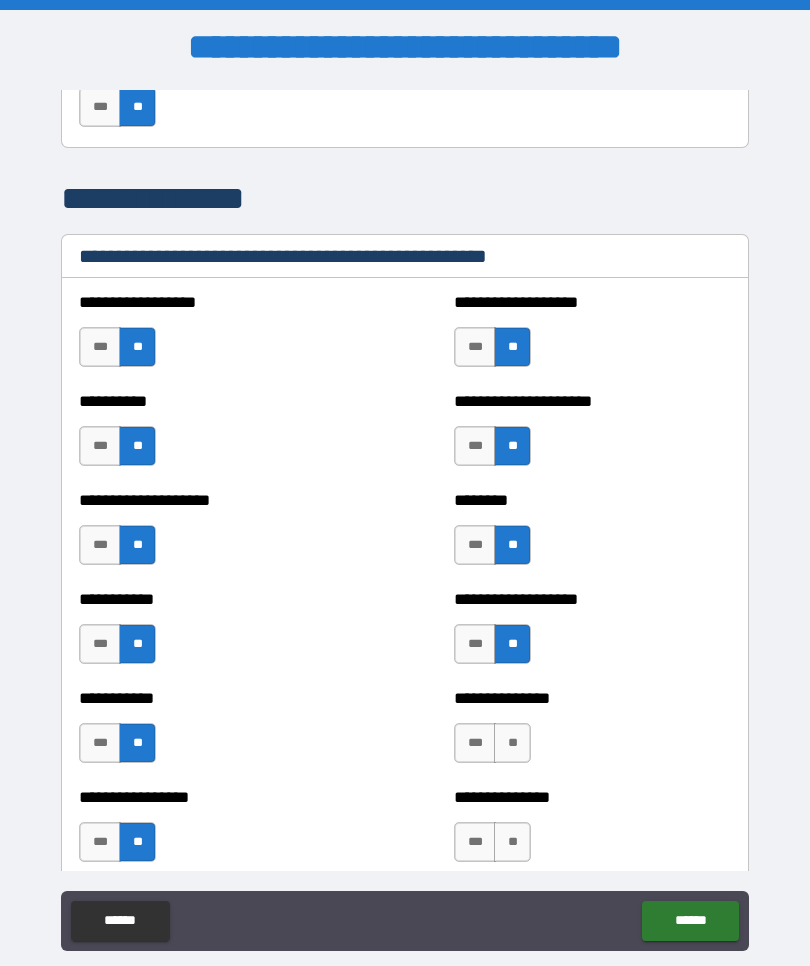 click on "**" at bounding box center [512, 743] 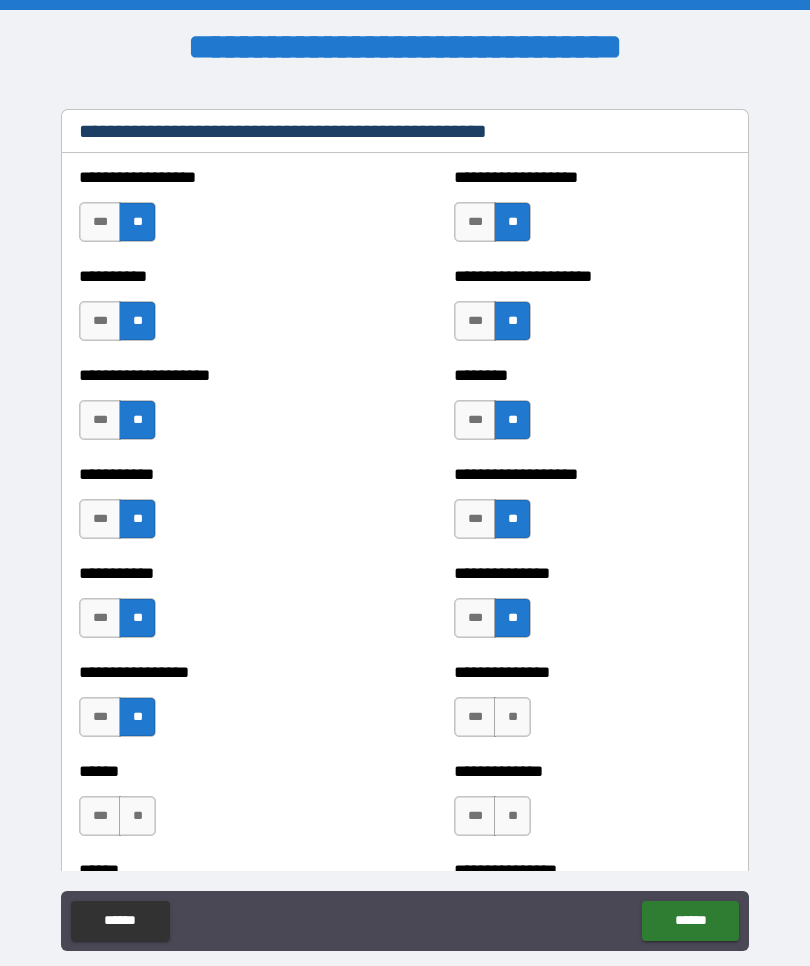 scroll, scrollTop: 2387, scrollLeft: 0, axis: vertical 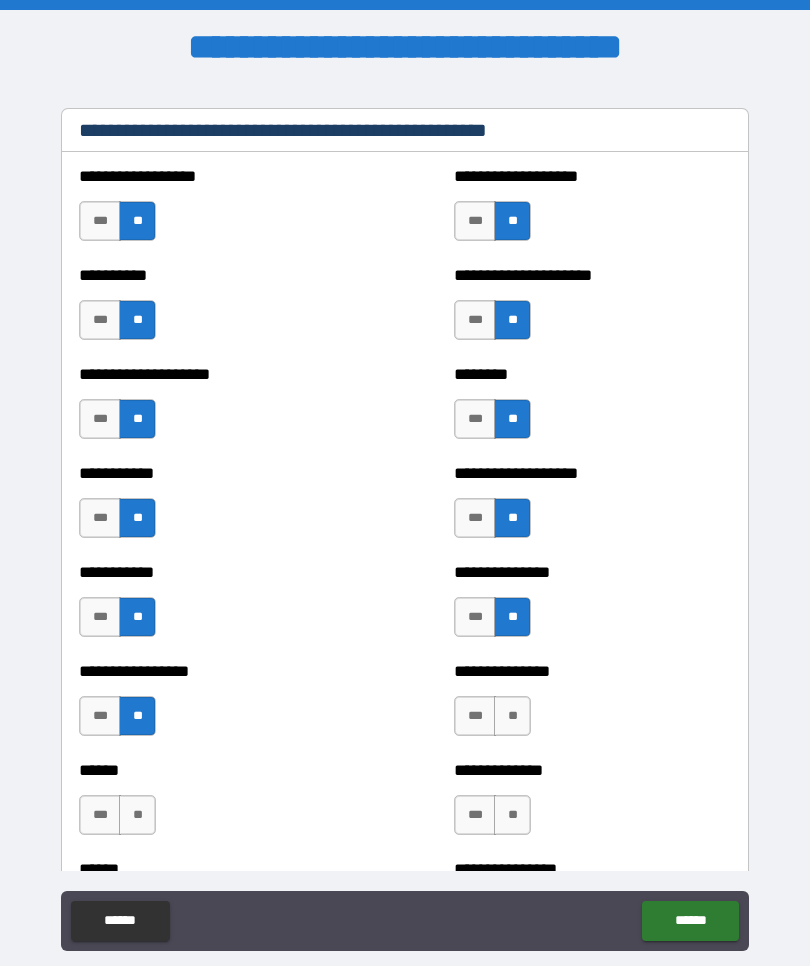 click on "**" at bounding box center [512, 716] 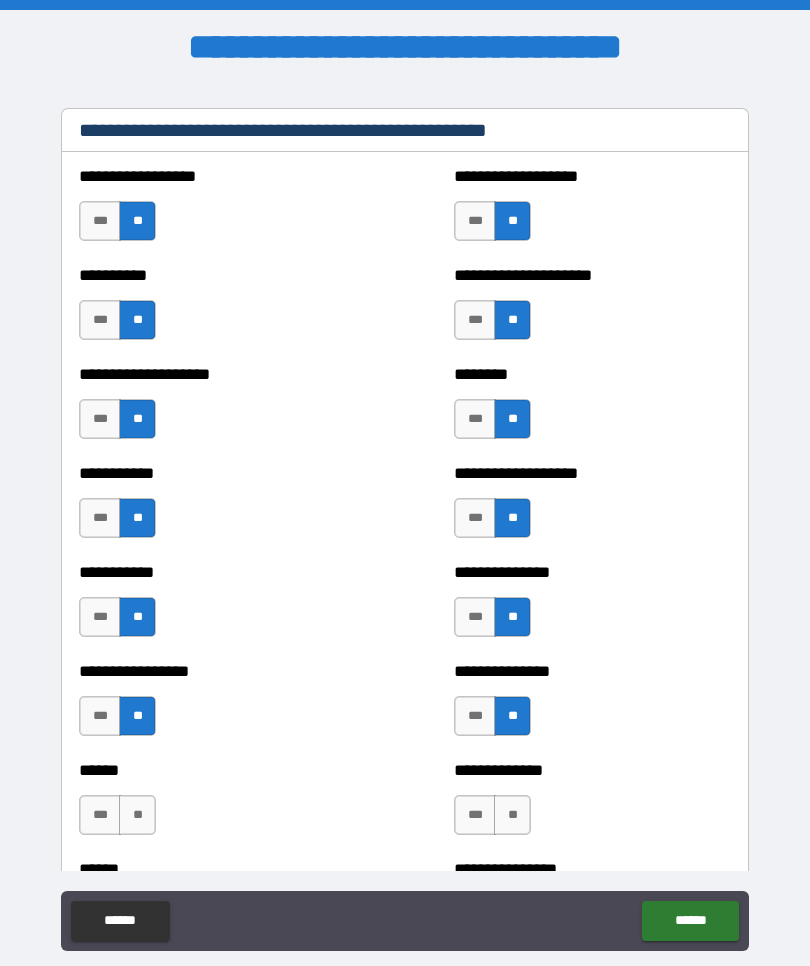 click on "**" at bounding box center (512, 815) 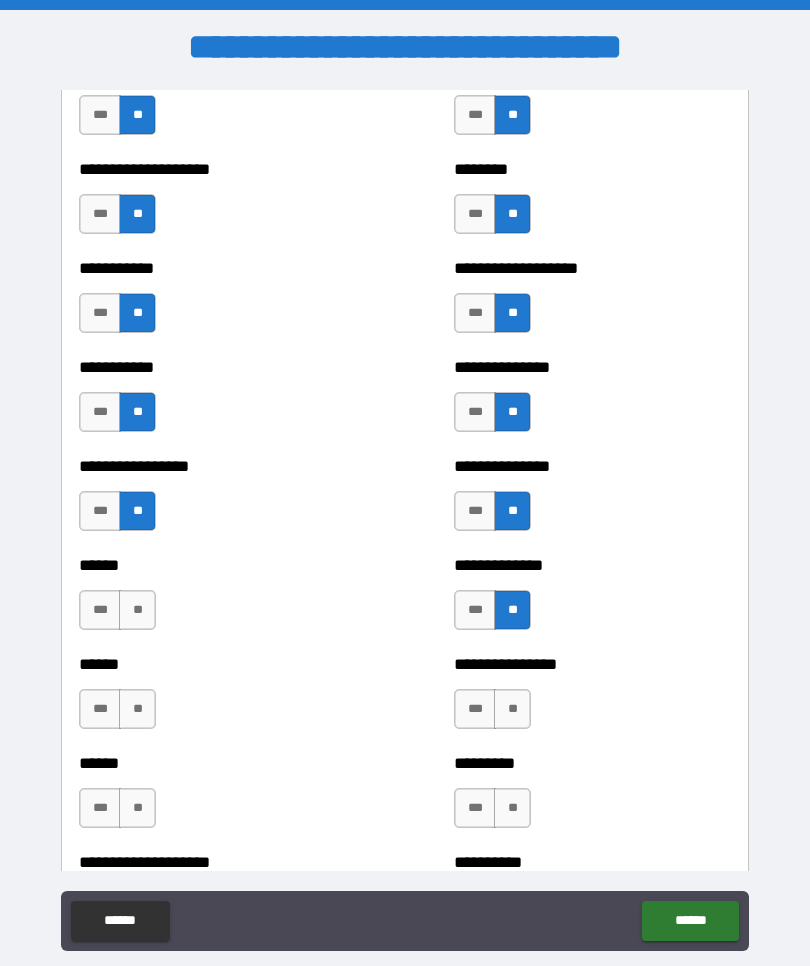 scroll, scrollTop: 2595, scrollLeft: 0, axis: vertical 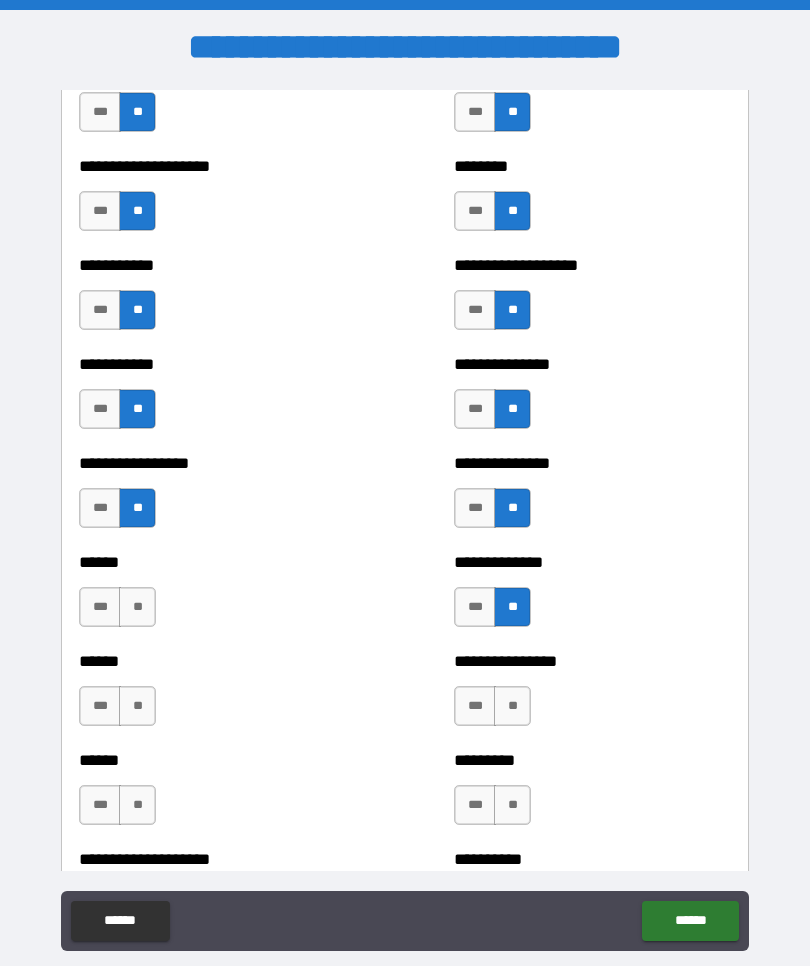 click on "**" at bounding box center [137, 607] 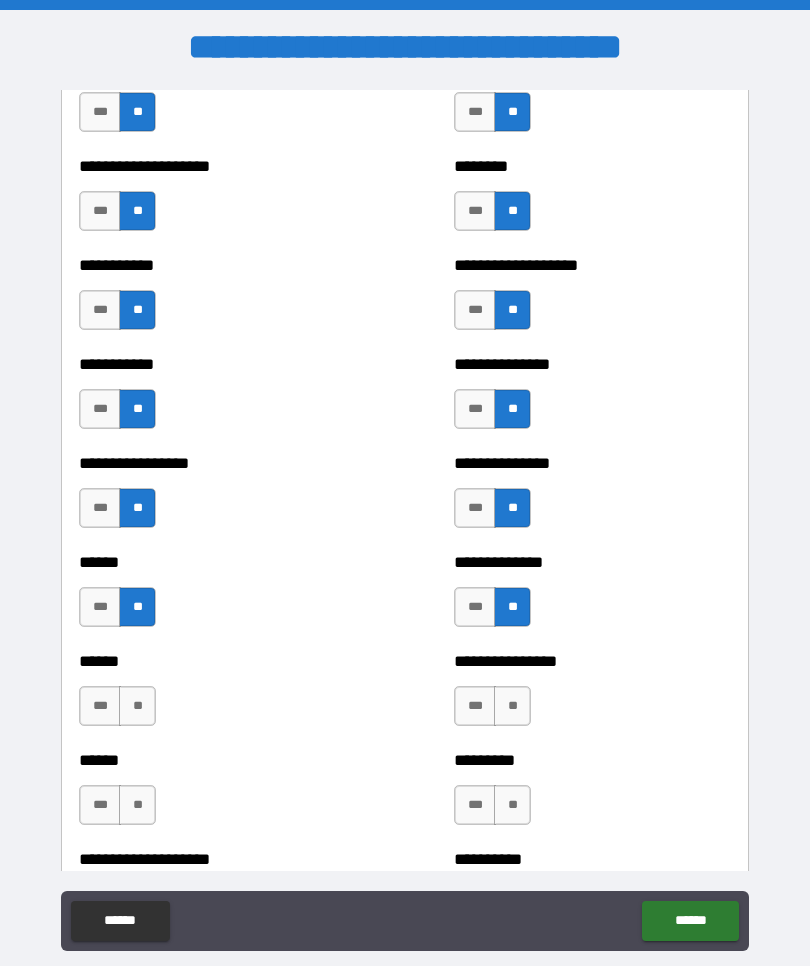 click on "**" at bounding box center [137, 706] 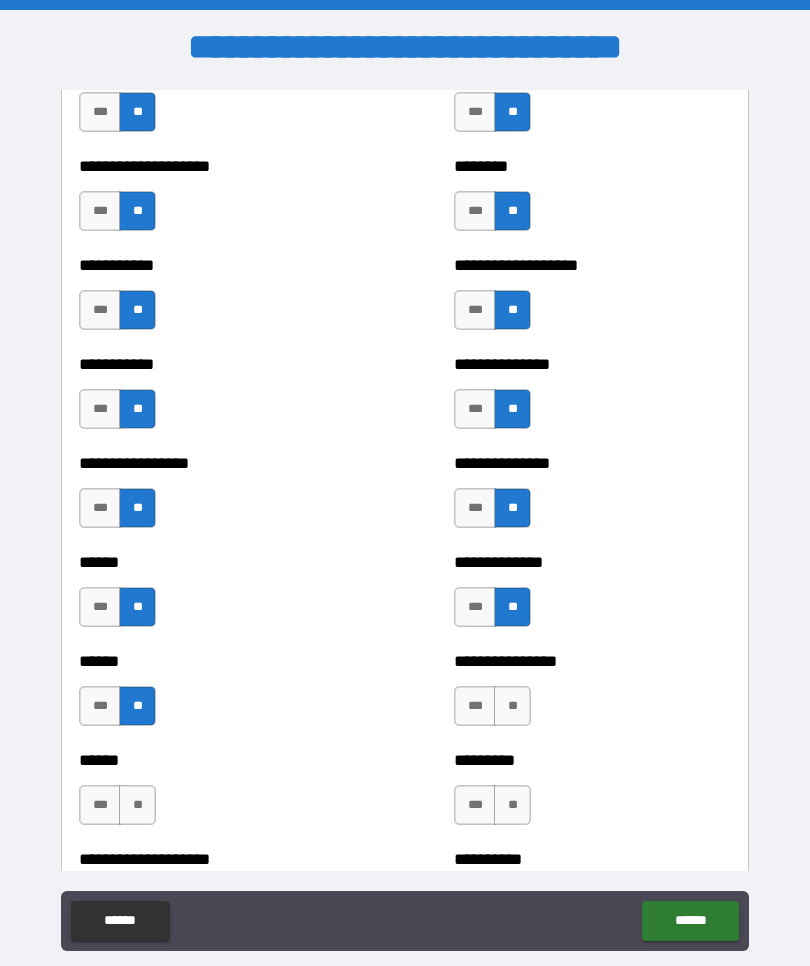 click on "**" at bounding box center [137, 805] 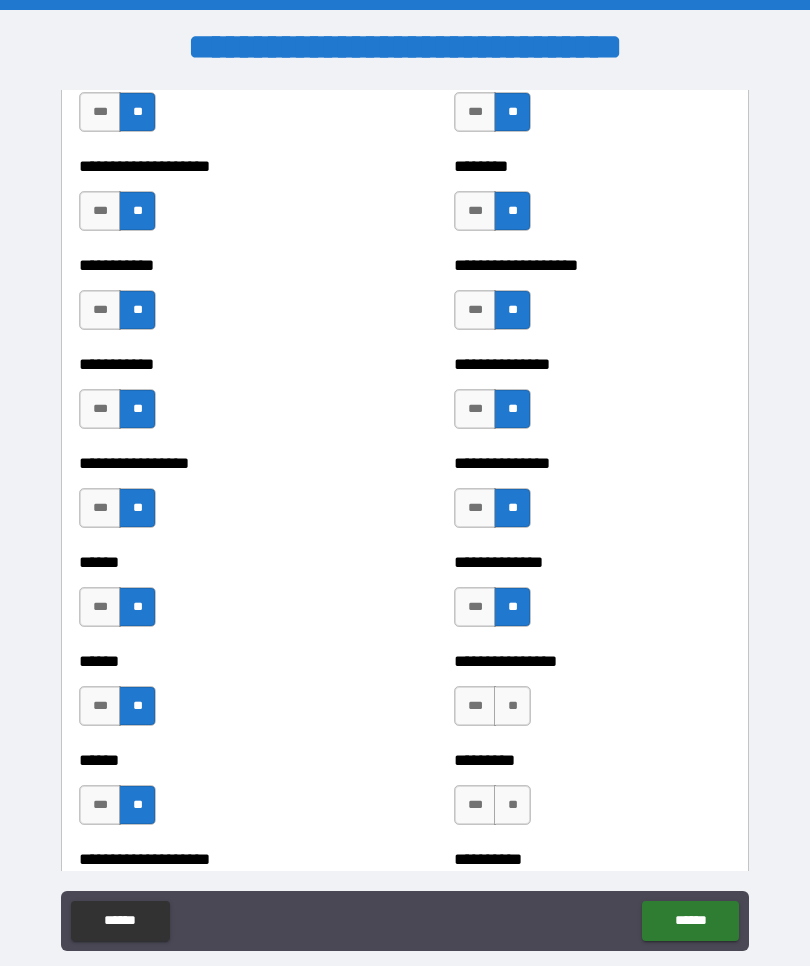 click on "**" at bounding box center (512, 706) 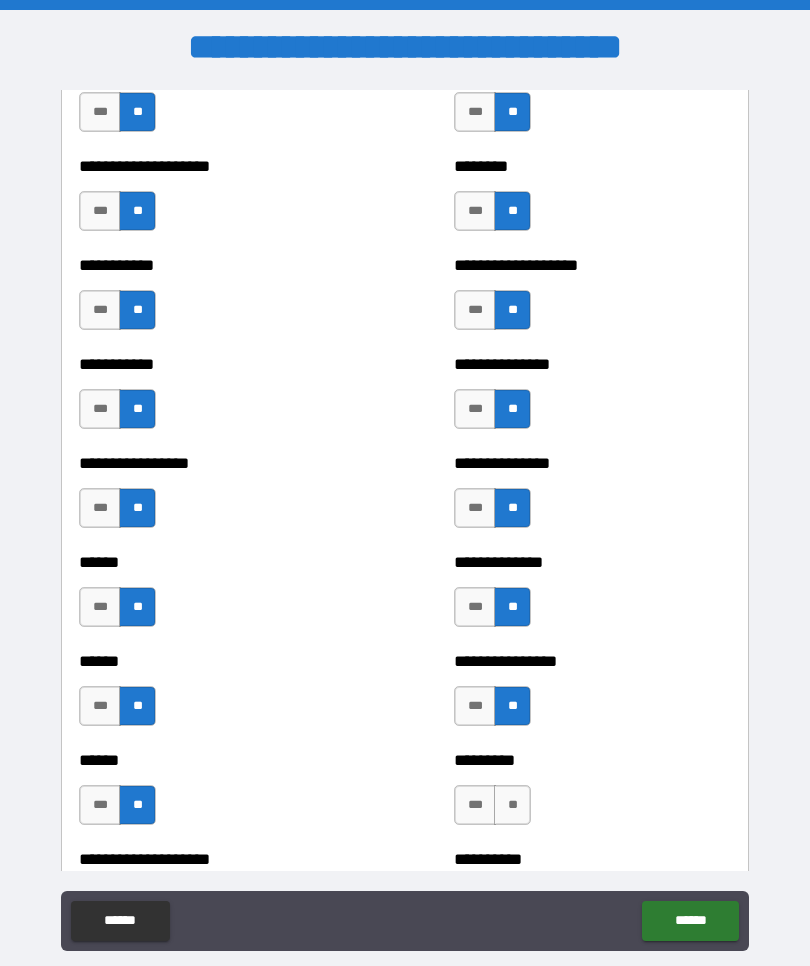 click on "**" at bounding box center (512, 805) 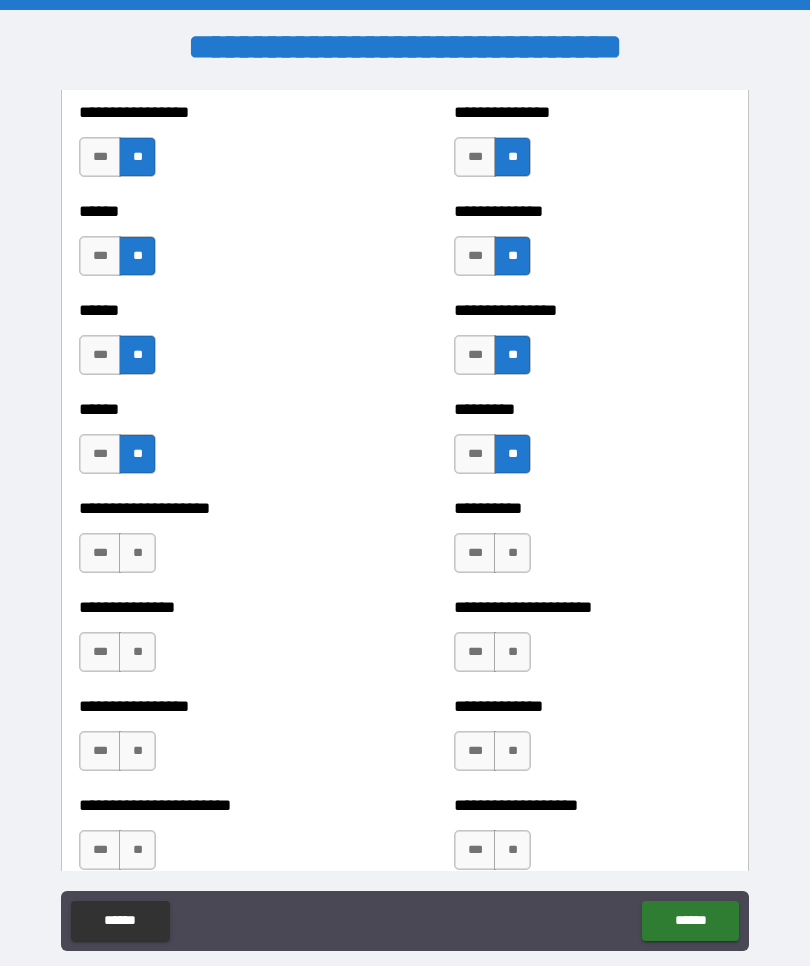 scroll, scrollTop: 2948, scrollLeft: 0, axis: vertical 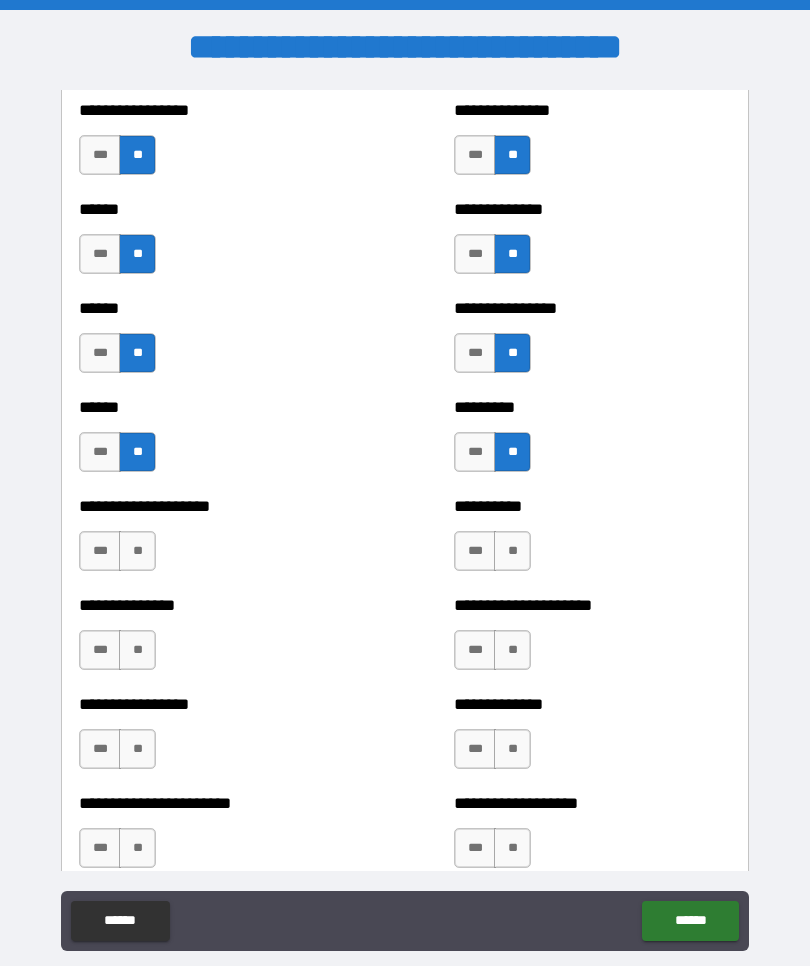 click on "**" at bounding box center [137, 551] 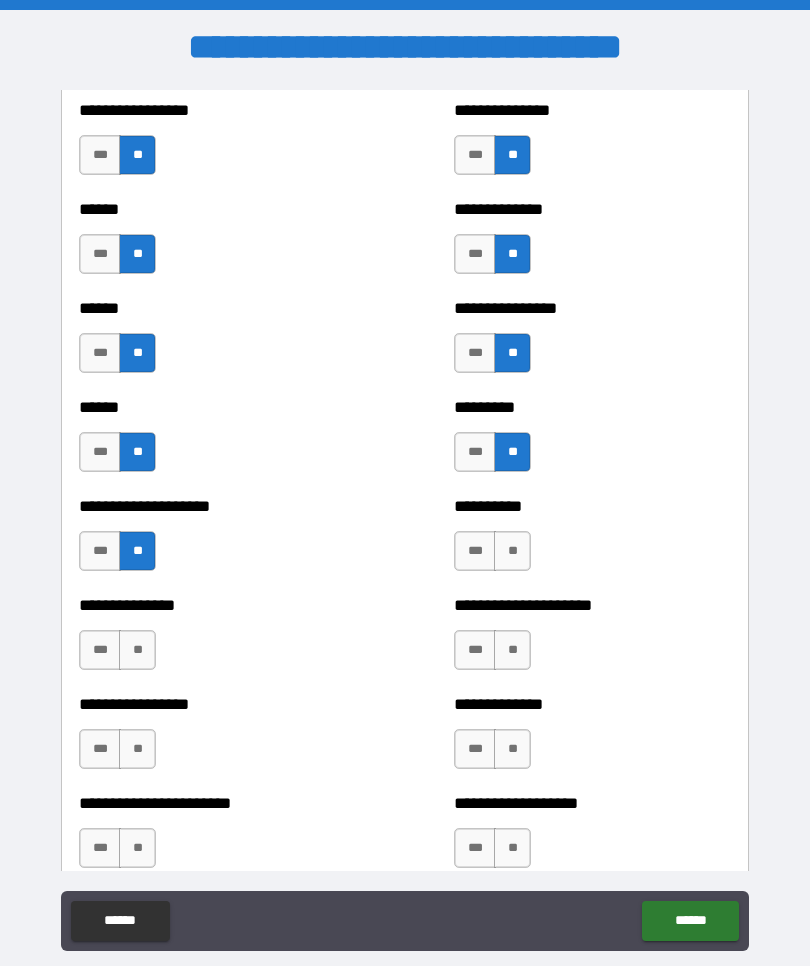 click on "**" at bounding box center [137, 650] 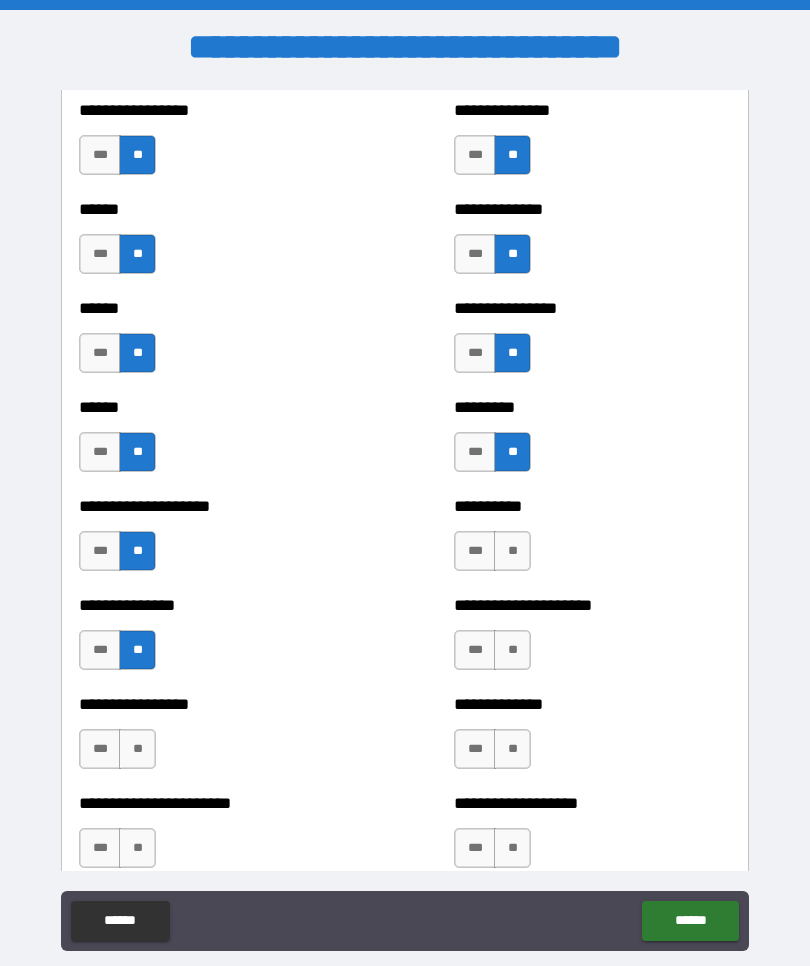 click on "**" at bounding box center [137, 749] 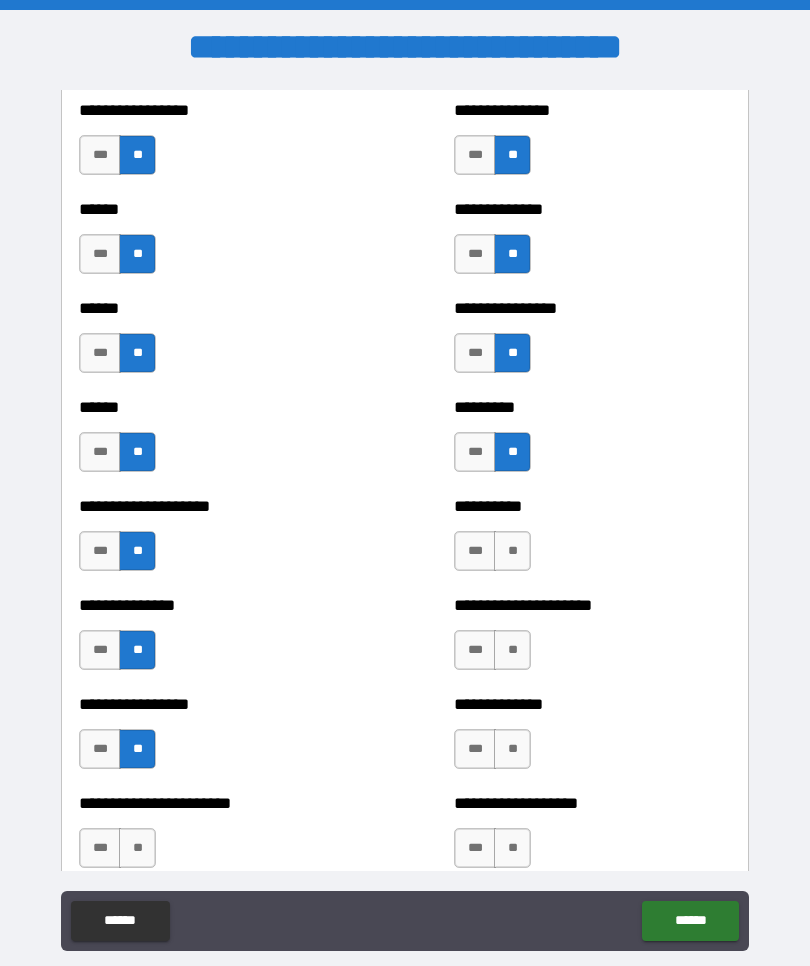 click on "**" at bounding box center (137, 848) 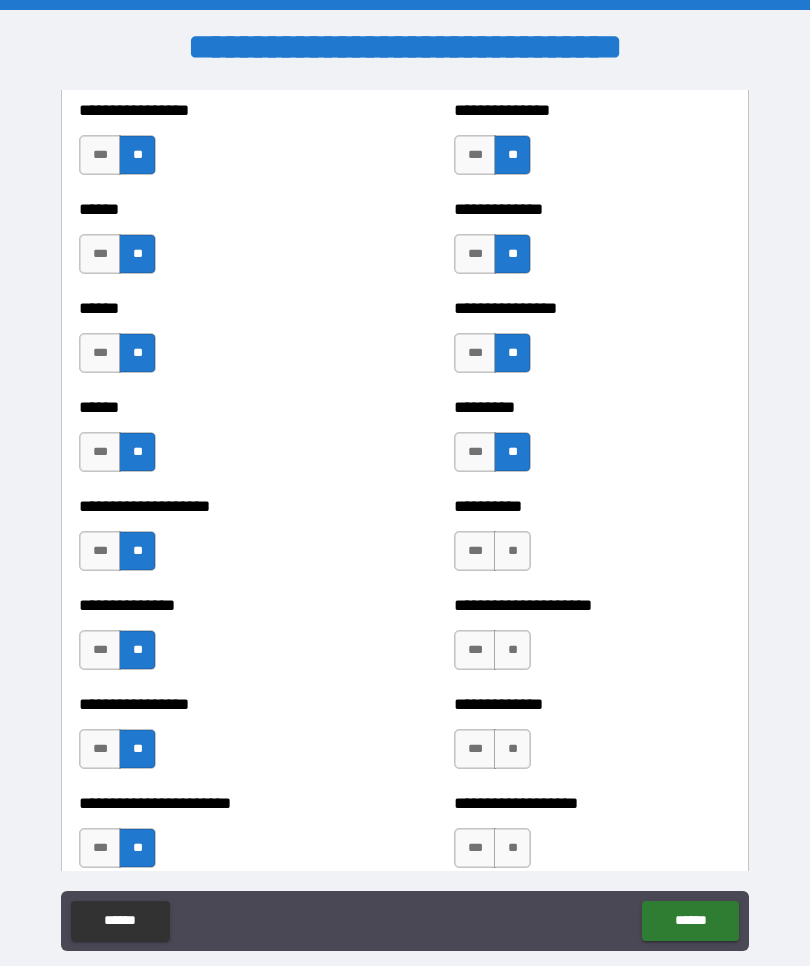 click on "**" at bounding box center [512, 551] 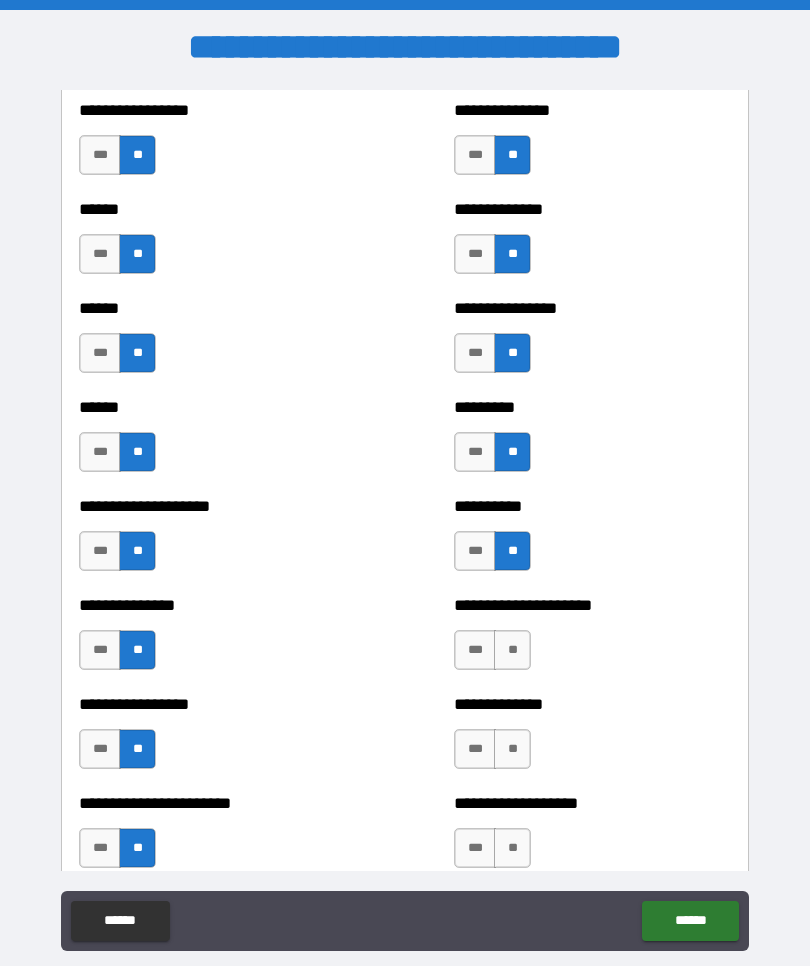 click on "**" at bounding box center (512, 650) 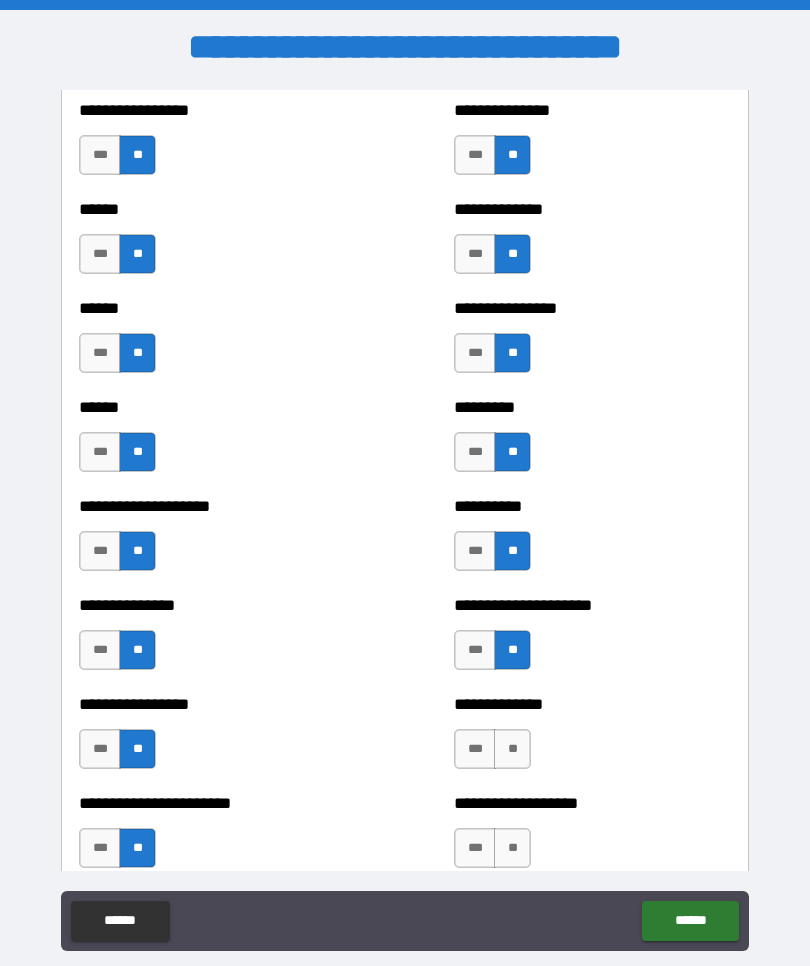 click on "**" at bounding box center [512, 749] 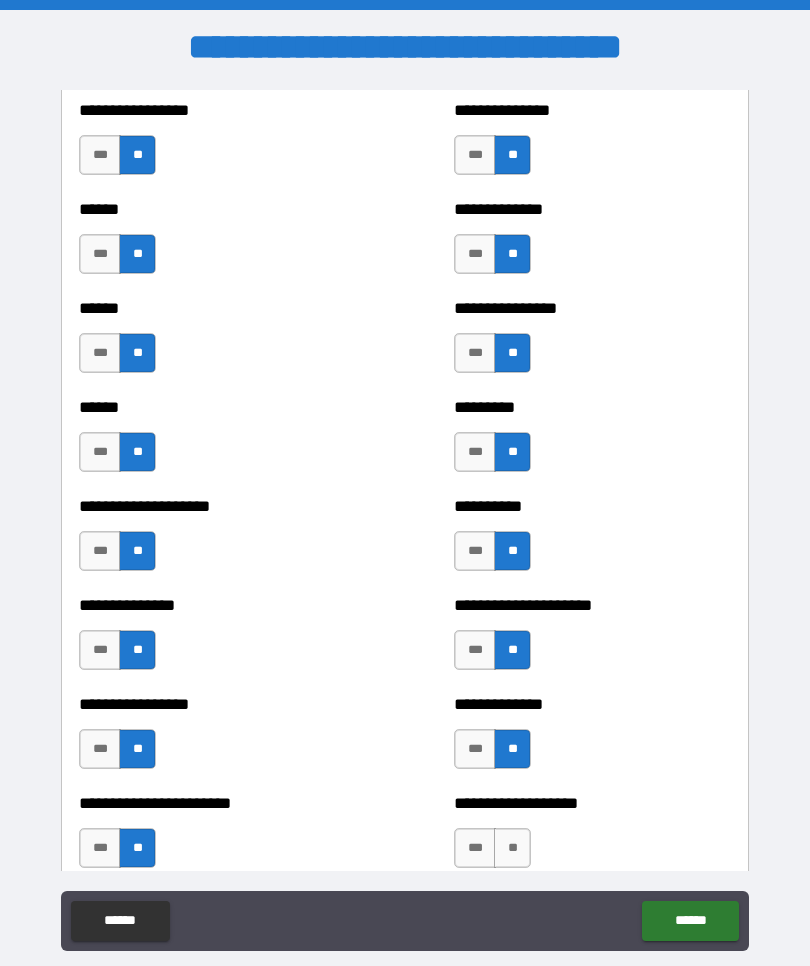 click on "**" at bounding box center (512, 848) 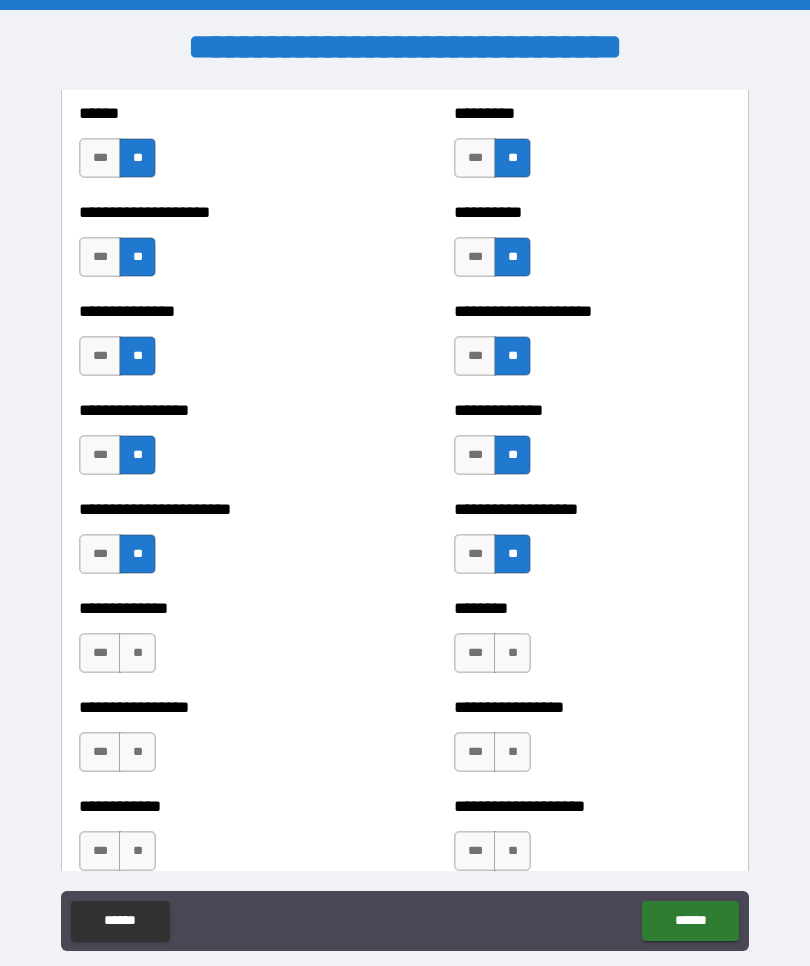scroll, scrollTop: 3241, scrollLeft: 0, axis: vertical 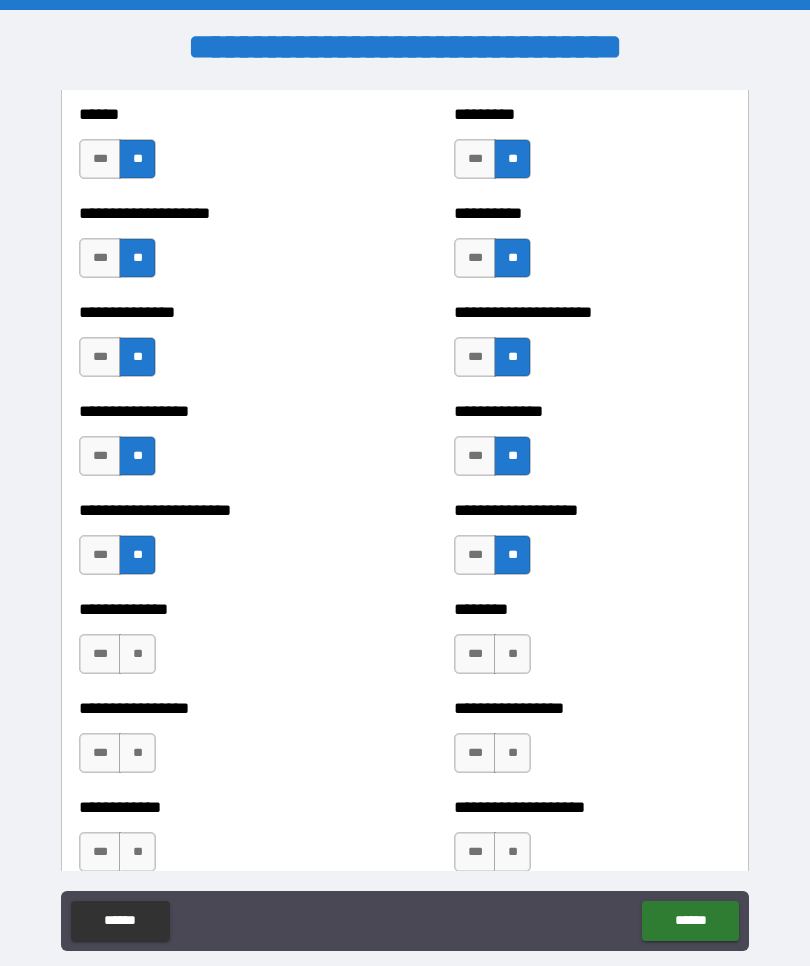 click on "**" at bounding box center [137, 654] 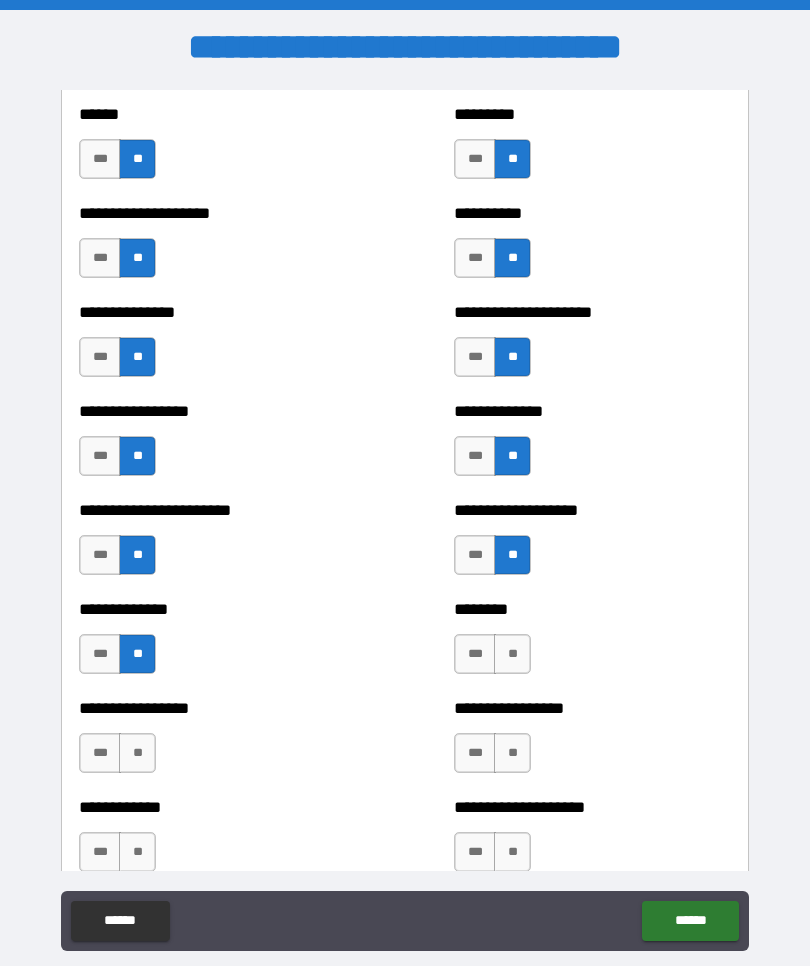 click on "**" at bounding box center (137, 753) 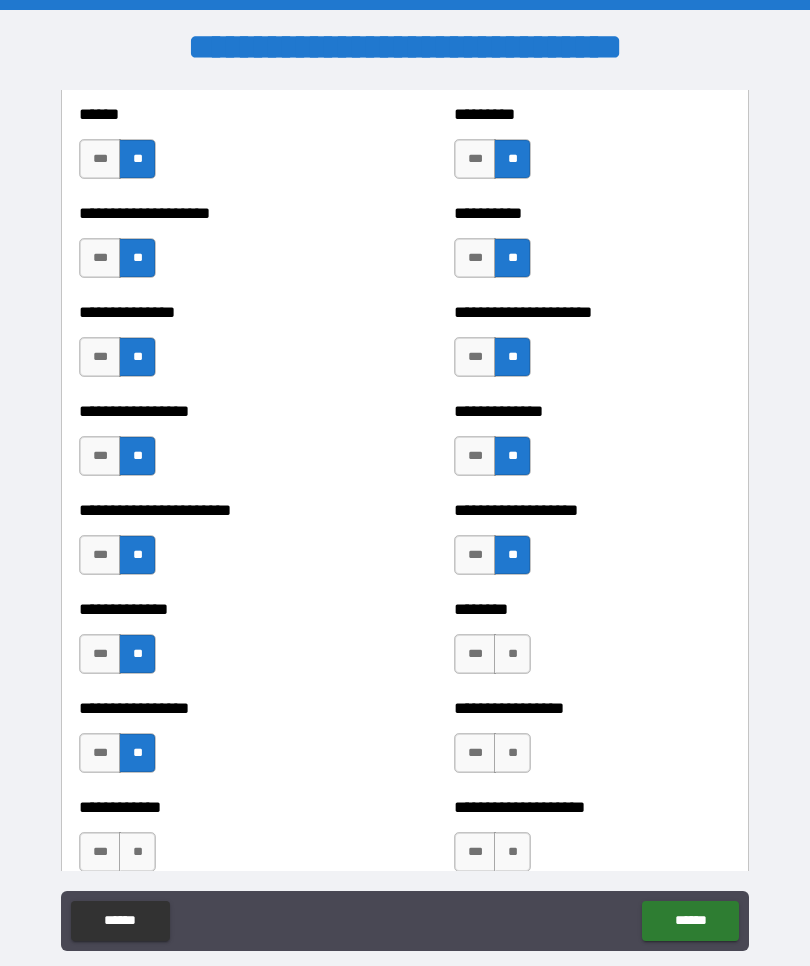 click on "**" at bounding box center (137, 852) 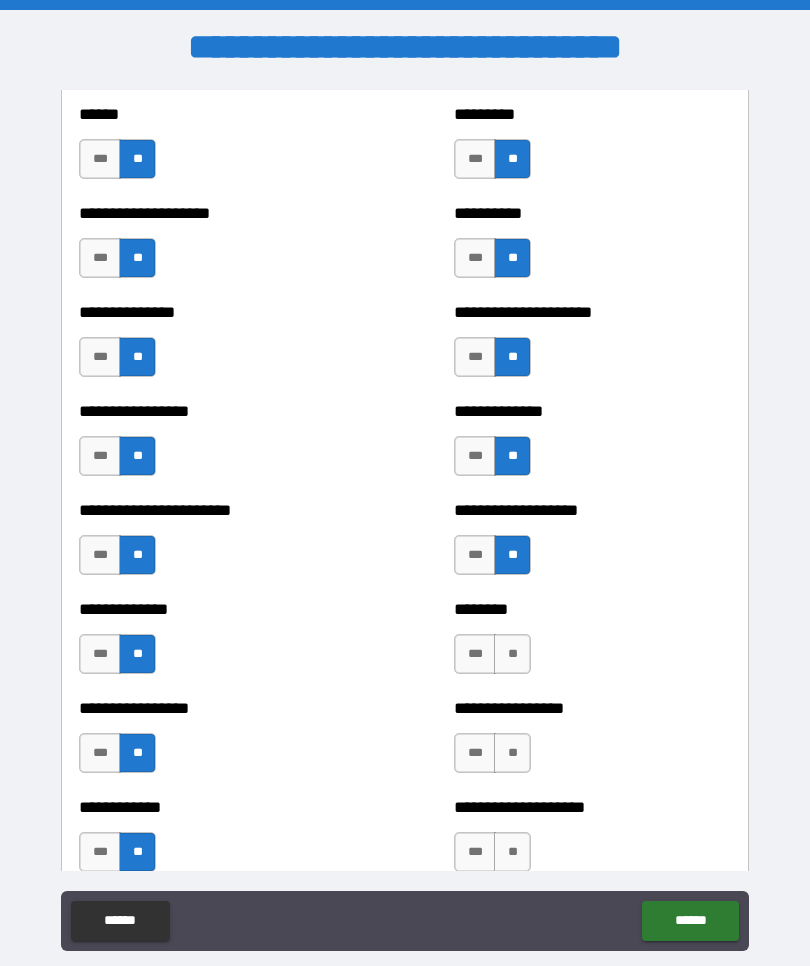 click on "**" at bounding box center (512, 654) 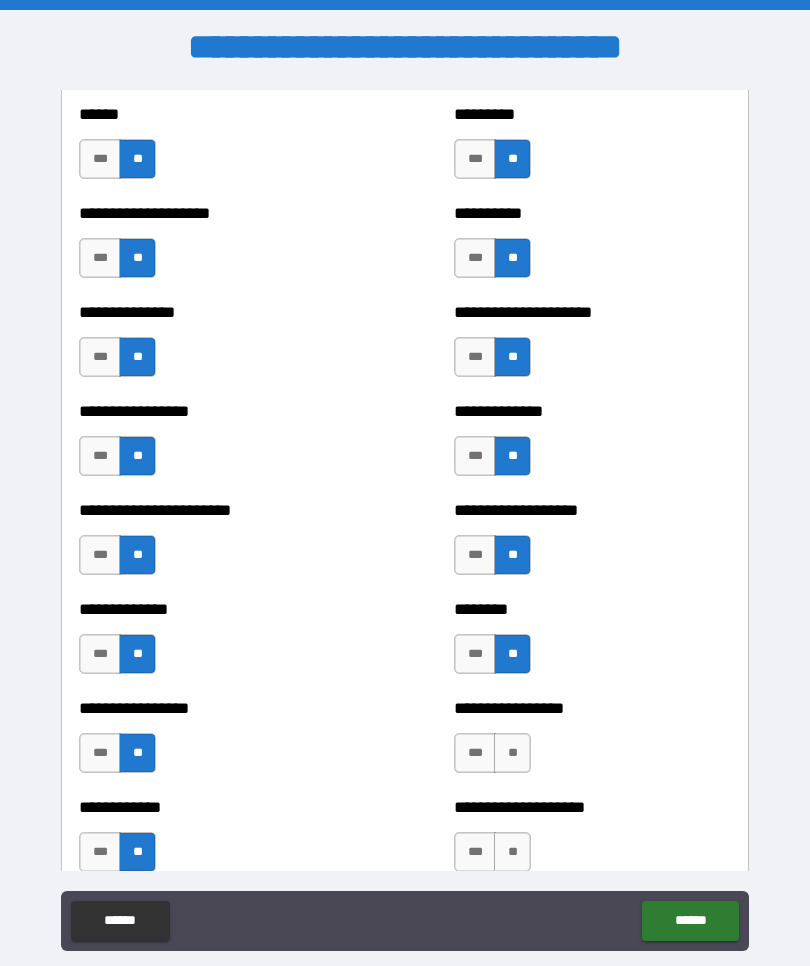 click on "**" at bounding box center [512, 753] 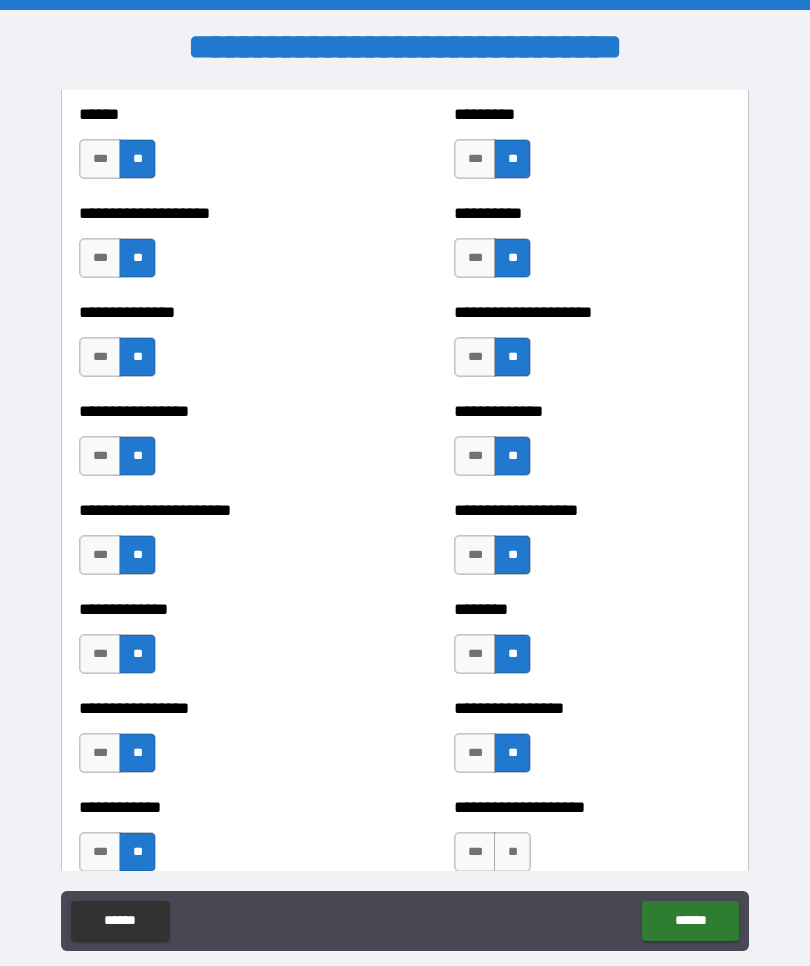 click on "**" at bounding box center [512, 852] 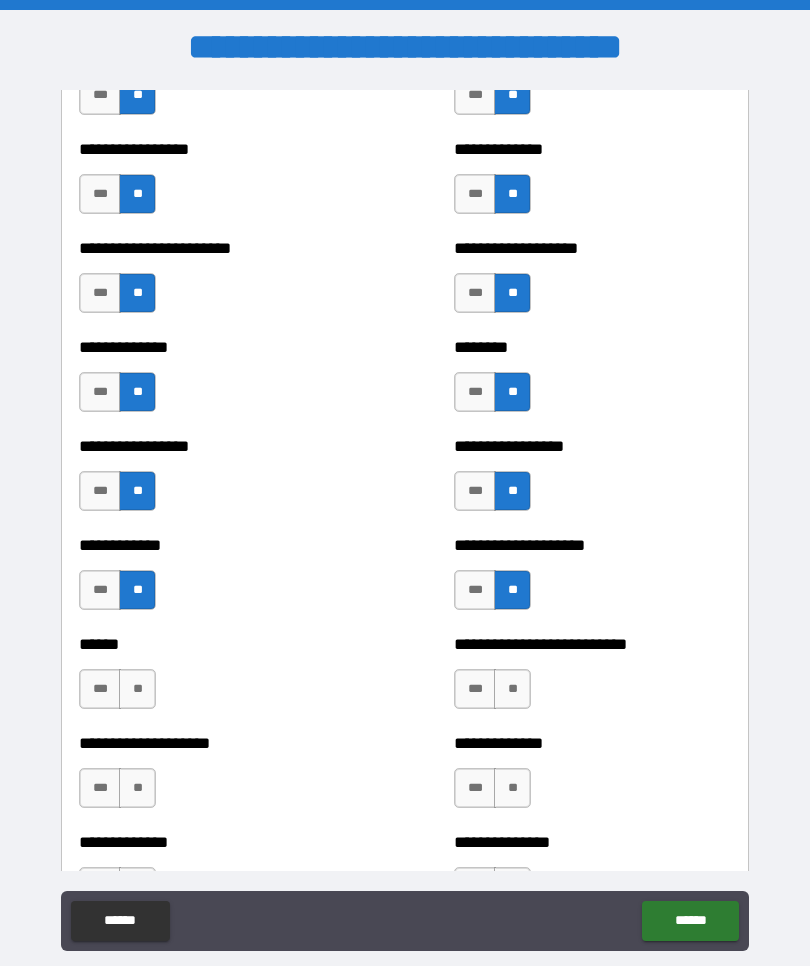 scroll, scrollTop: 3517, scrollLeft: 0, axis: vertical 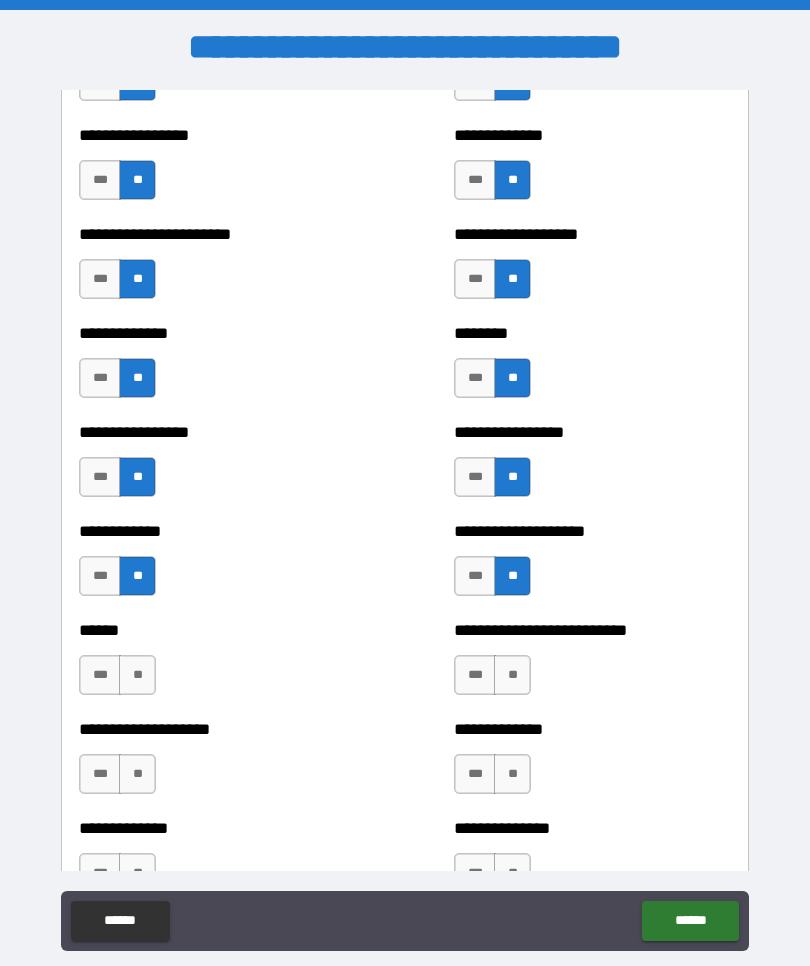 click on "**" at bounding box center (137, 675) 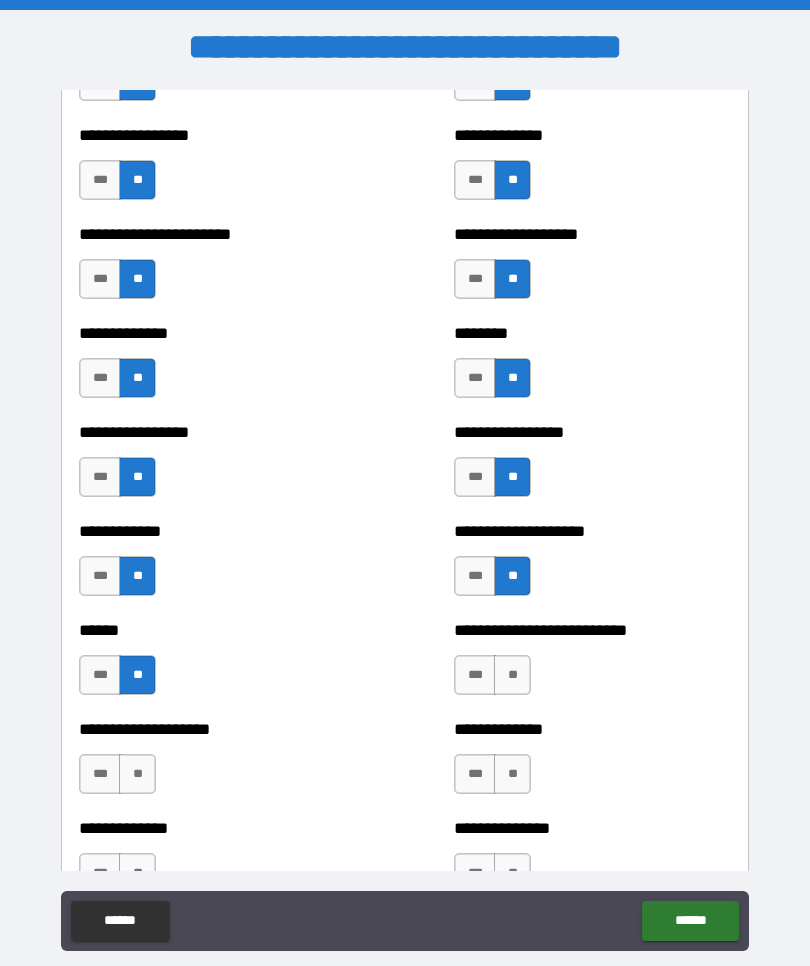 click on "**" at bounding box center [512, 675] 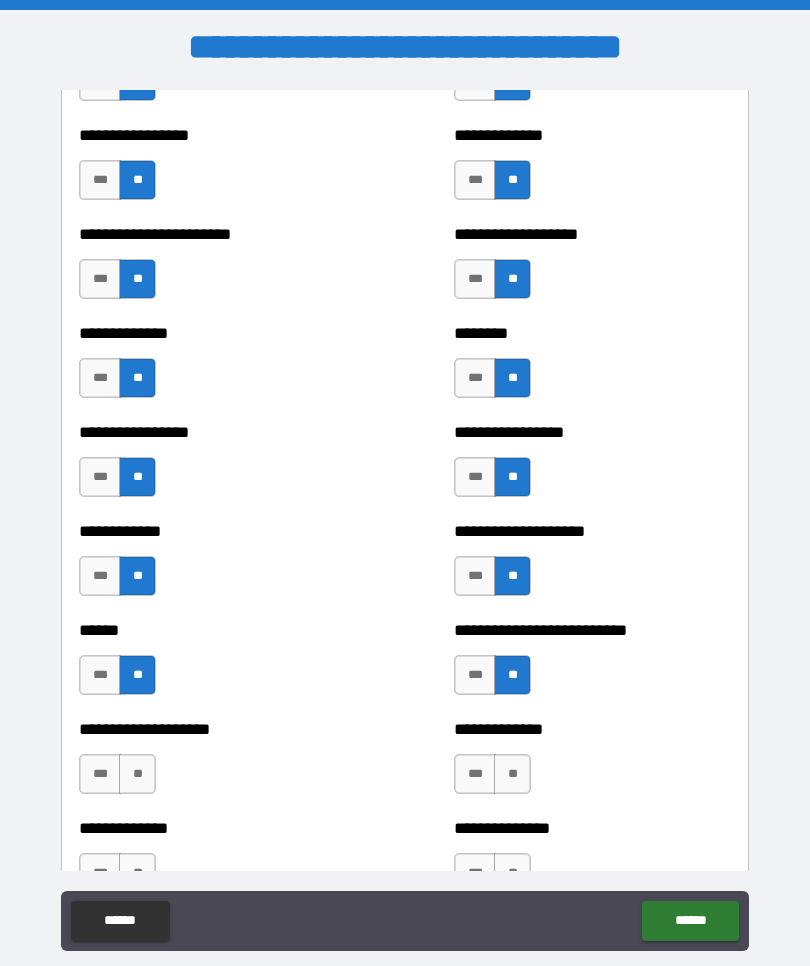 click on "**" at bounding box center (512, 774) 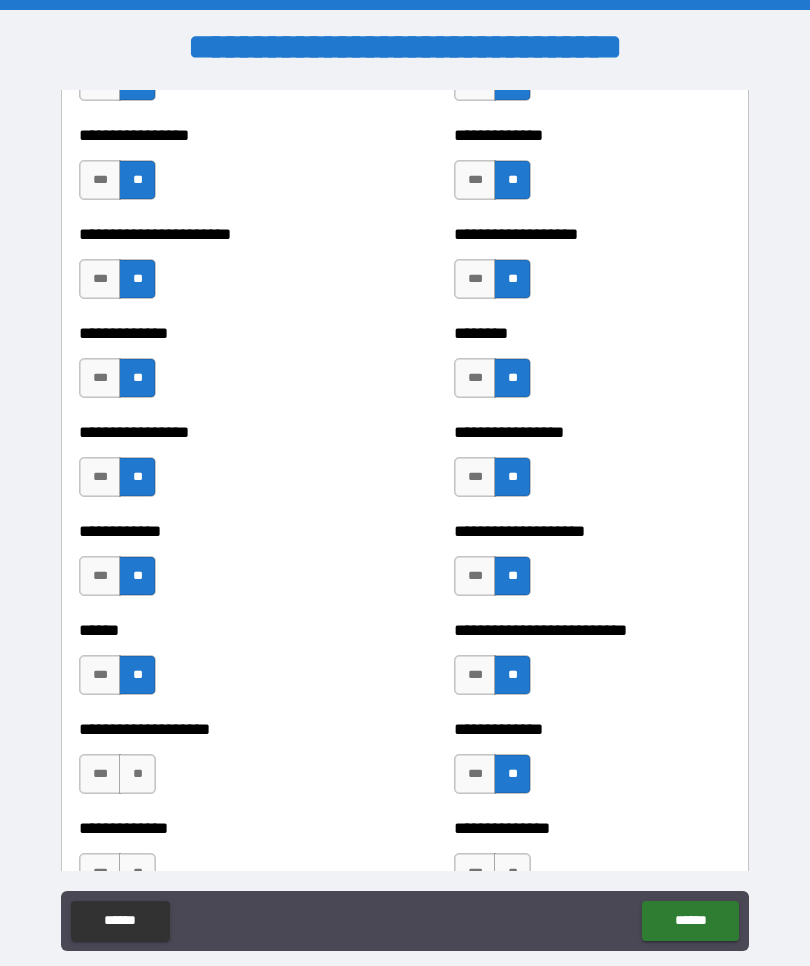 click on "**" at bounding box center [137, 774] 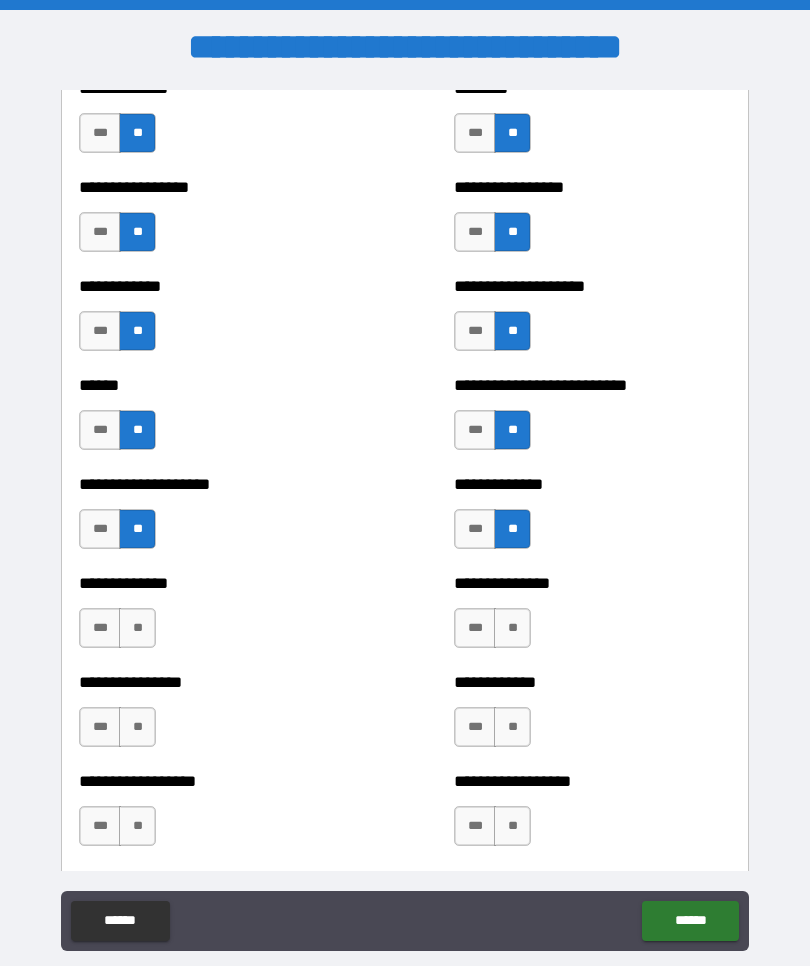 scroll, scrollTop: 3802, scrollLeft: 0, axis: vertical 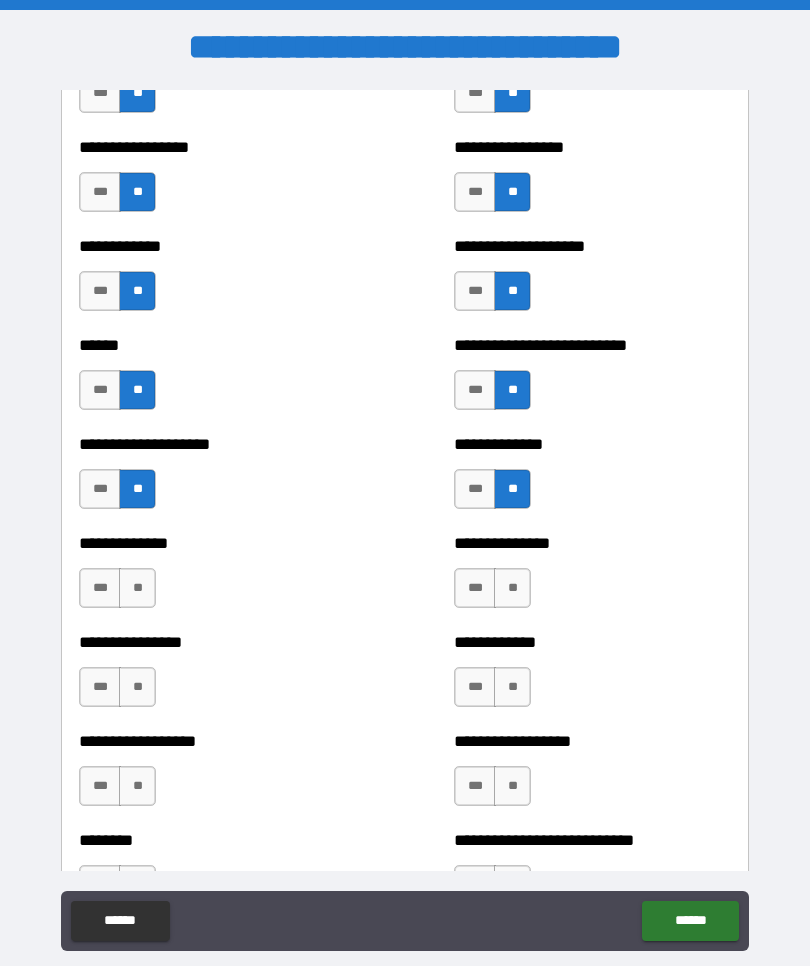 click on "**" at bounding box center (137, 588) 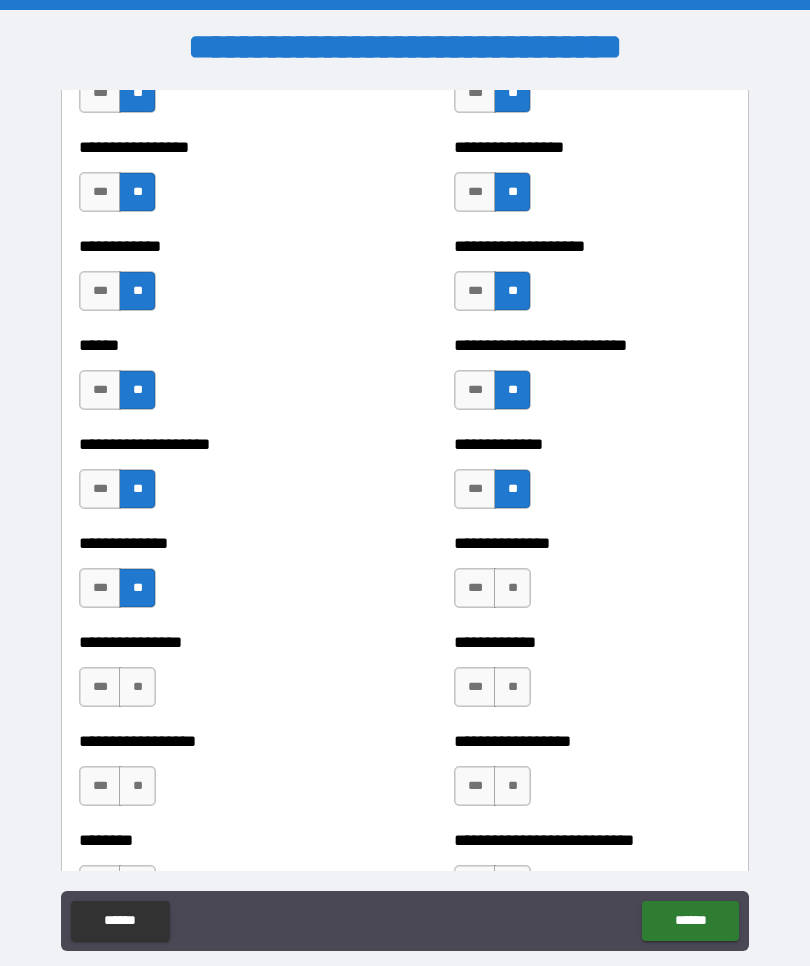 click on "**" at bounding box center (512, 588) 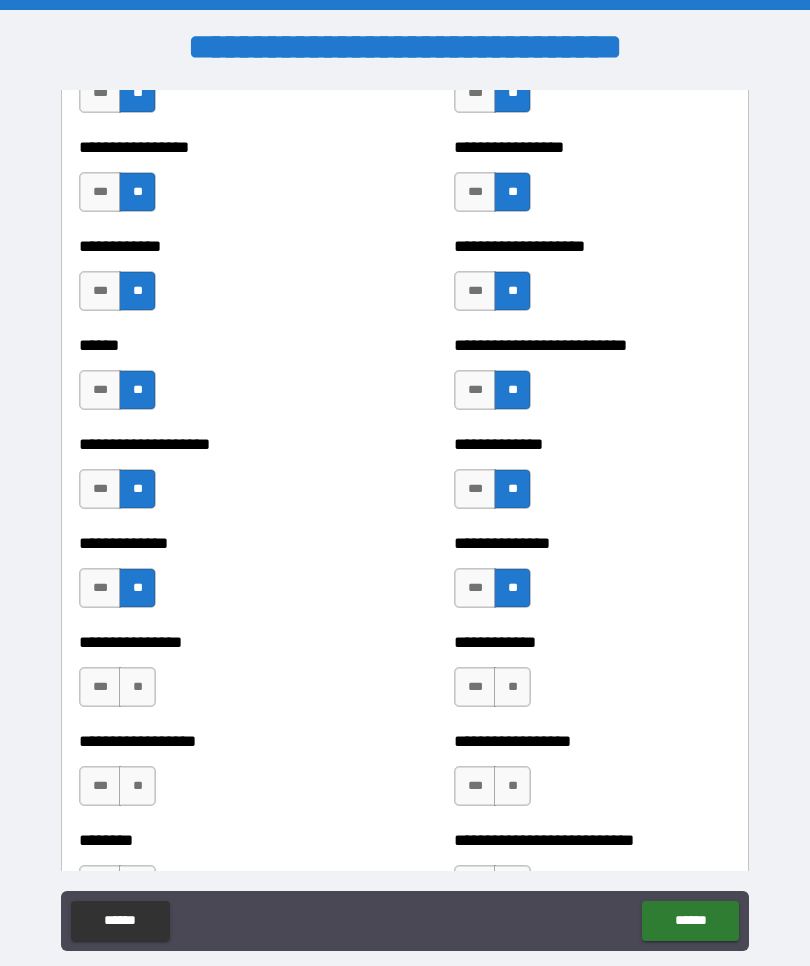 click on "**" at bounding box center (512, 687) 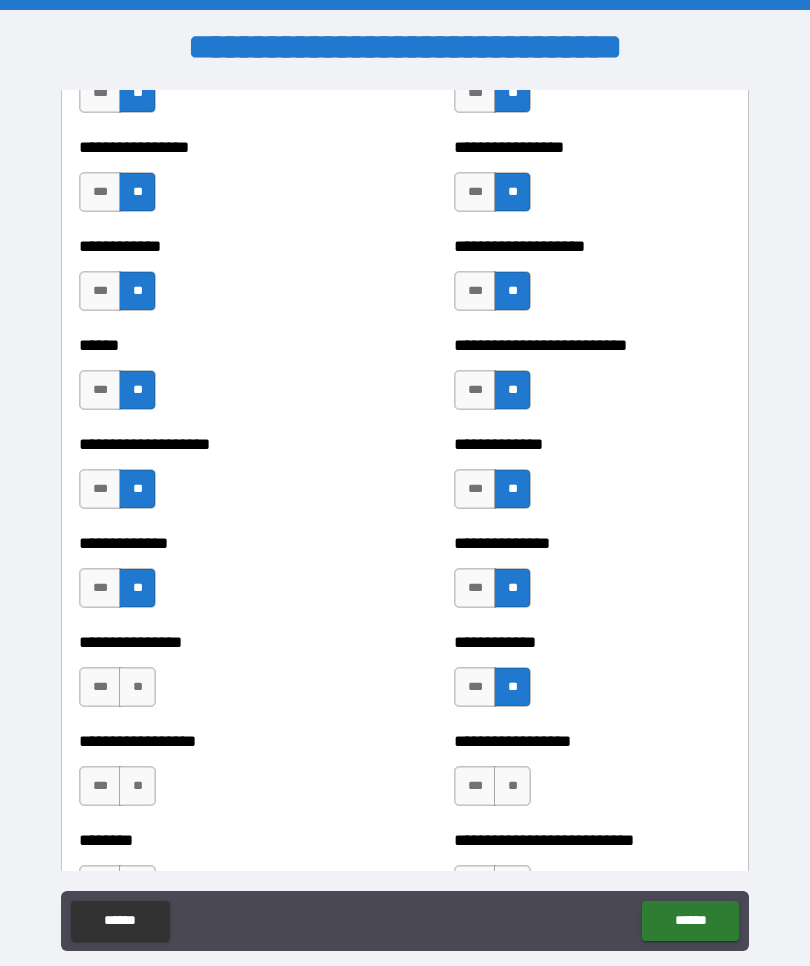 click on "**" at bounding box center [137, 687] 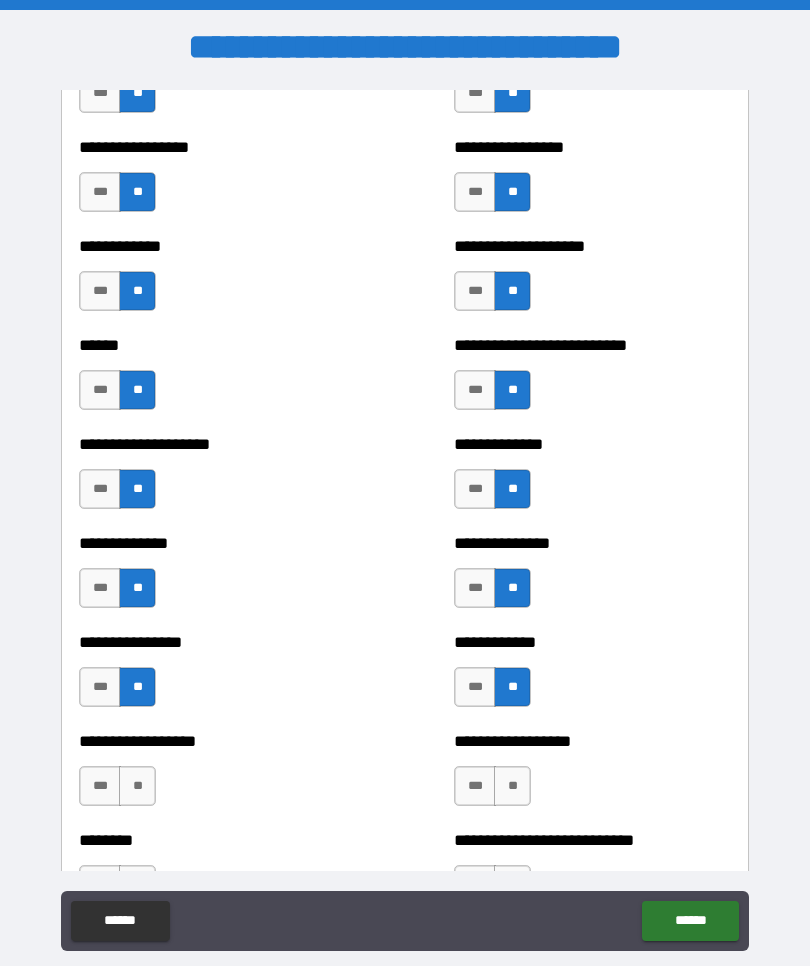 click on "**" at bounding box center [137, 786] 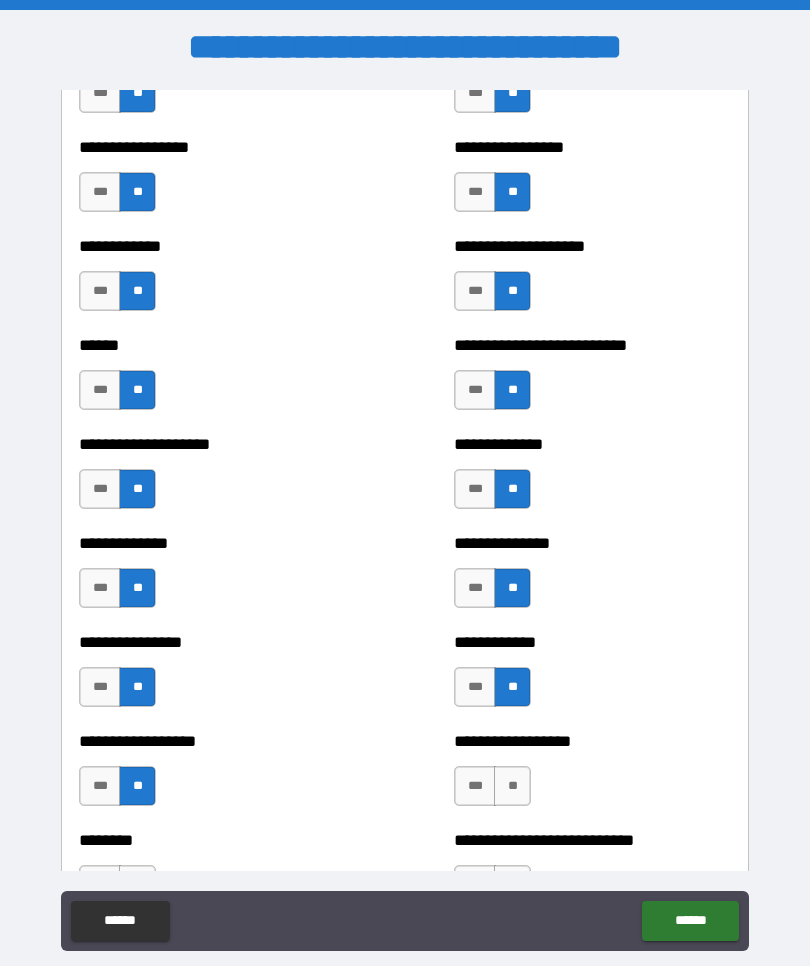 click on "**" at bounding box center [512, 786] 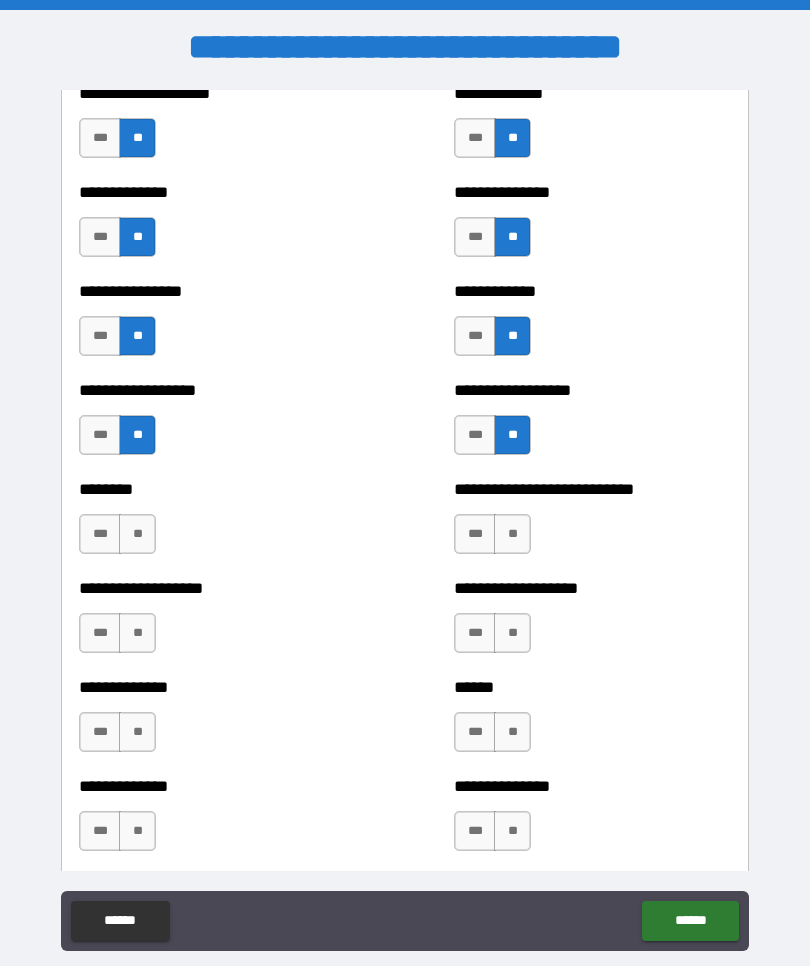 scroll, scrollTop: 4155, scrollLeft: 0, axis: vertical 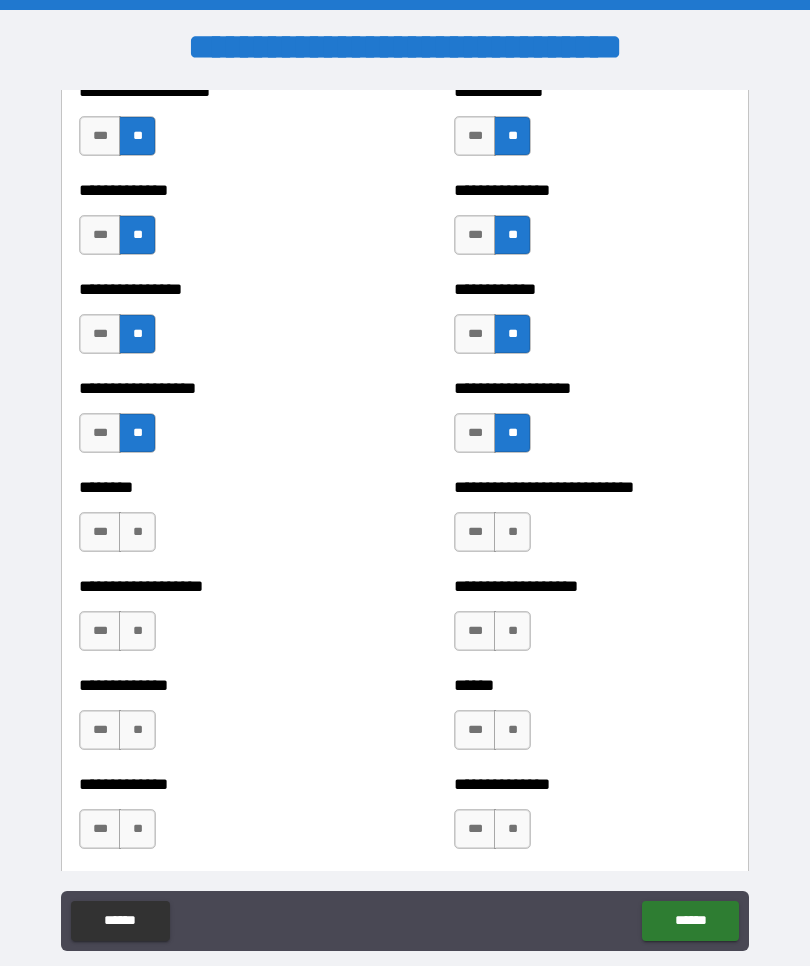 click on "**" at bounding box center (512, 532) 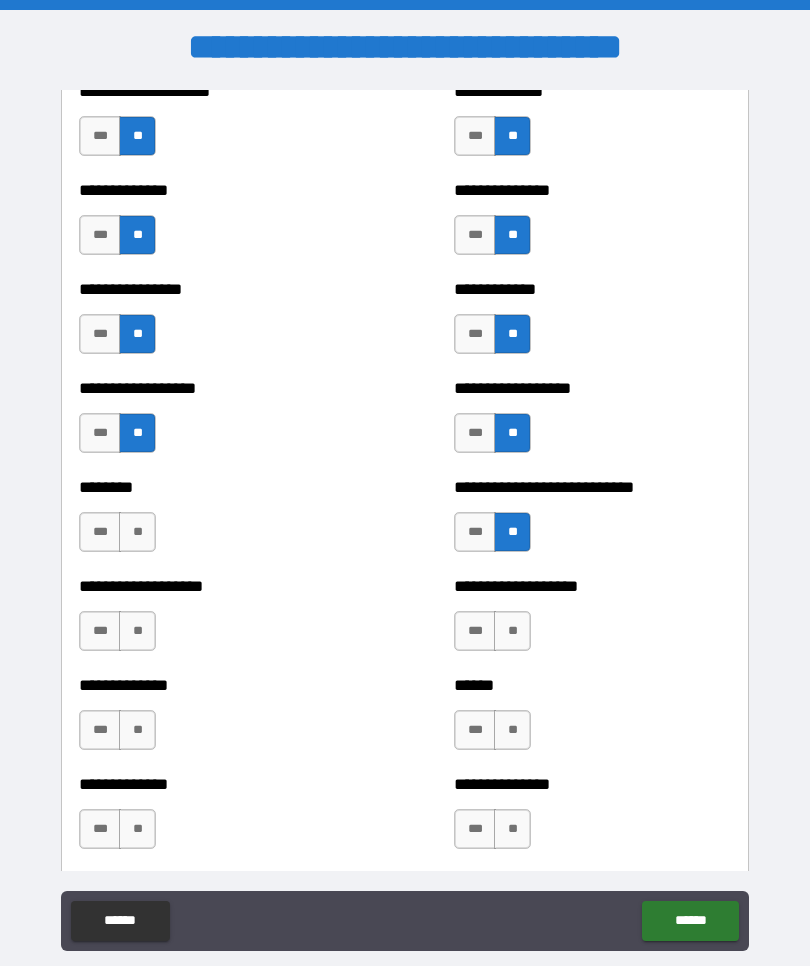 click on "**" at bounding box center [137, 532] 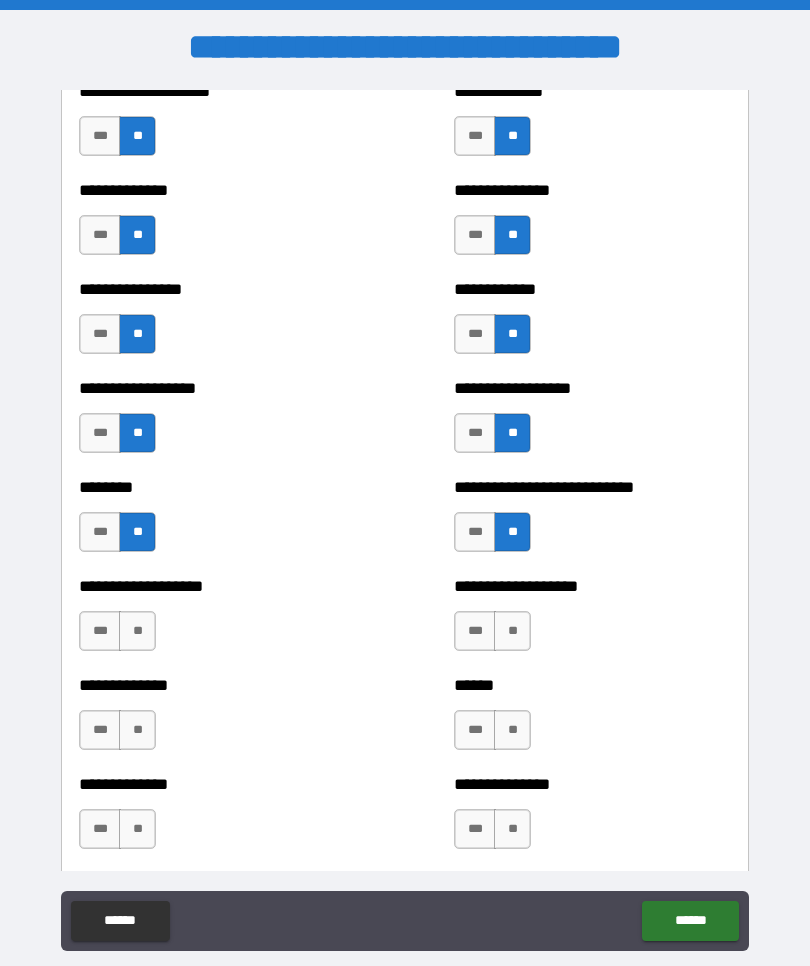 click on "**" at bounding box center [137, 631] 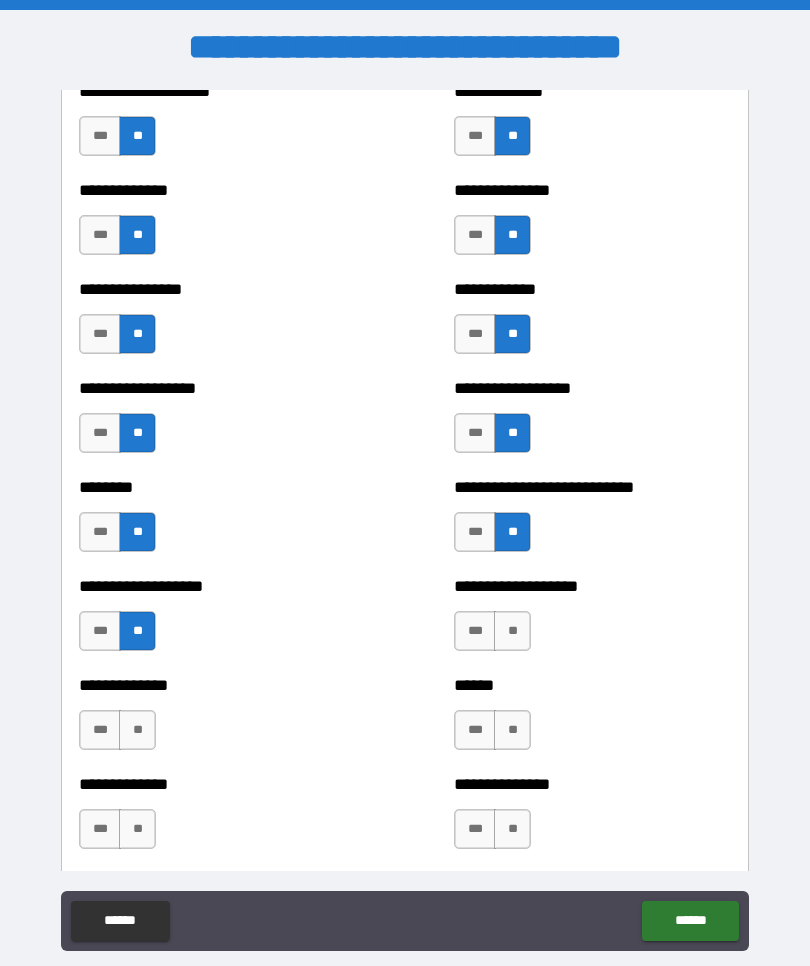 click on "**" at bounding box center [137, 730] 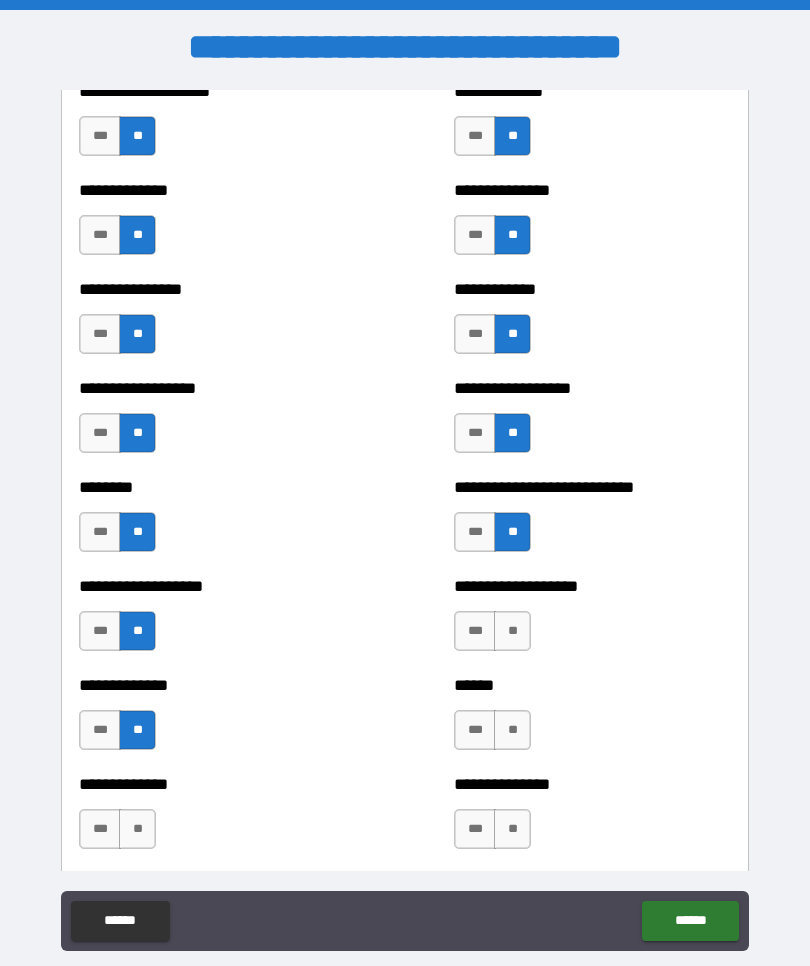 click on "**" at bounding box center [137, 829] 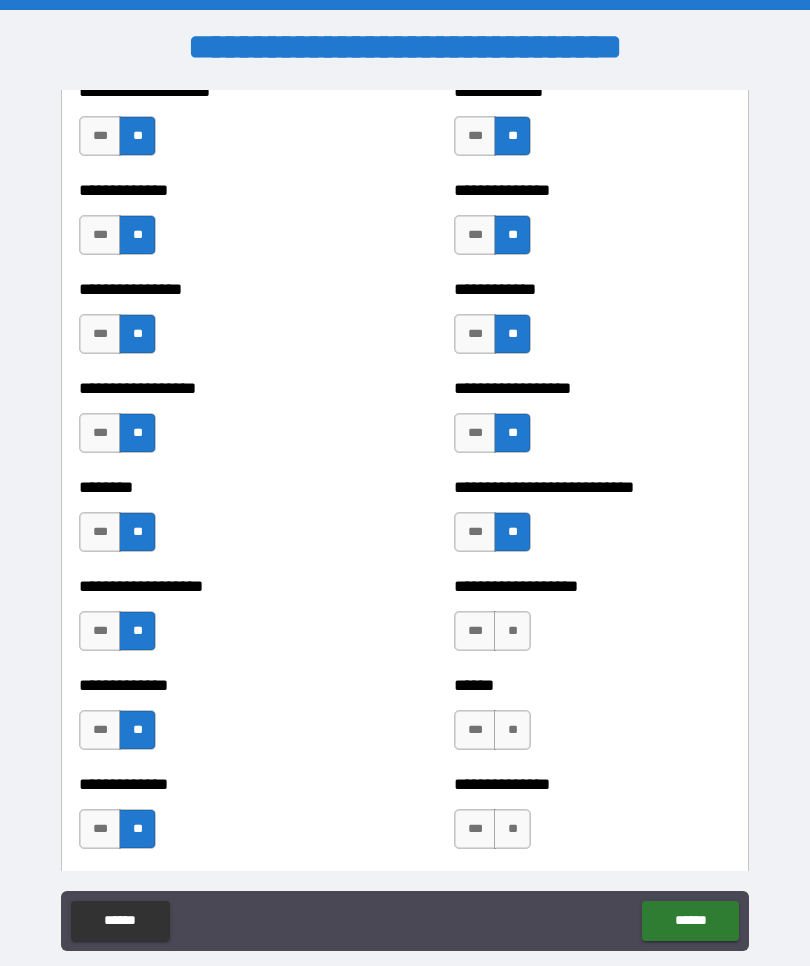 click on "**" at bounding box center [512, 631] 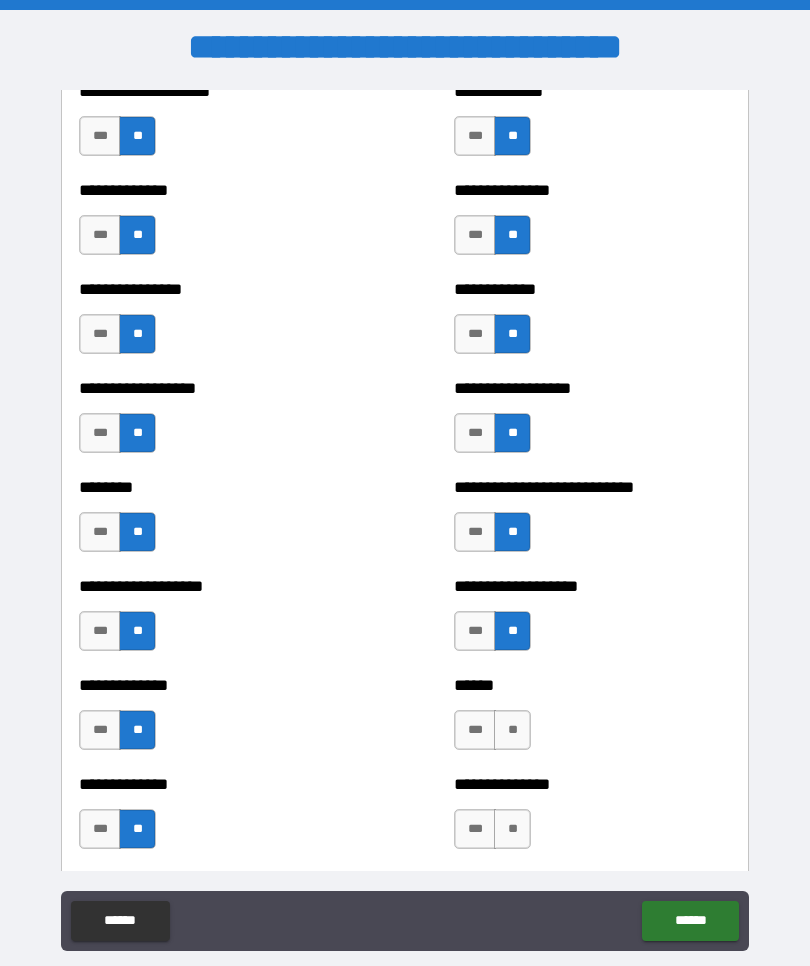 click on "**" at bounding box center [512, 730] 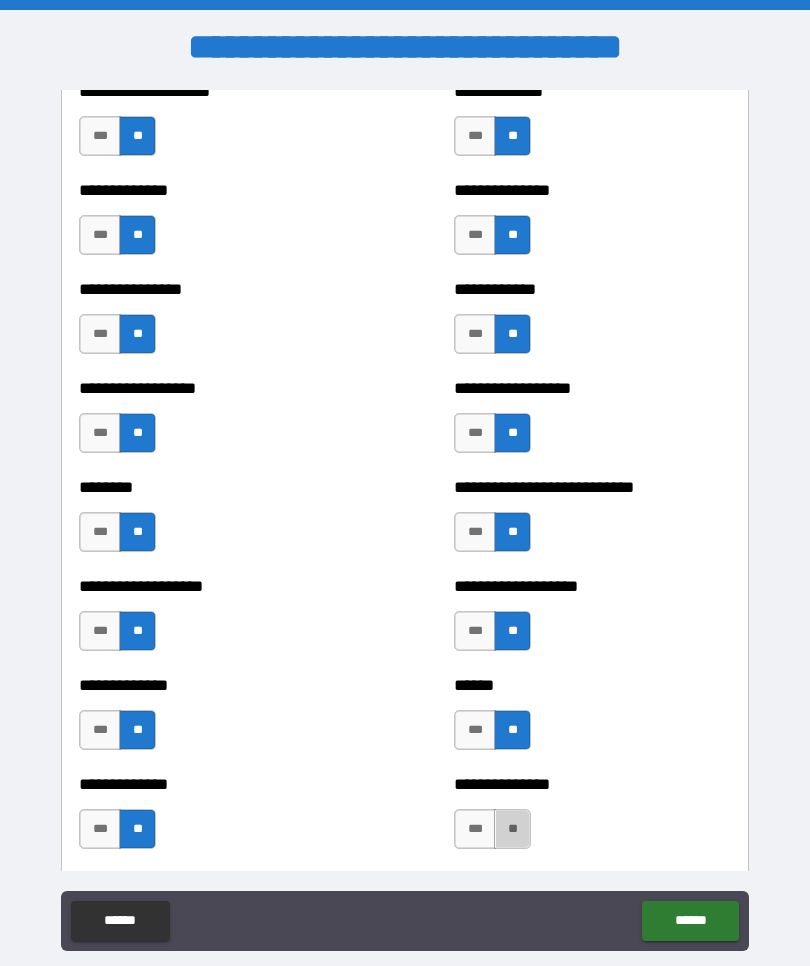click on "**" at bounding box center [512, 829] 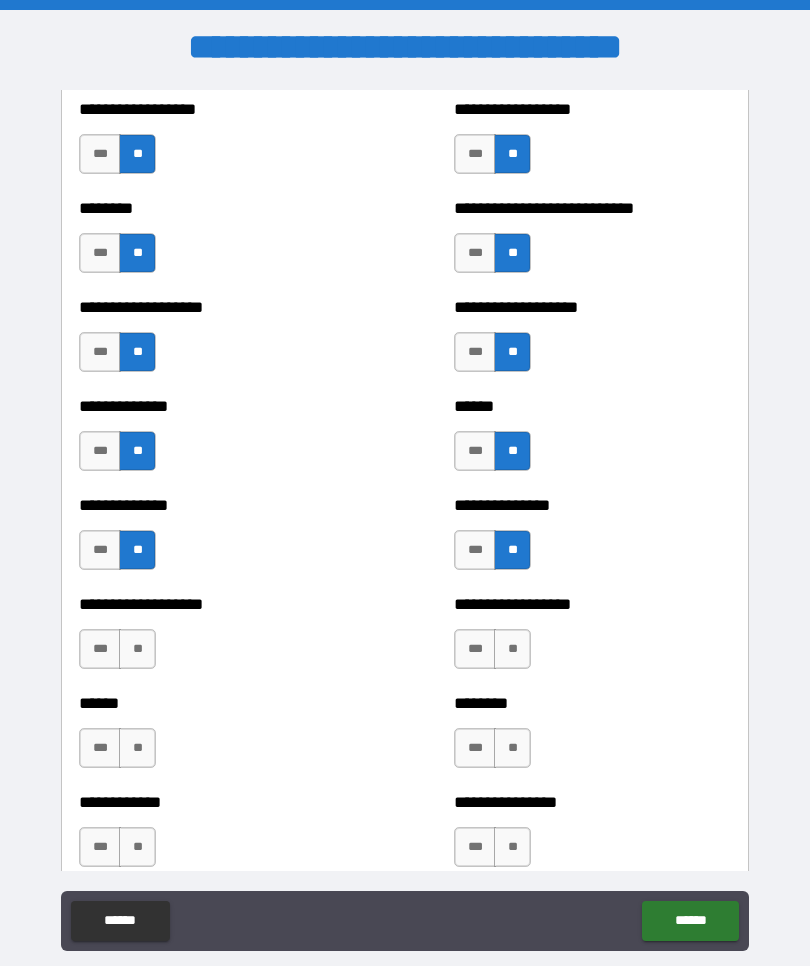 scroll, scrollTop: 4435, scrollLeft: 0, axis: vertical 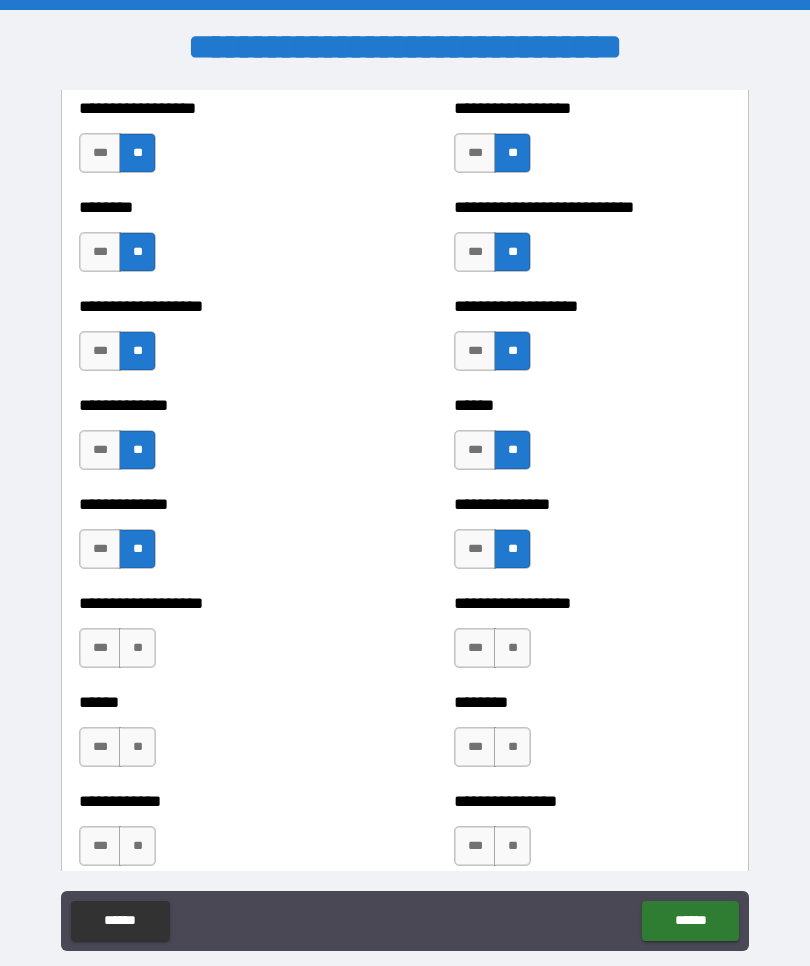 click on "***" at bounding box center [100, 549] 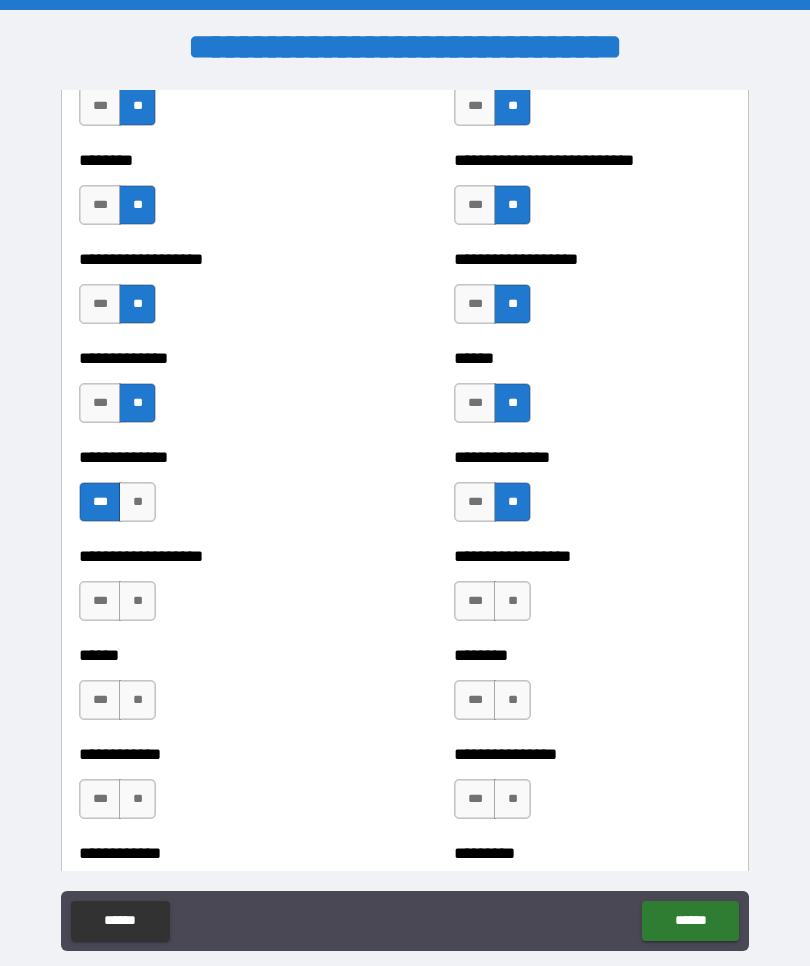 scroll, scrollTop: 4542, scrollLeft: 0, axis: vertical 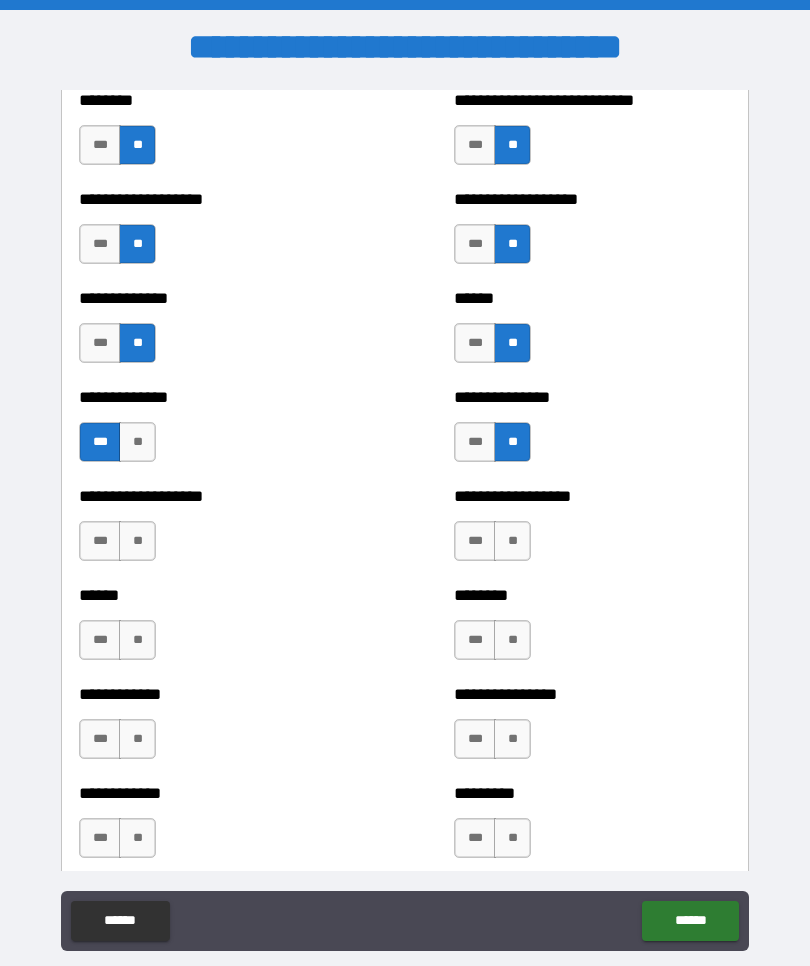 click on "**" at bounding box center (137, 541) 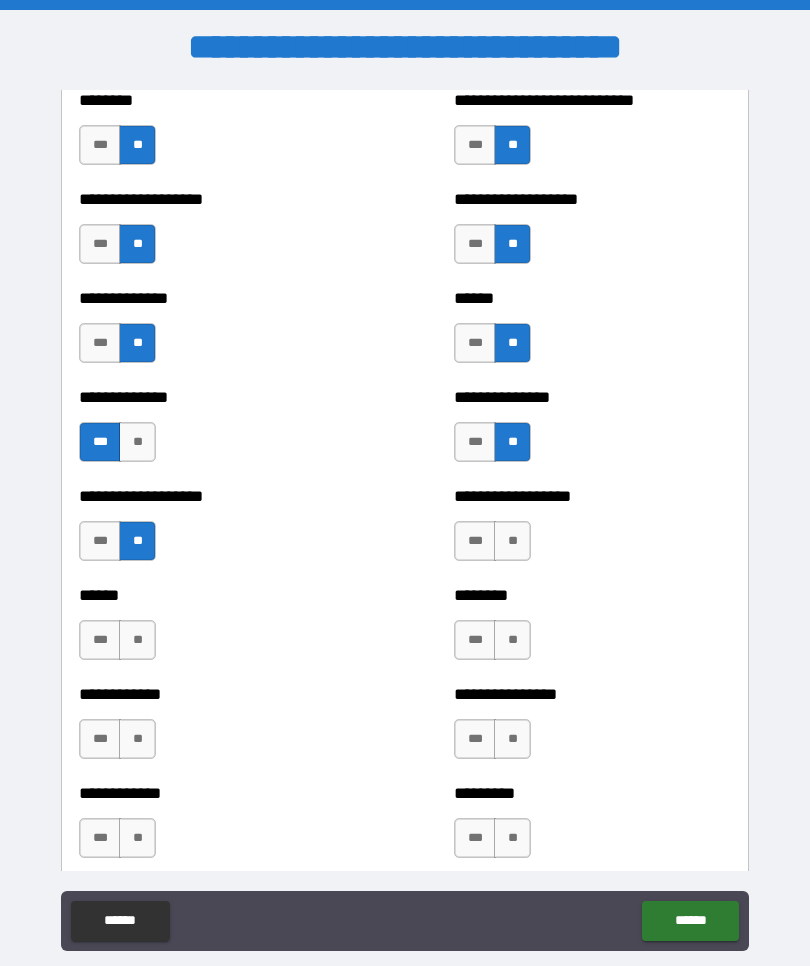 click on "**" at bounding box center [137, 640] 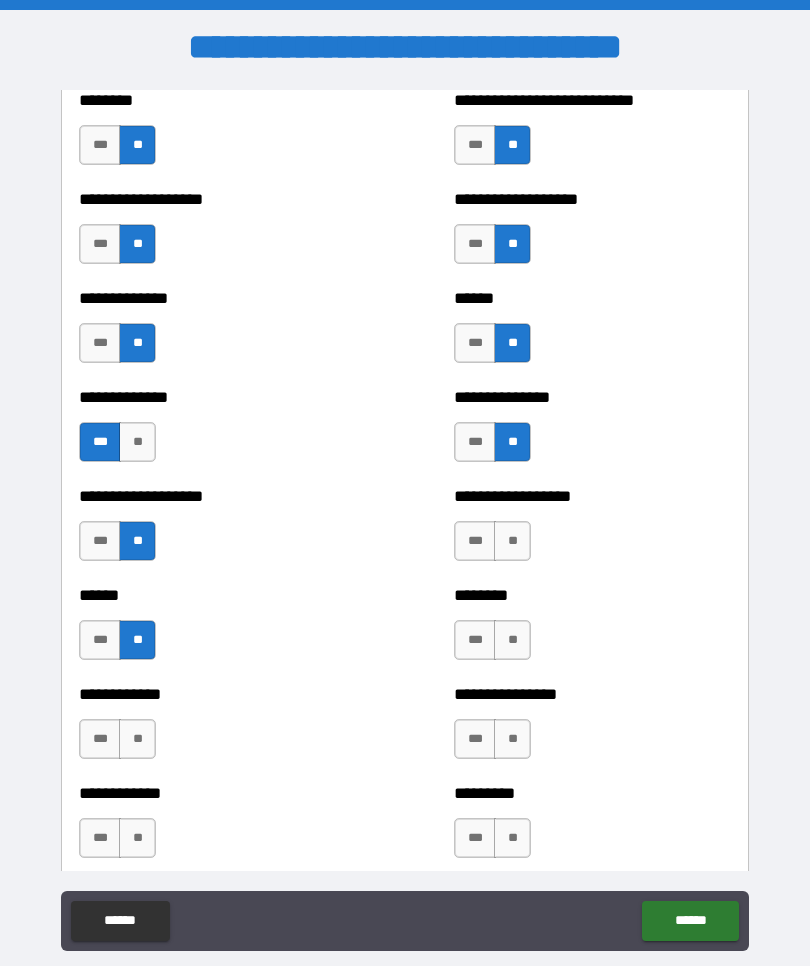click on "**" at bounding box center [137, 739] 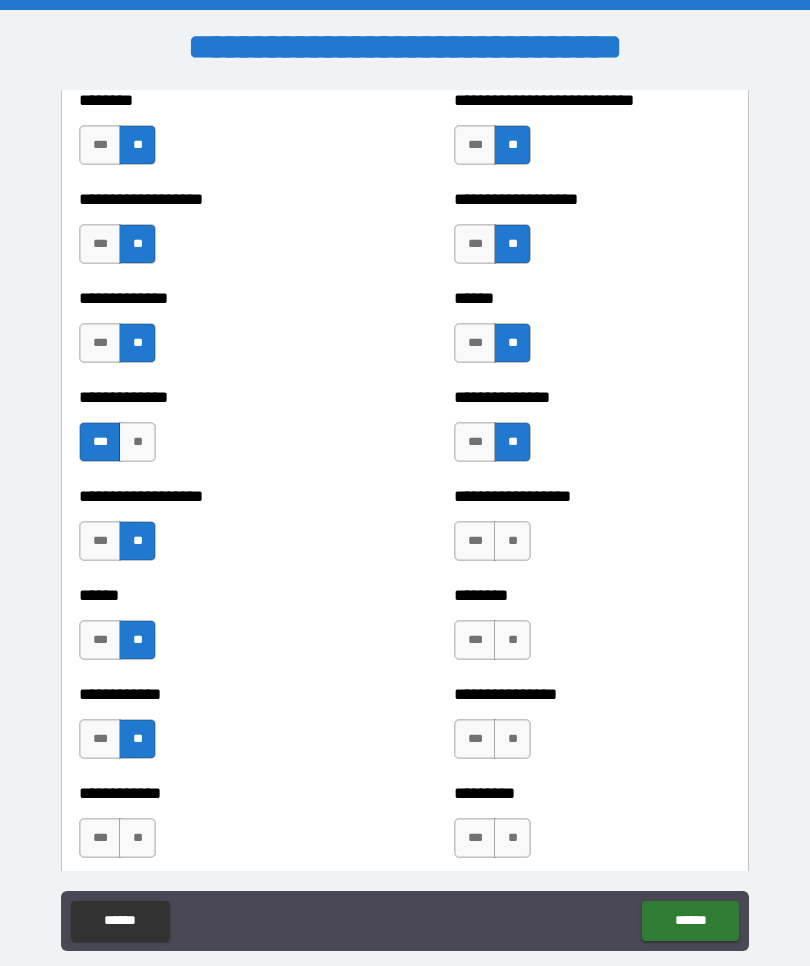 click on "**" at bounding box center (137, 838) 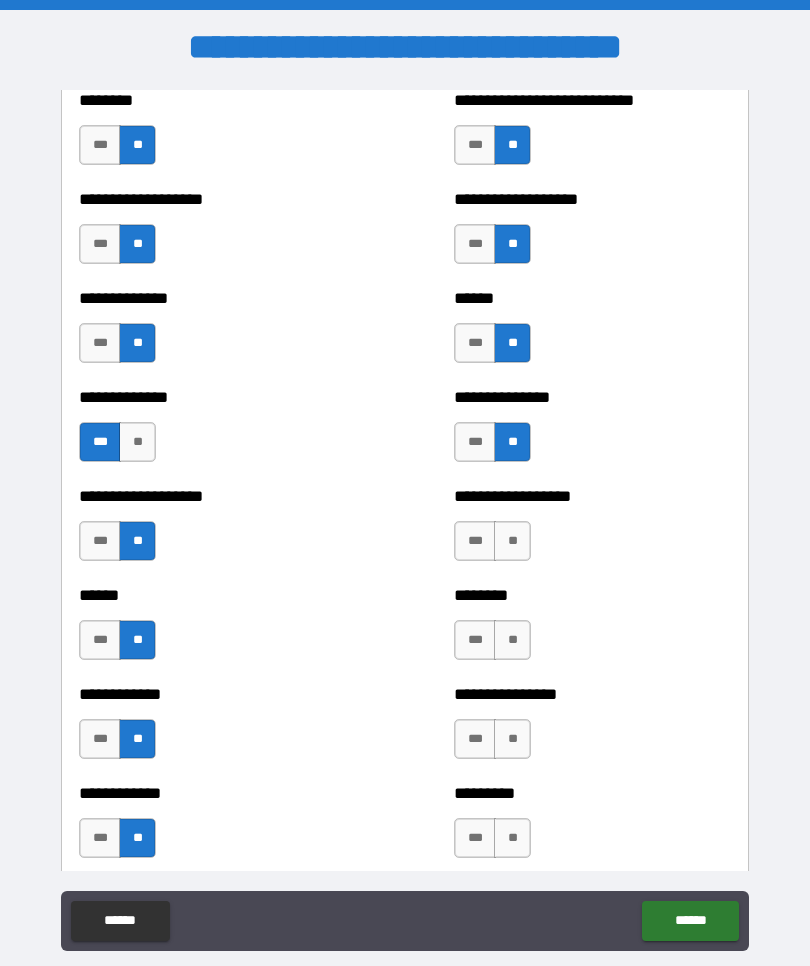 click on "**" at bounding box center (512, 541) 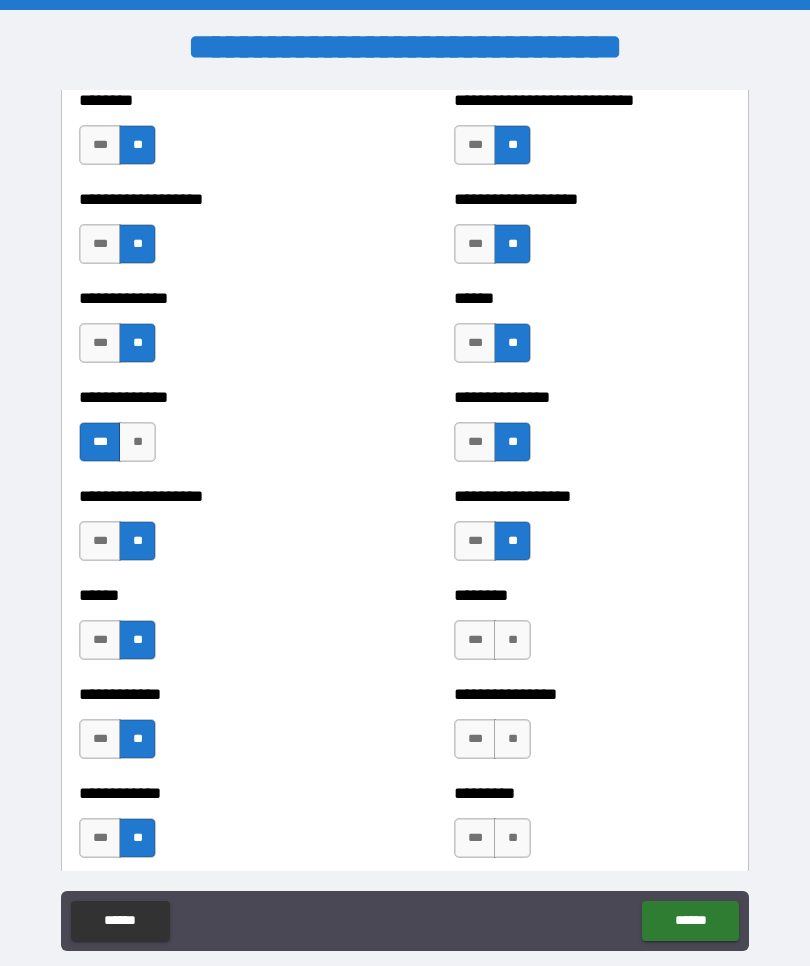 click on "**" at bounding box center [512, 640] 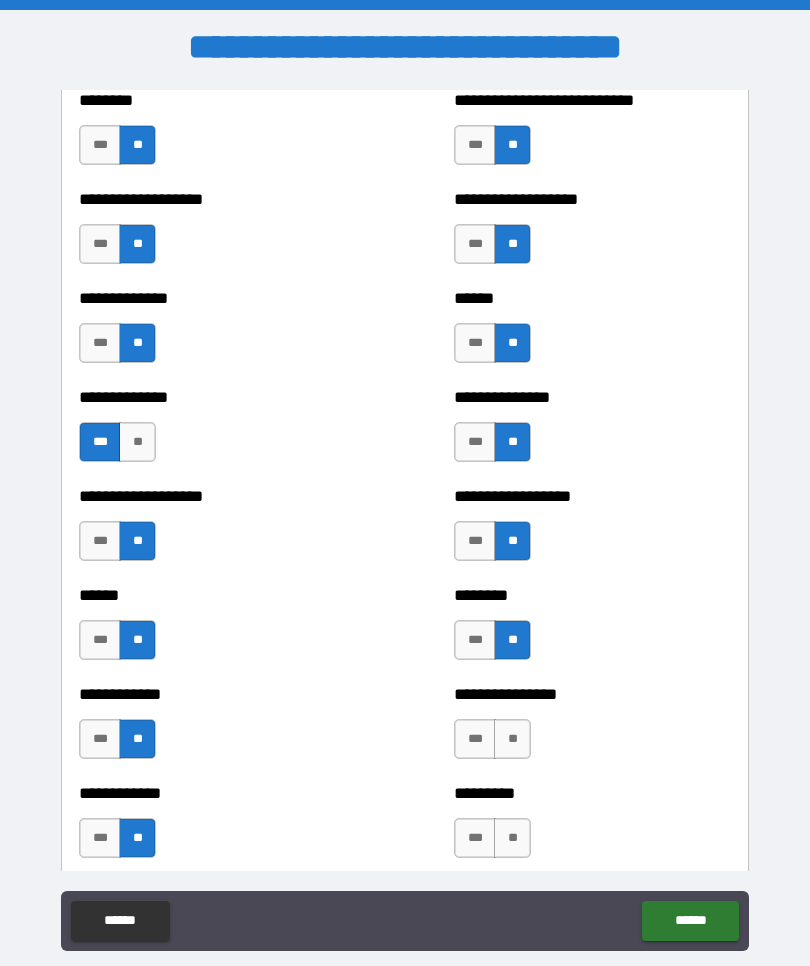 click on "**" at bounding box center (512, 739) 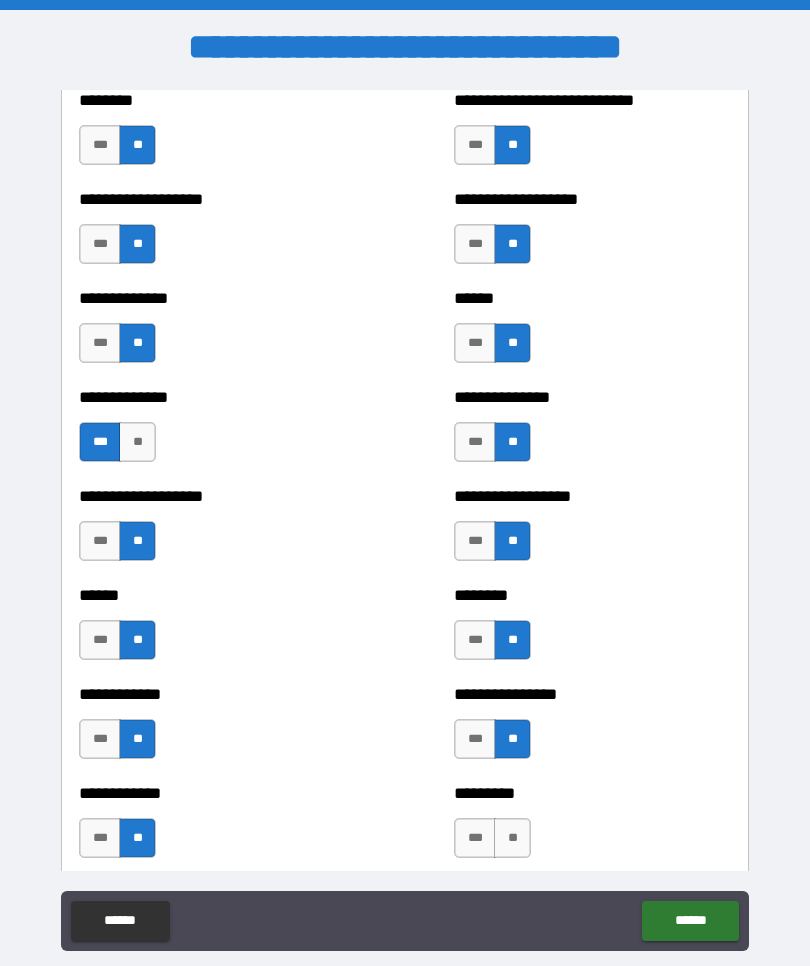 click on "**" at bounding box center [512, 838] 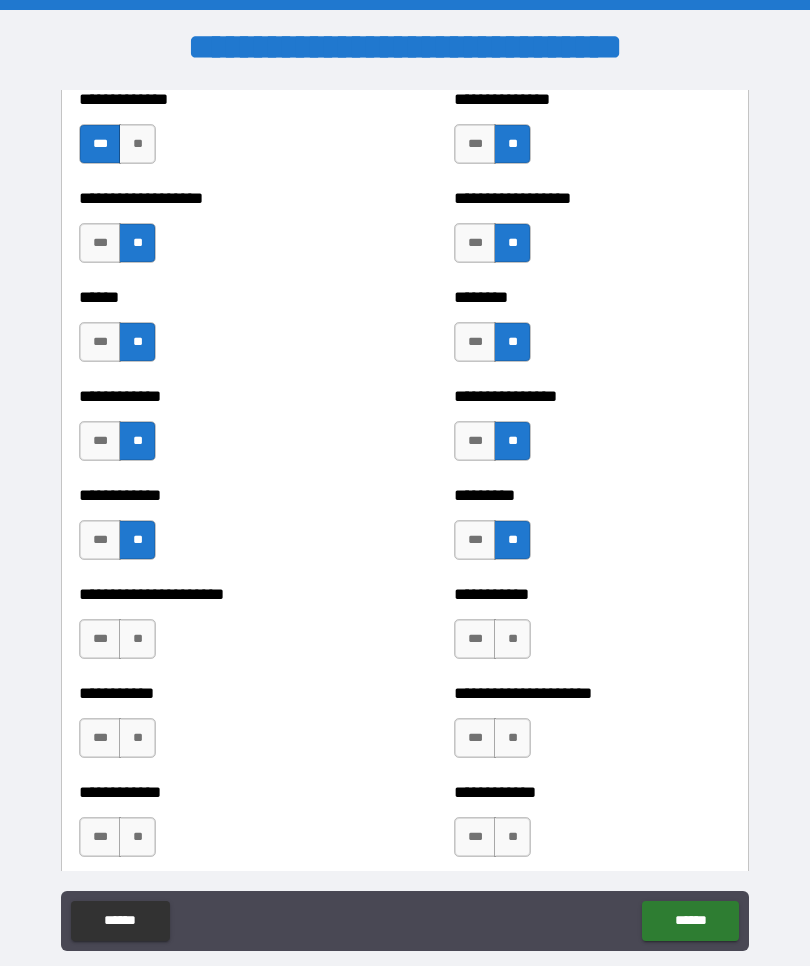 scroll, scrollTop: 4886, scrollLeft: 0, axis: vertical 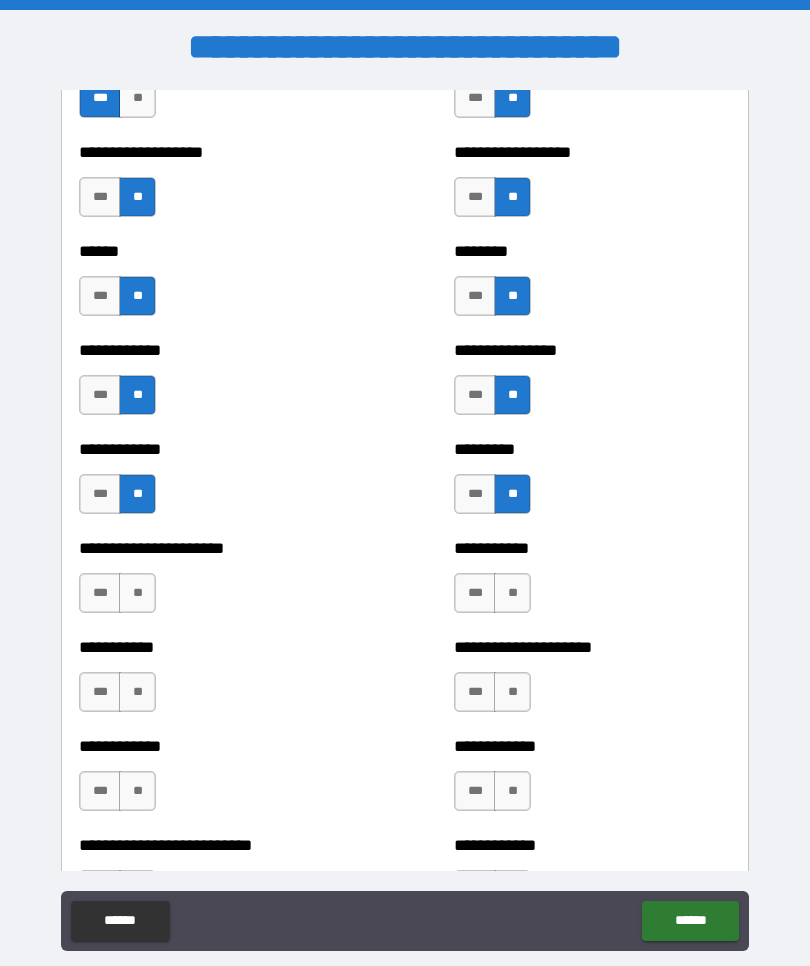 click on "**" at bounding box center (137, 593) 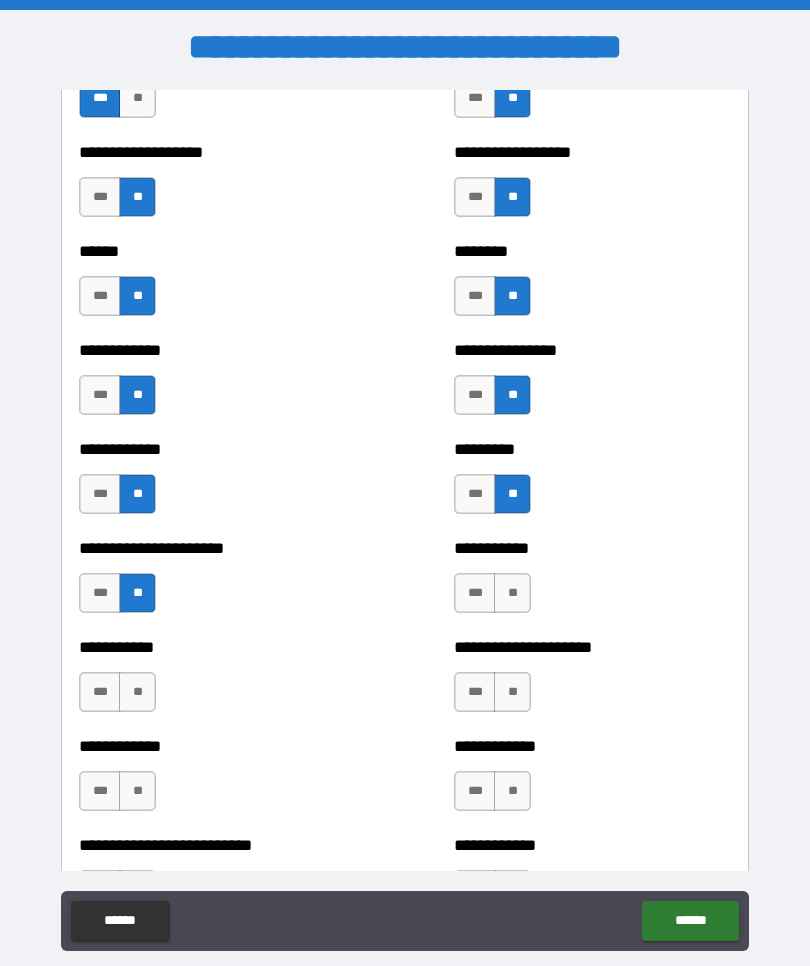 click on "**" at bounding box center [137, 692] 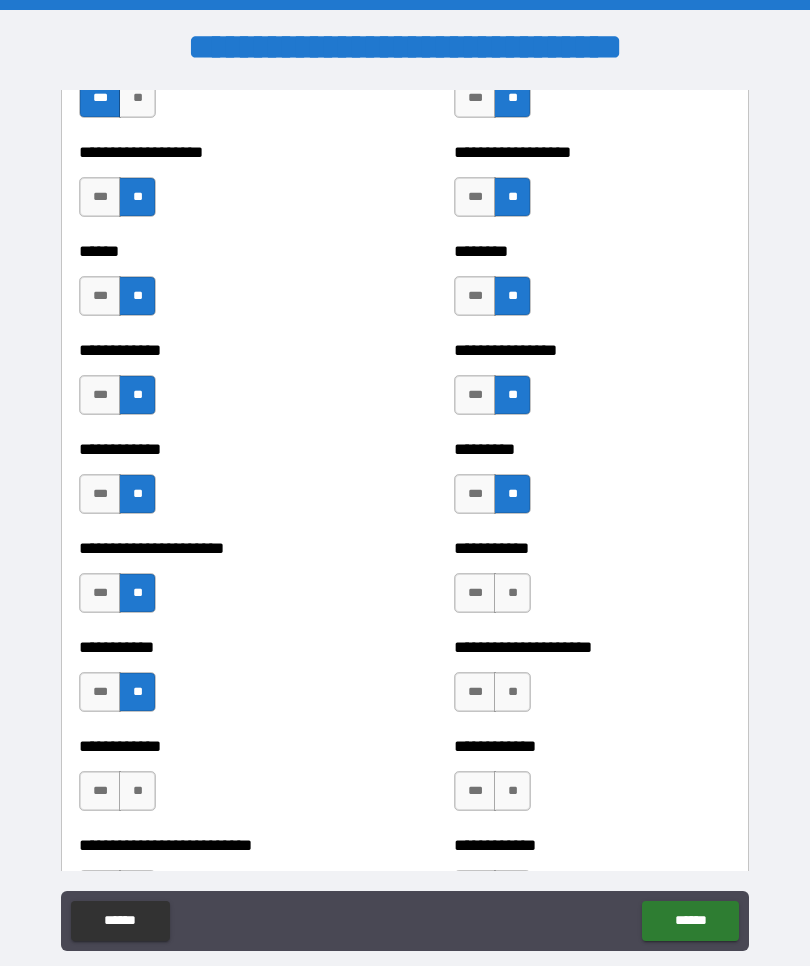click on "**" at bounding box center (137, 791) 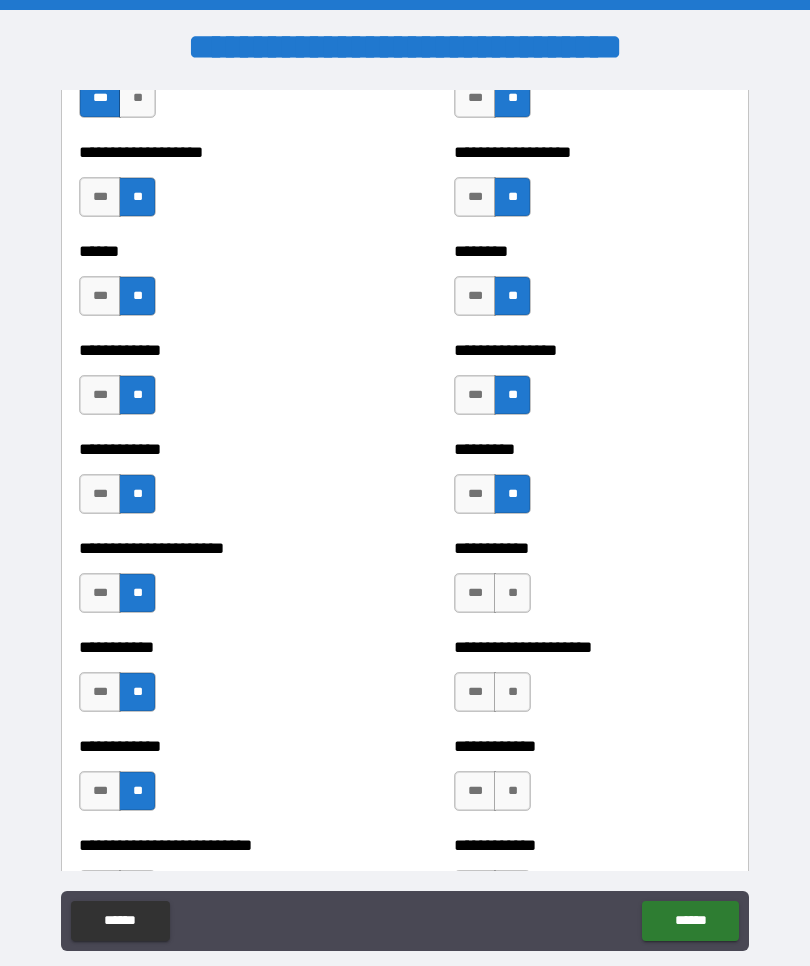 click on "***" at bounding box center (100, 791) 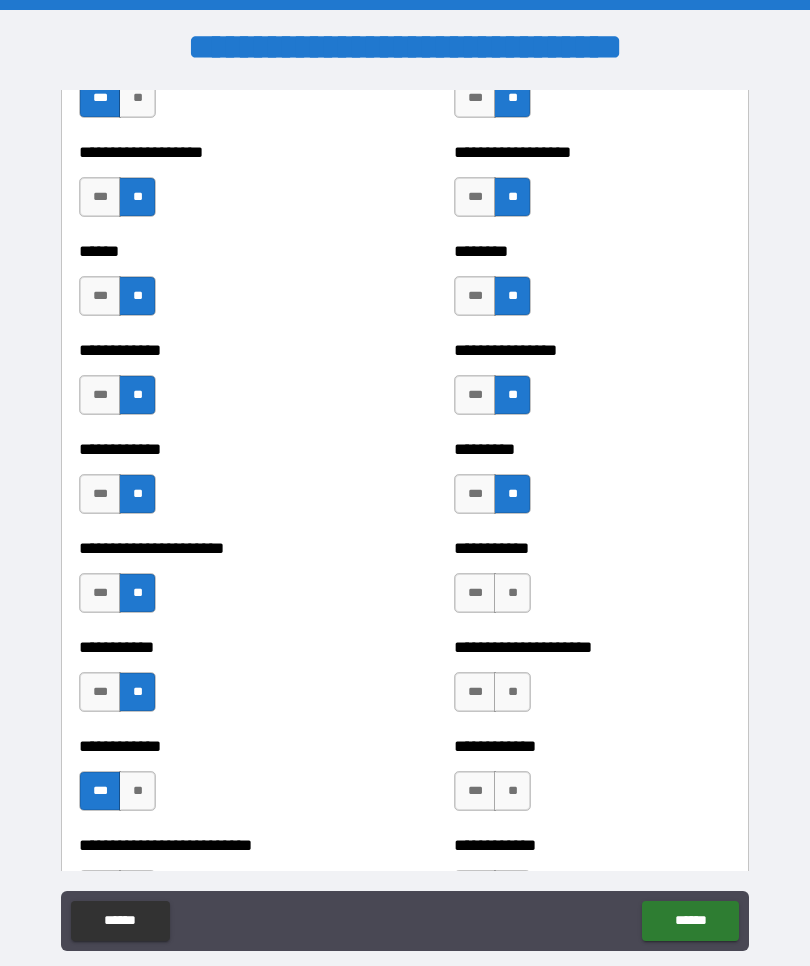 click on "**" at bounding box center (512, 593) 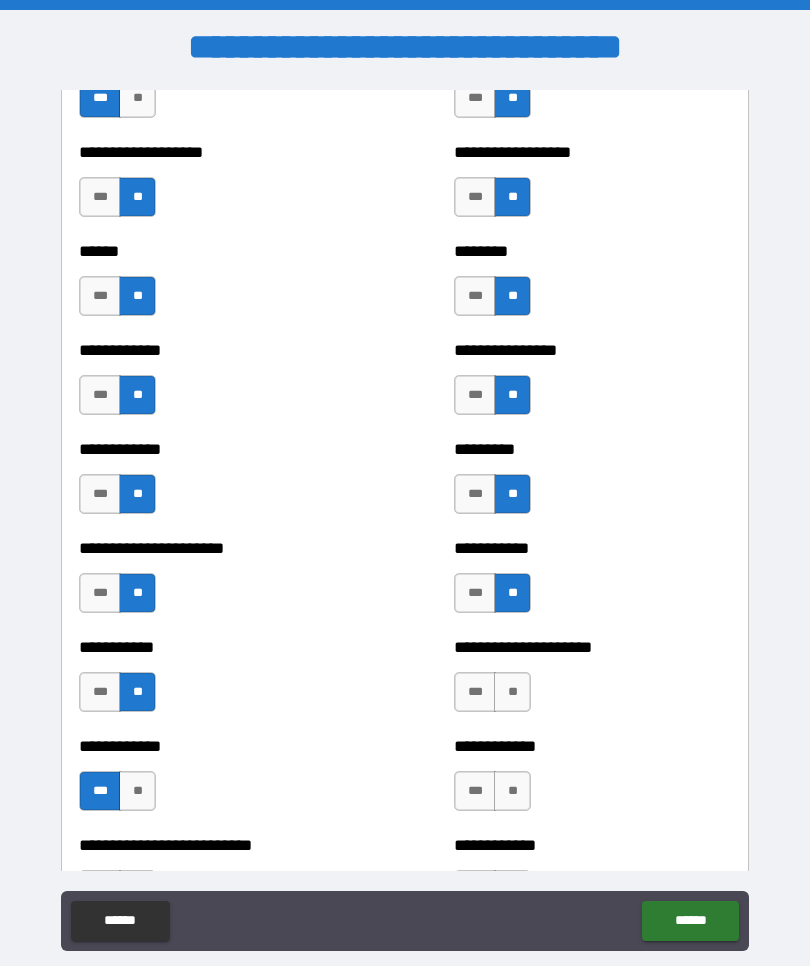 click on "**" at bounding box center [512, 692] 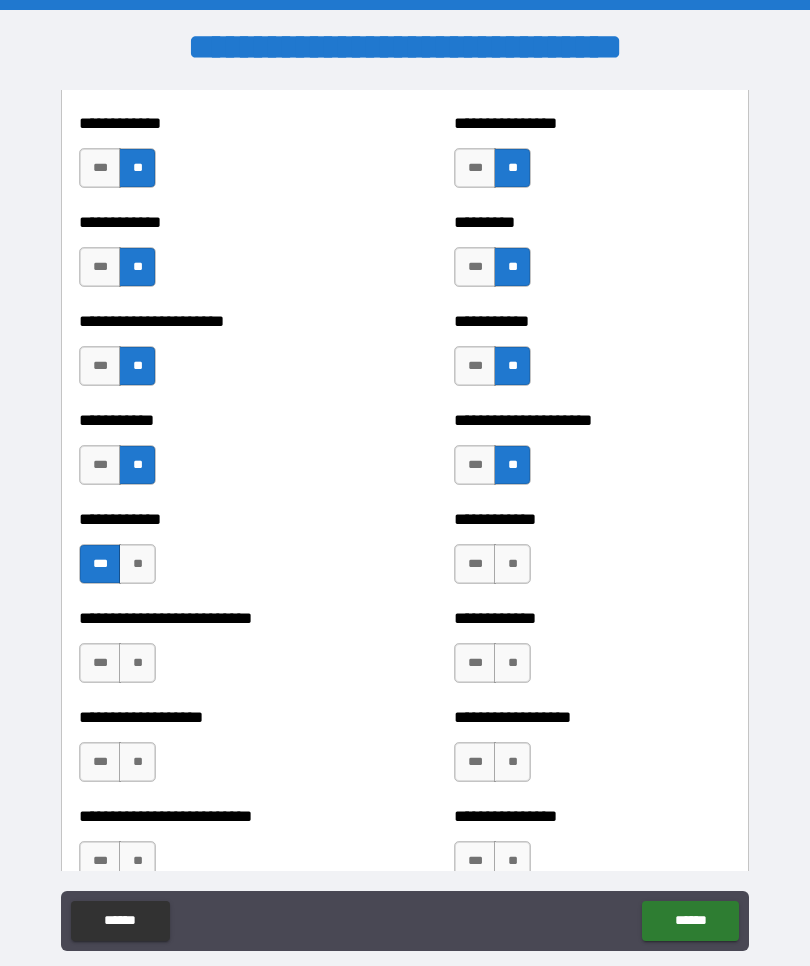 scroll, scrollTop: 5114, scrollLeft: 0, axis: vertical 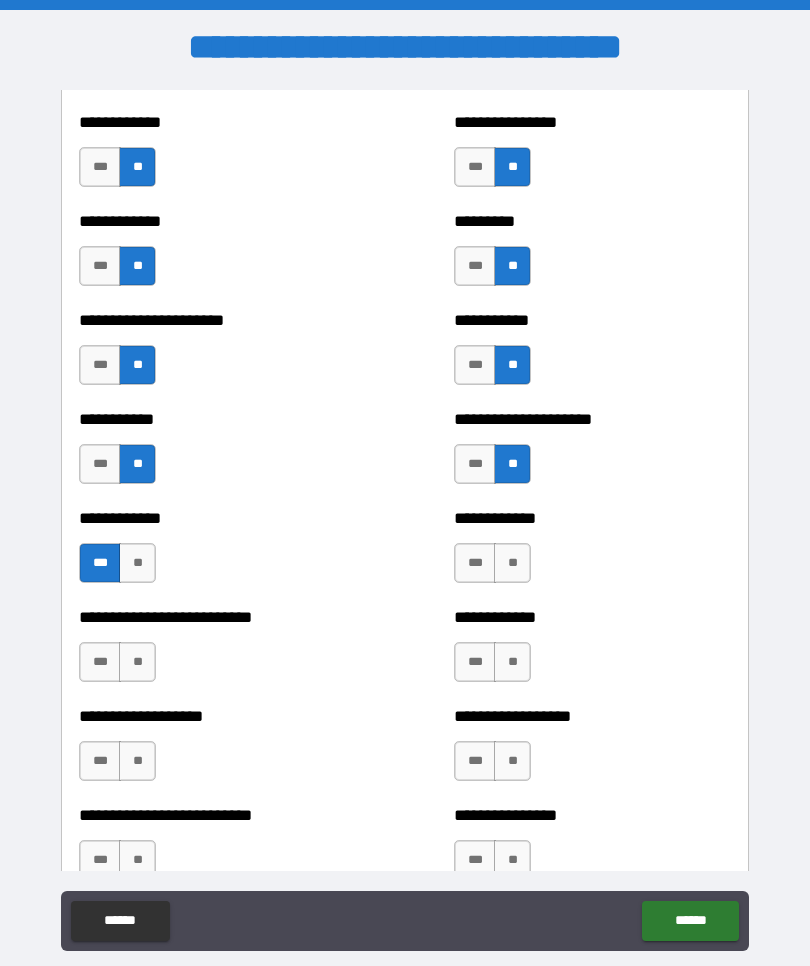 click on "**" at bounding box center [512, 563] 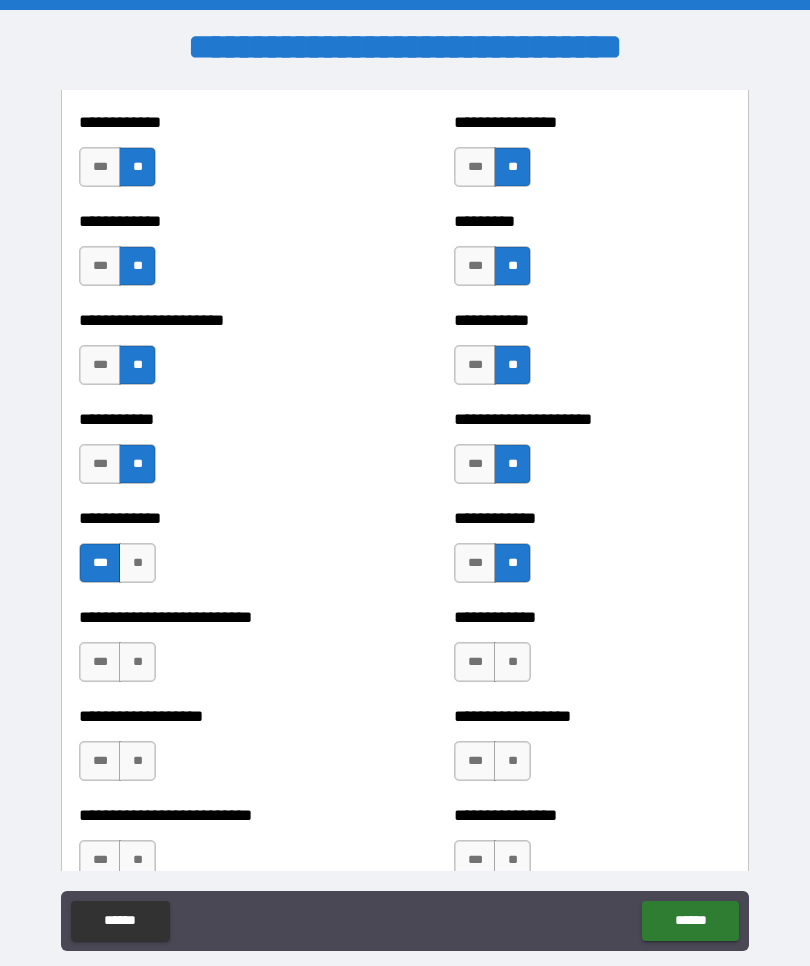 click on "**" at bounding box center [137, 662] 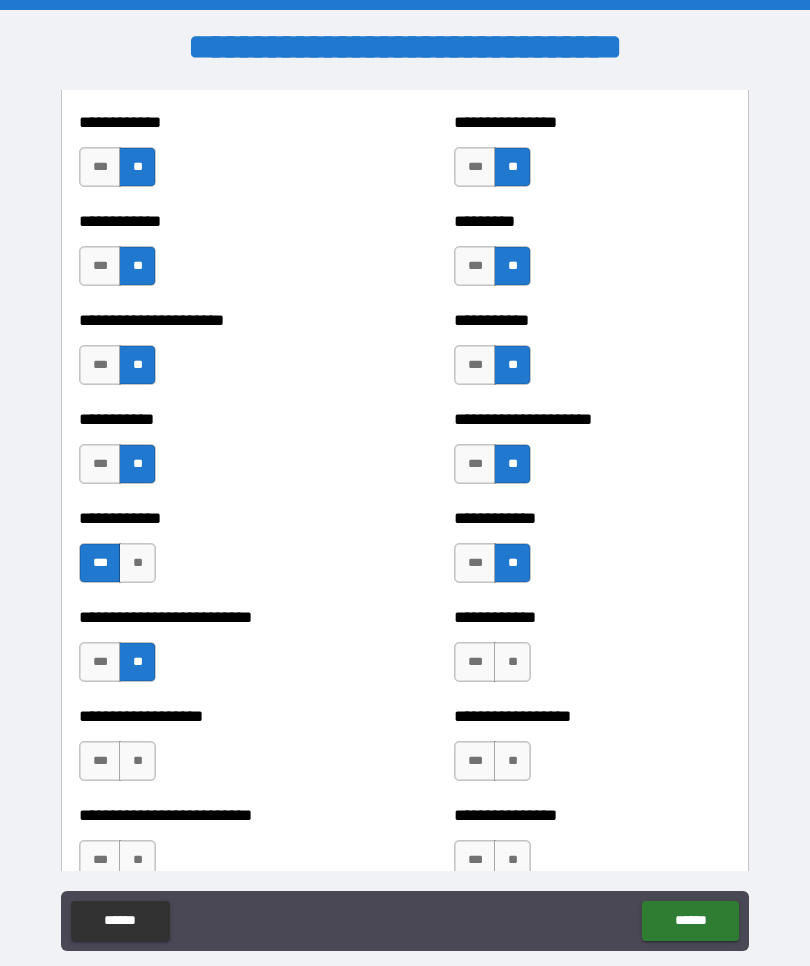 click on "**" at bounding box center [137, 761] 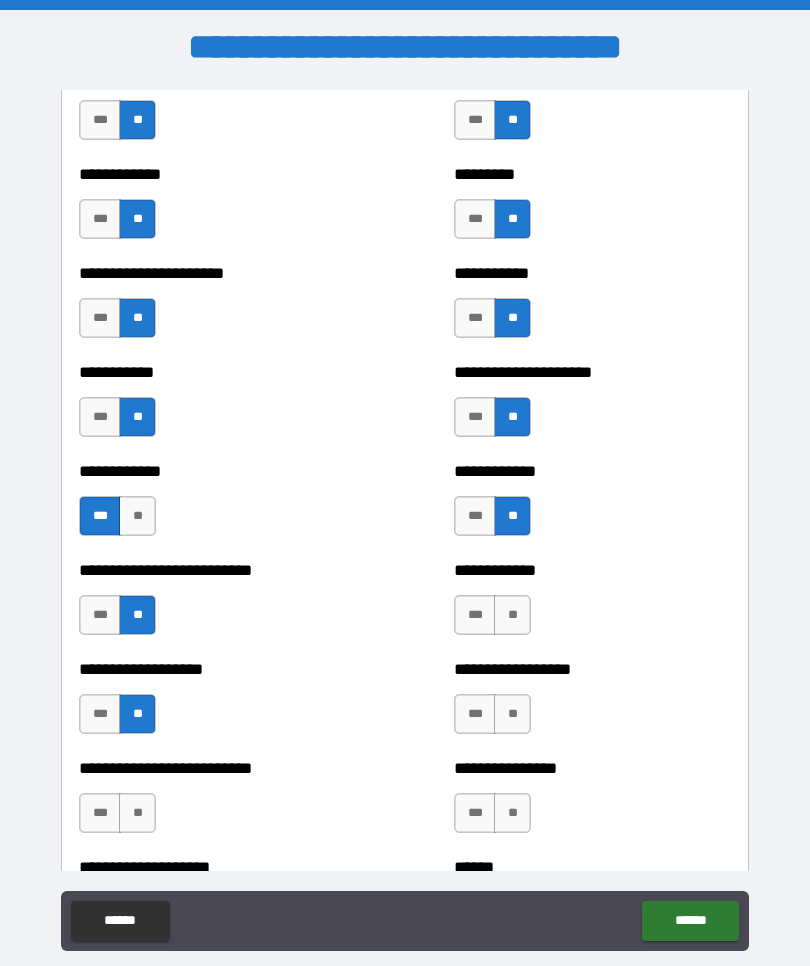 scroll, scrollTop: 5255, scrollLeft: 0, axis: vertical 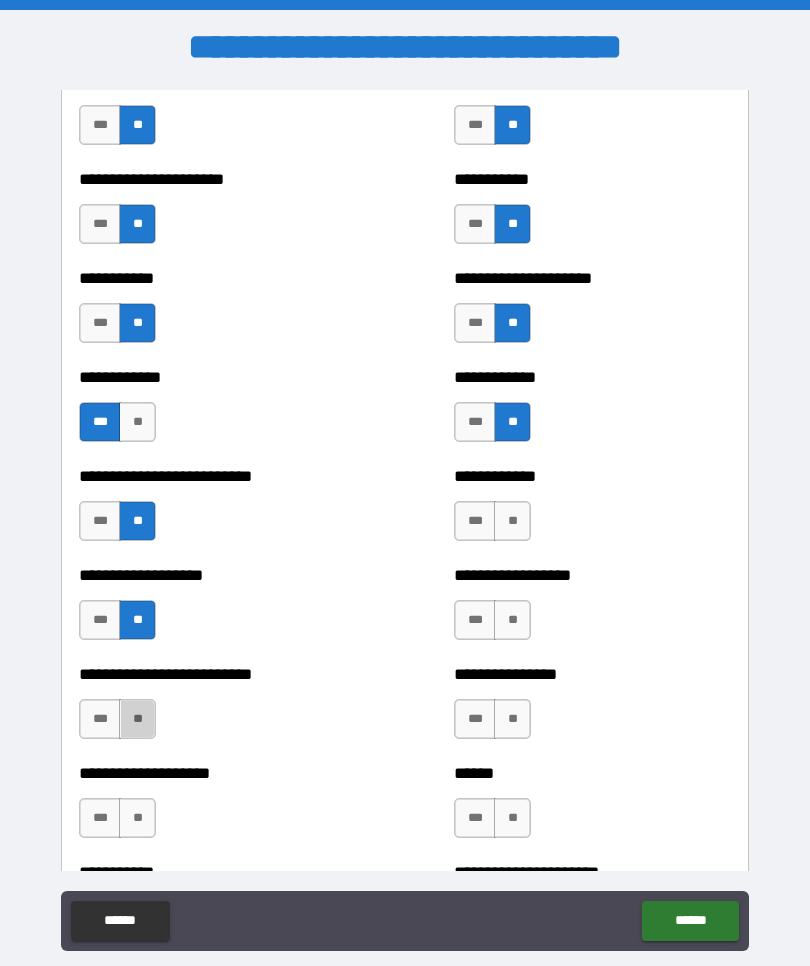 click on "**" at bounding box center [137, 719] 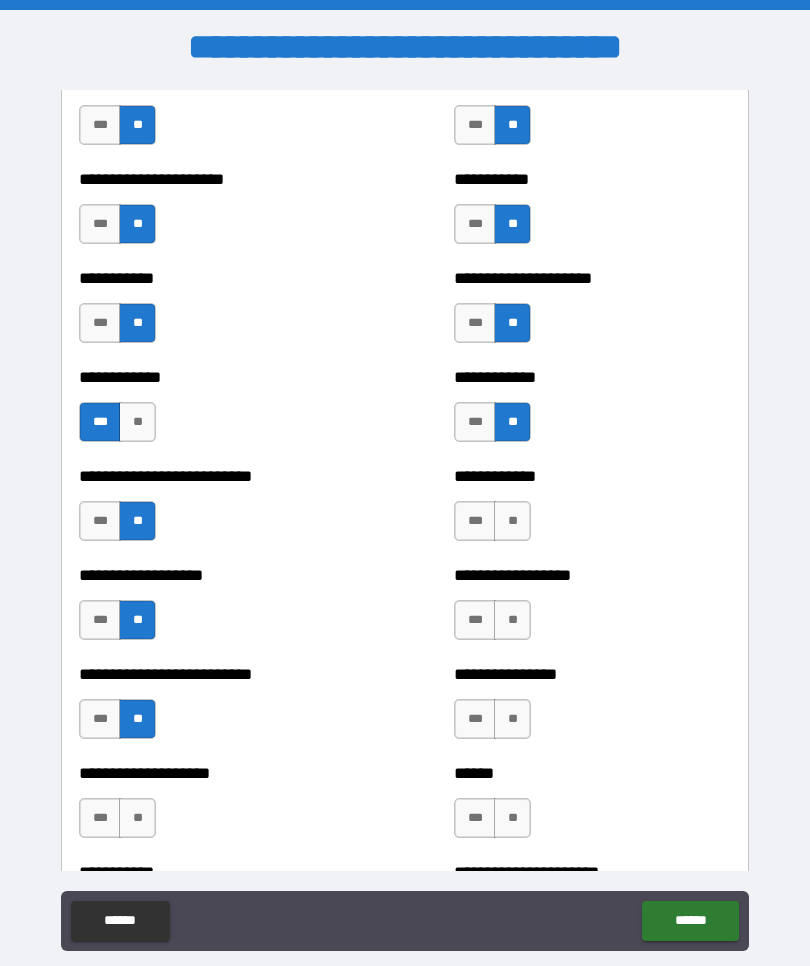click on "**" at bounding box center (137, 818) 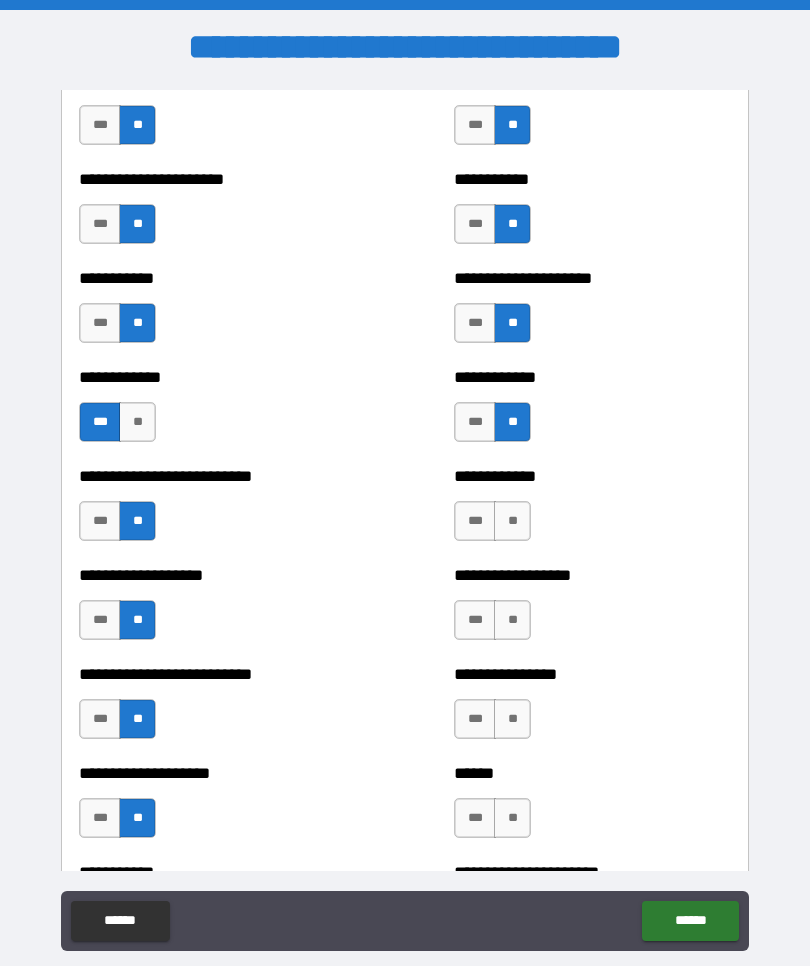 click on "**" at bounding box center (512, 521) 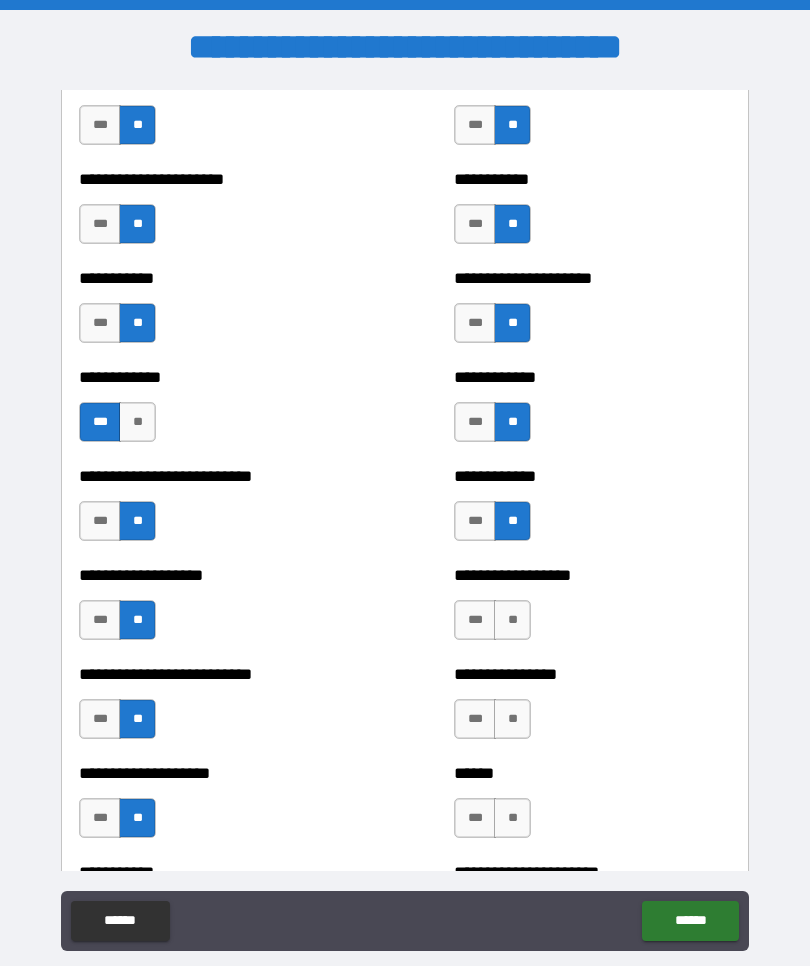 click on "**" at bounding box center (512, 620) 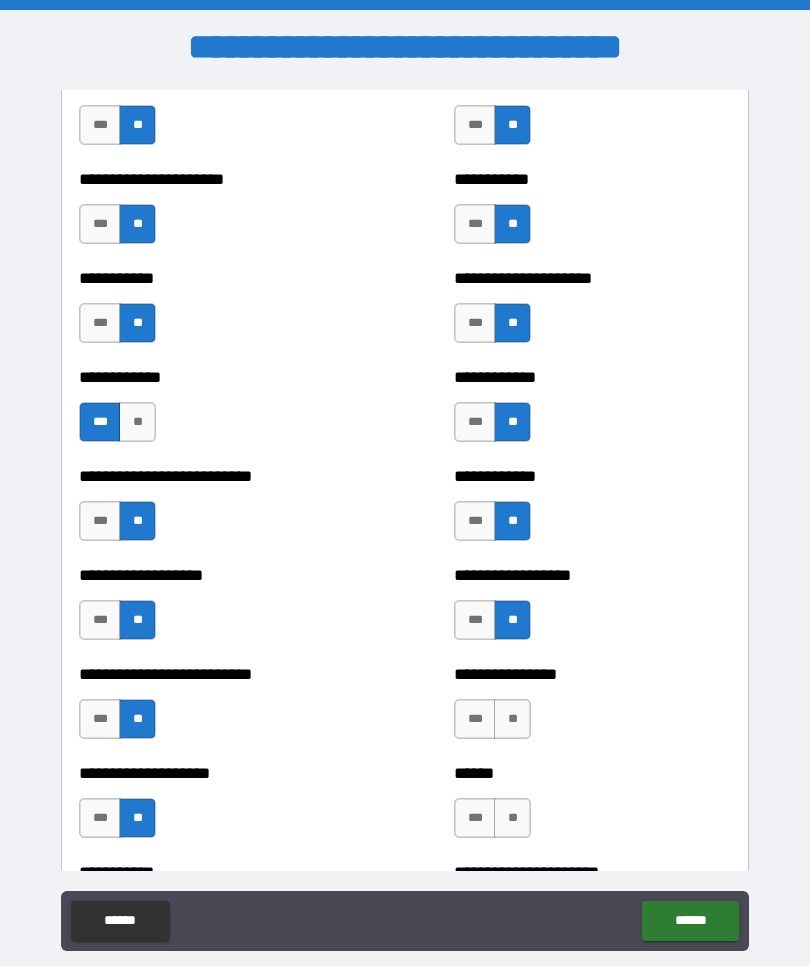 click on "**" at bounding box center (512, 719) 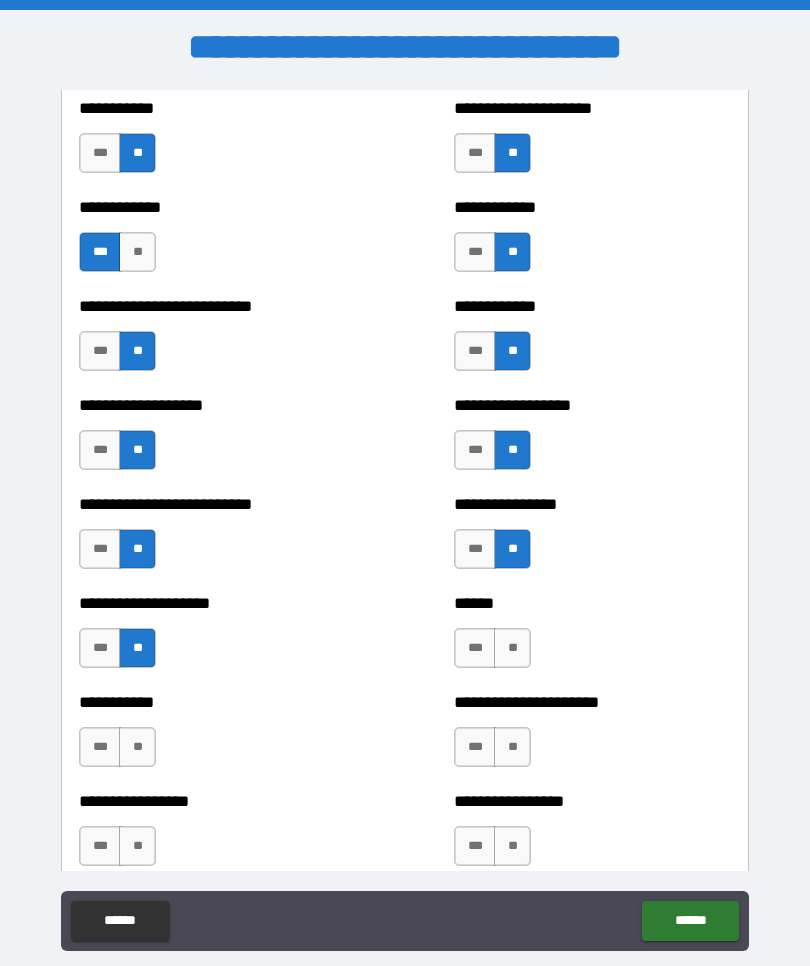 scroll, scrollTop: 5474, scrollLeft: 0, axis: vertical 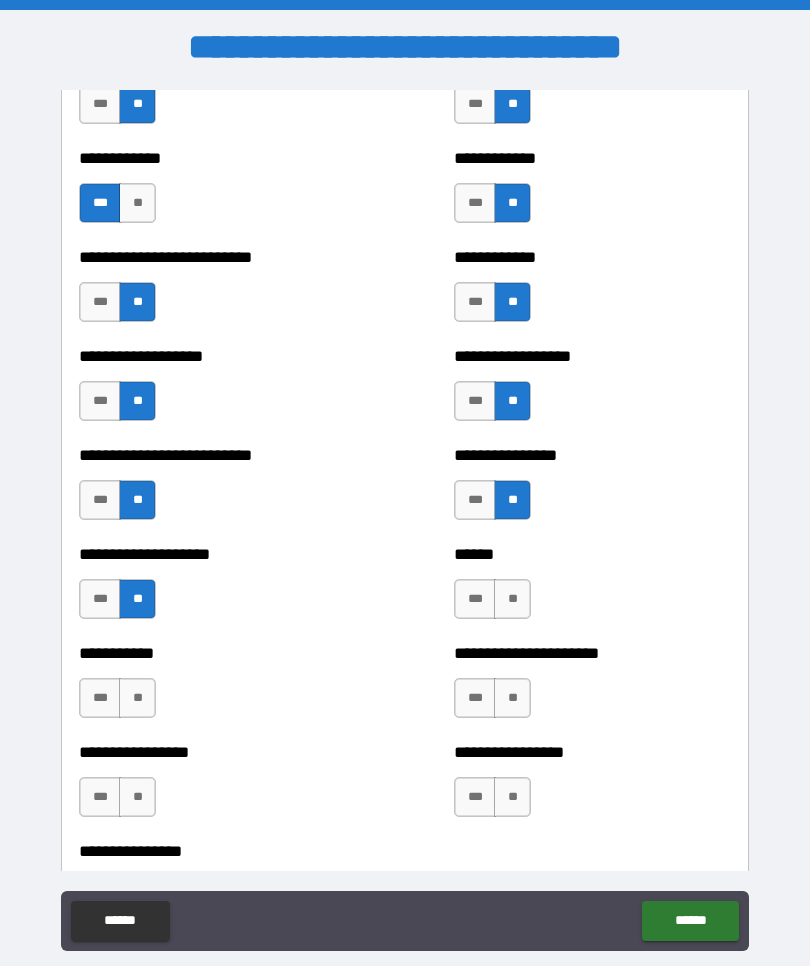 click on "**" at bounding box center (512, 599) 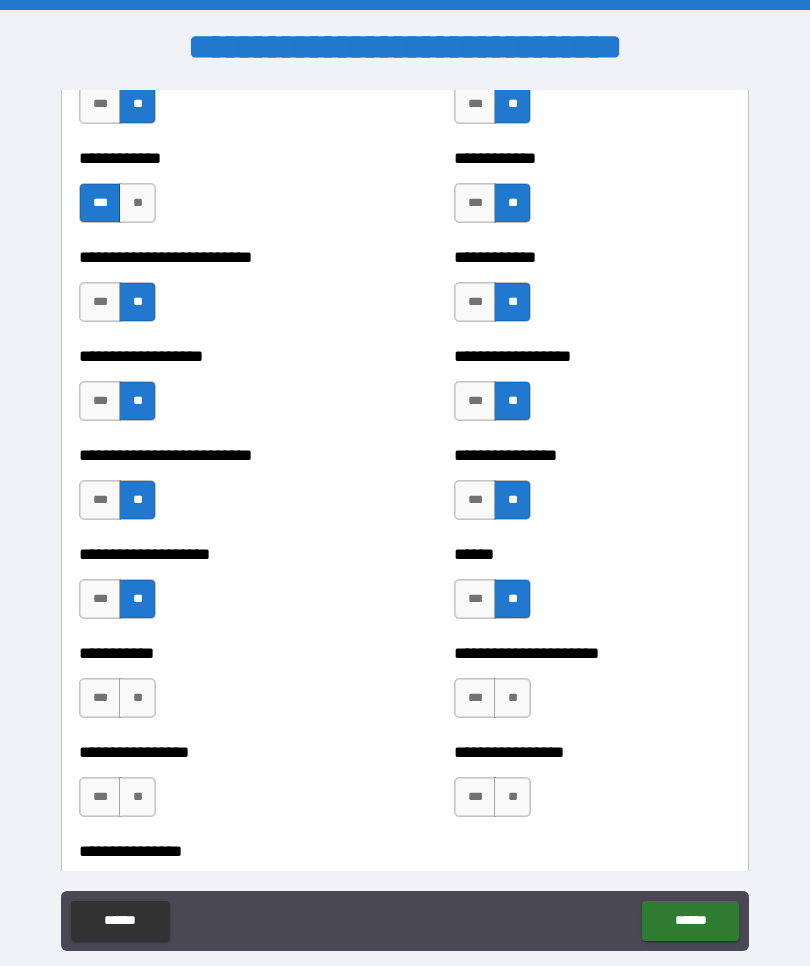 click on "**" at bounding box center (137, 698) 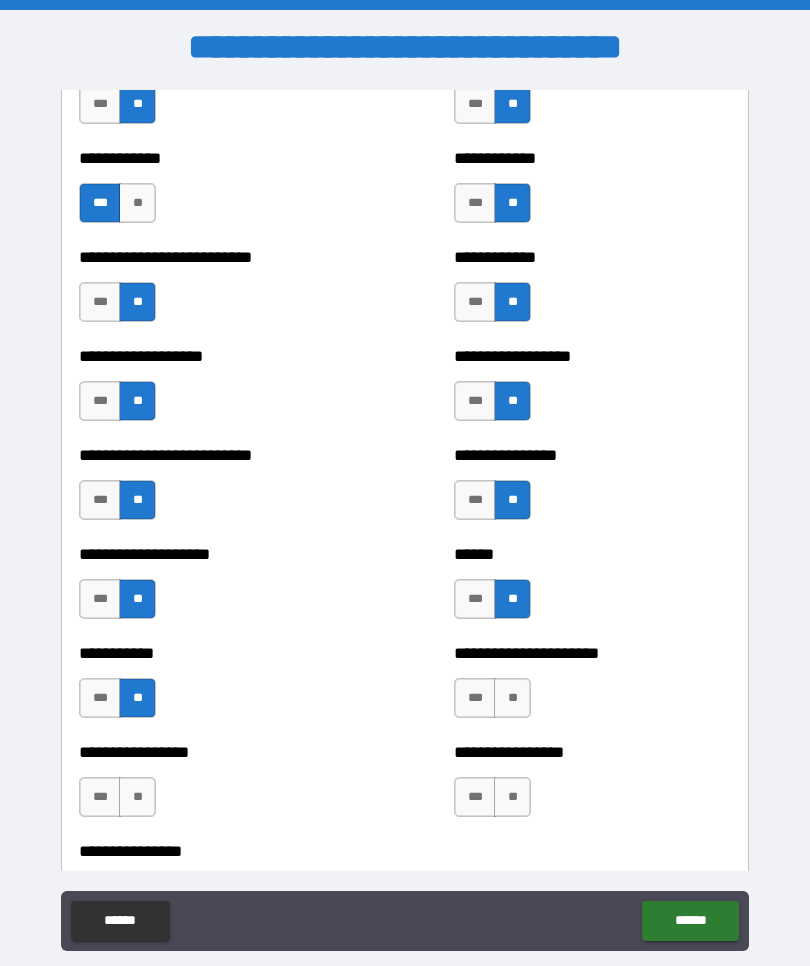 click on "**" at bounding box center (137, 797) 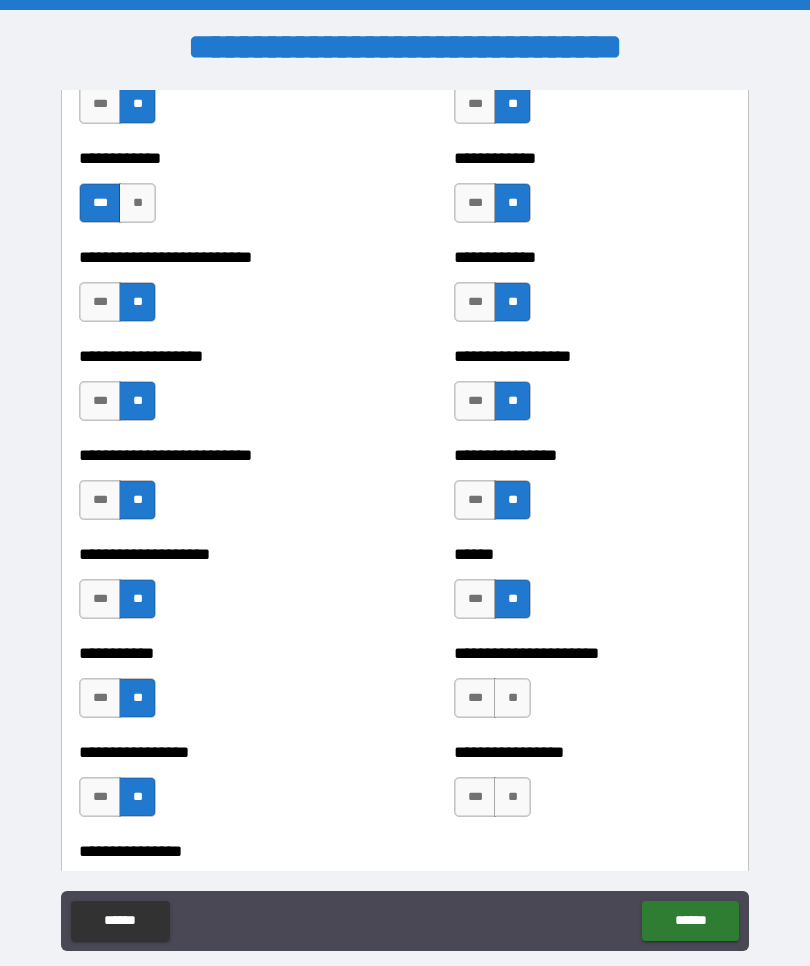 click on "**" at bounding box center [512, 698] 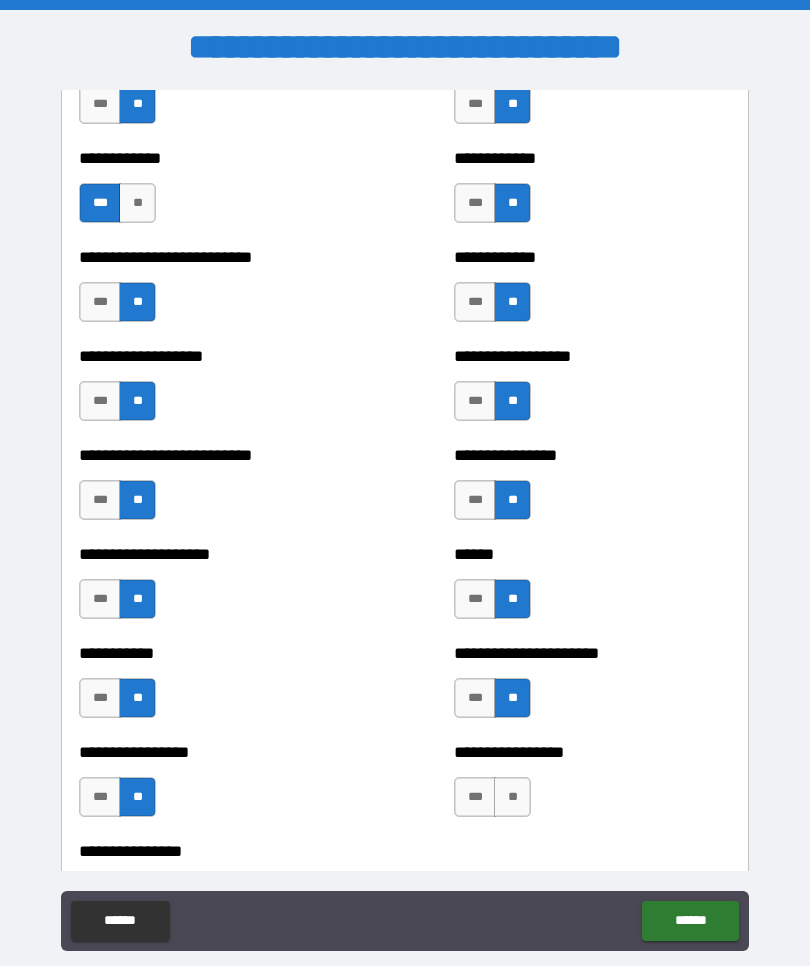 click on "**" at bounding box center [512, 797] 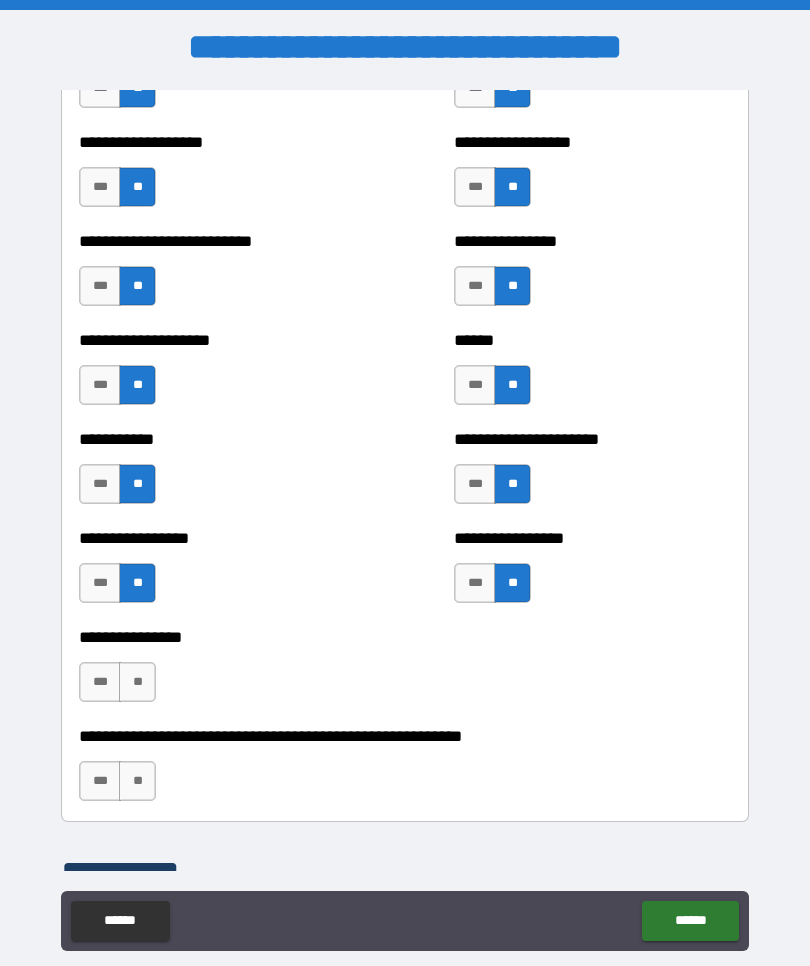 scroll, scrollTop: 5709, scrollLeft: 0, axis: vertical 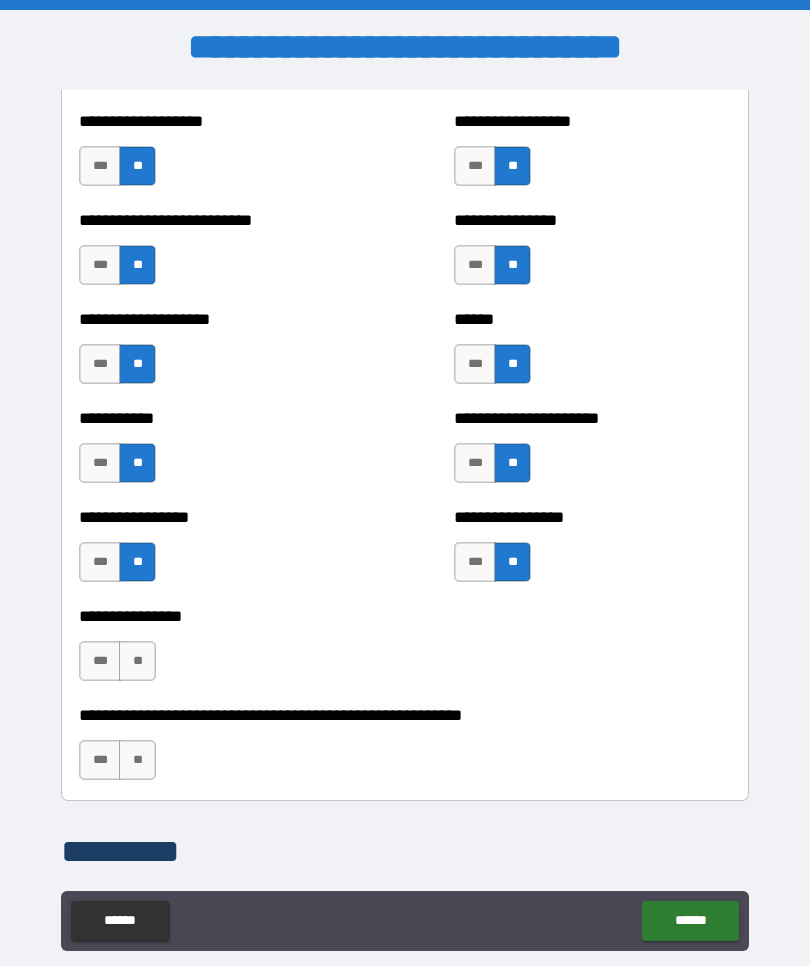click on "**" at bounding box center (137, 661) 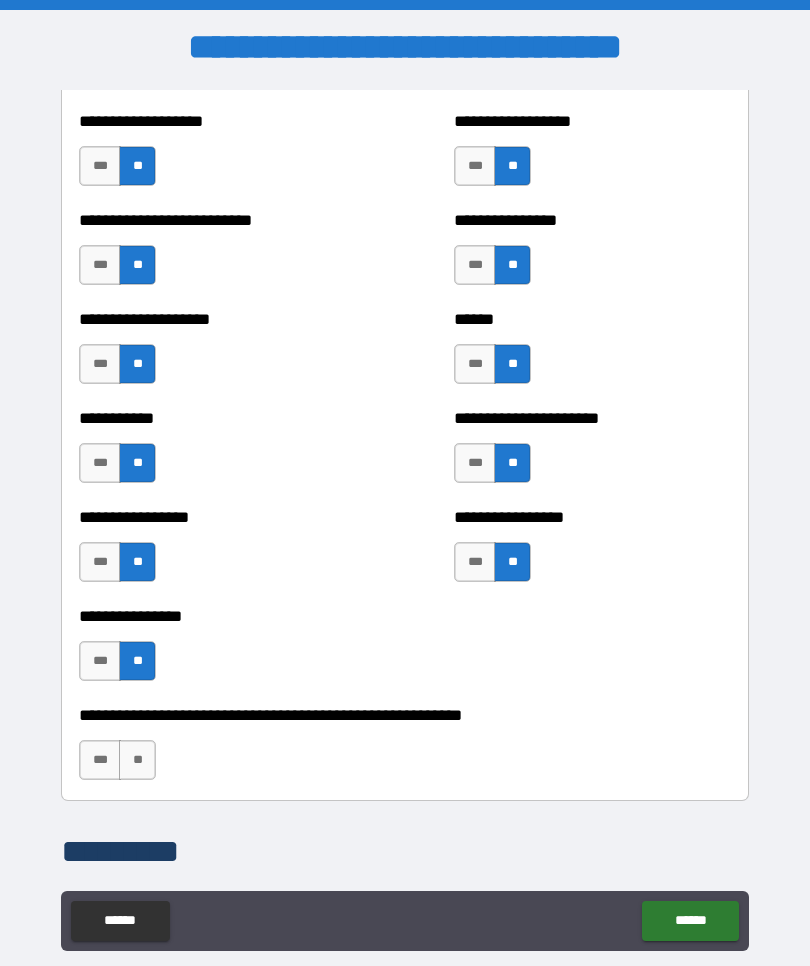 click on "**" at bounding box center (137, 760) 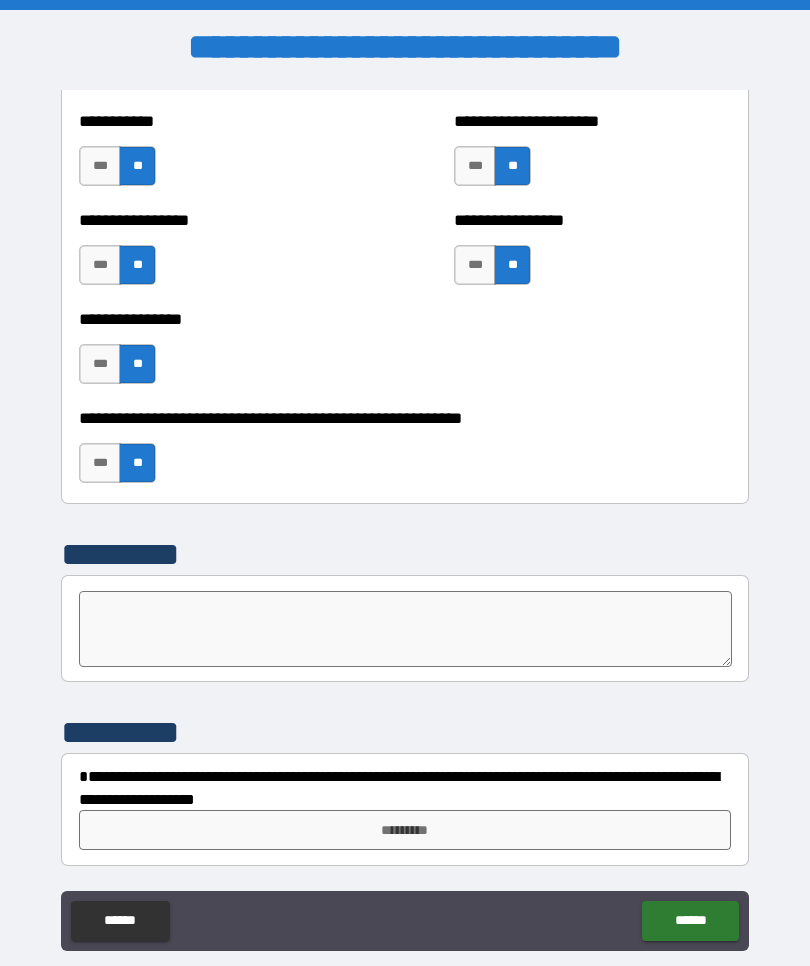 scroll, scrollTop: 6006, scrollLeft: 0, axis: vertical 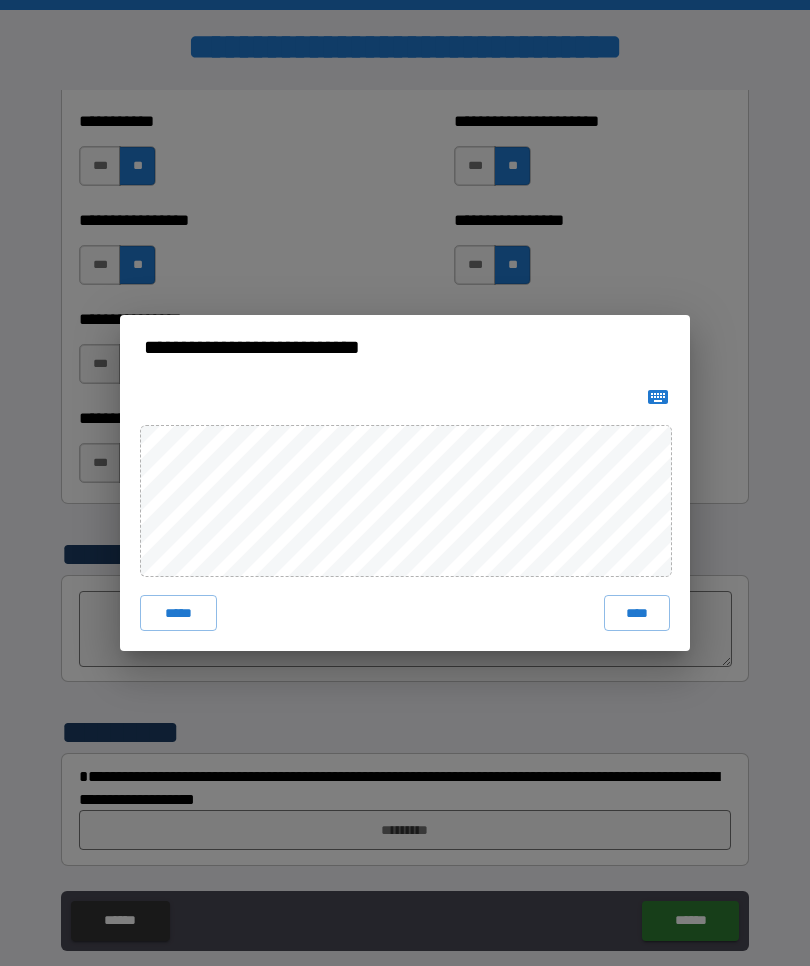 click on "****" at bounding box center (637, 613) 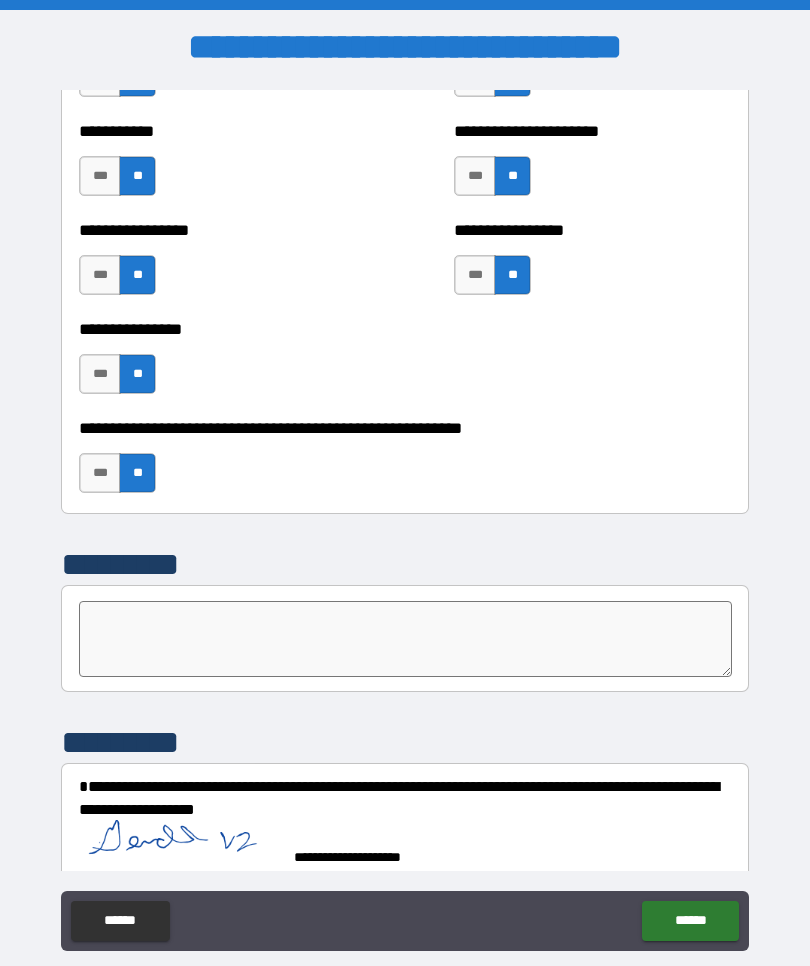 click on "******" at bounding box center [690, 921] 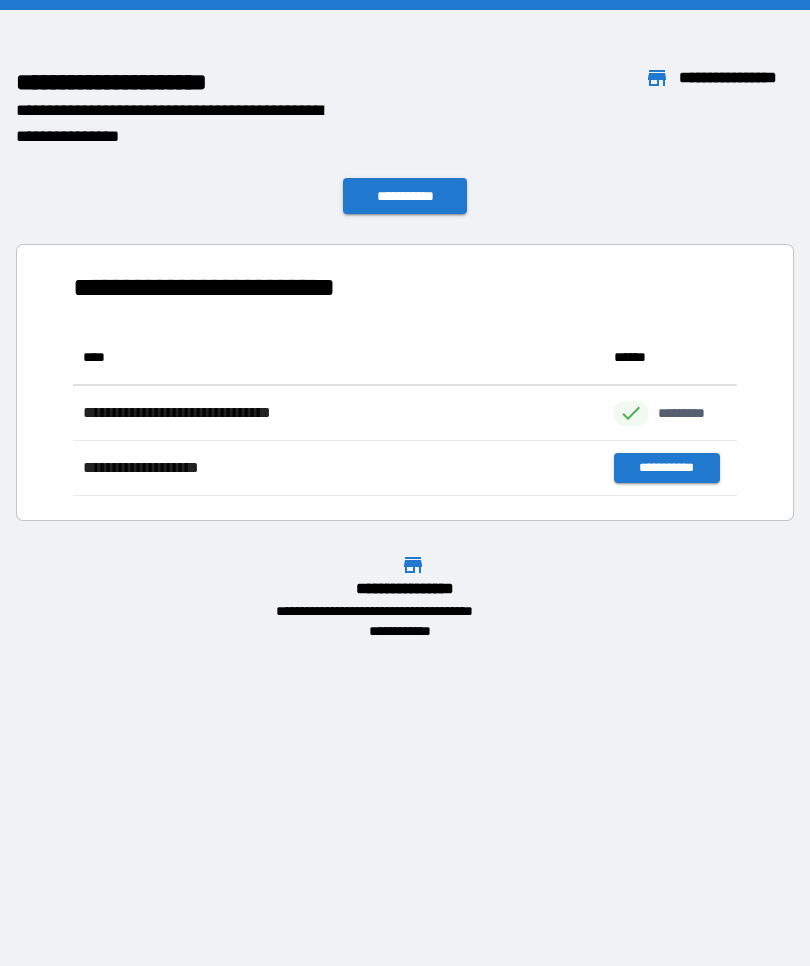 scroll, scrollTop: 1, scrollLeft: 1, axis: both 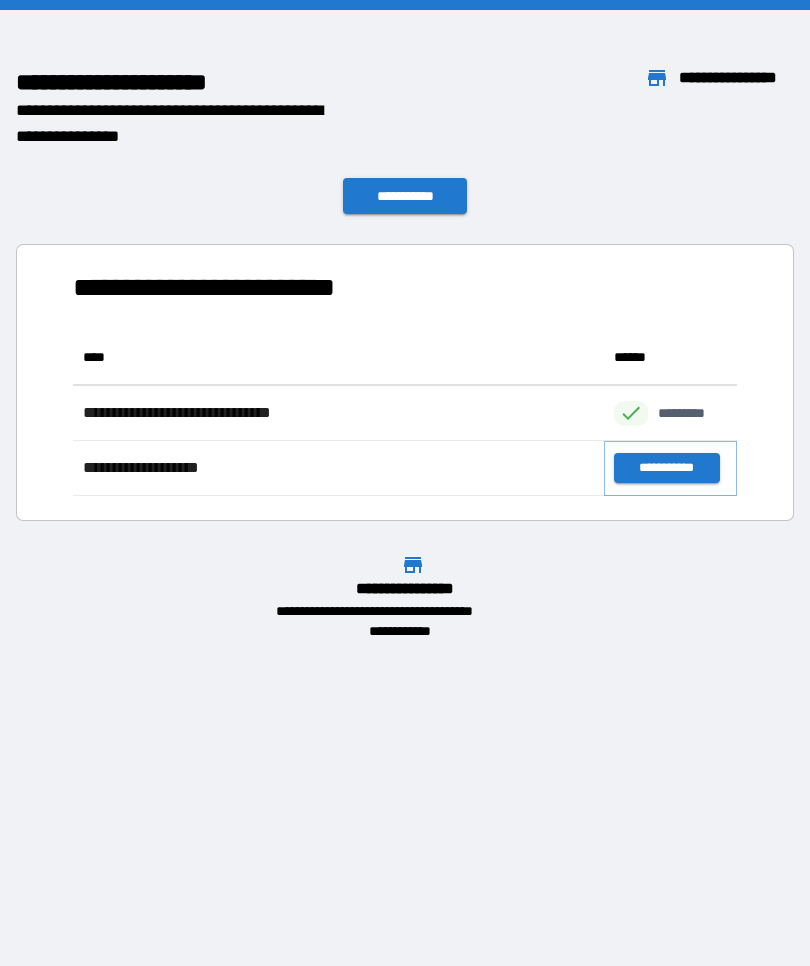 click on "**********" at bounding box center [666, 468] 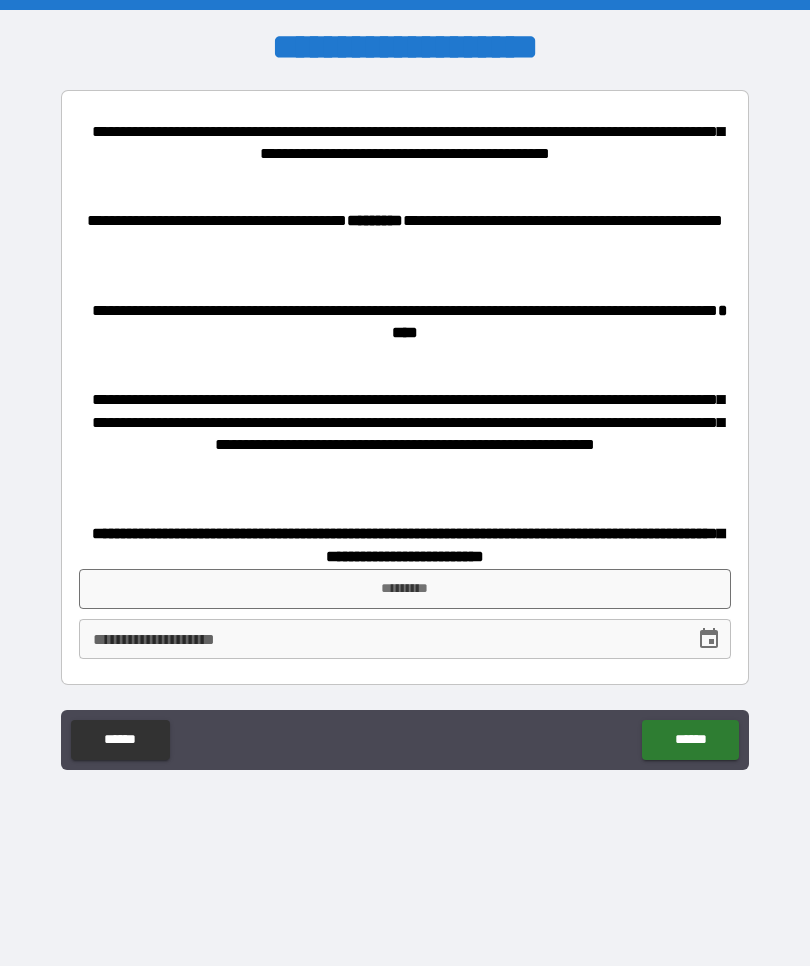 click on "*********" at bounding box center (405, 589) 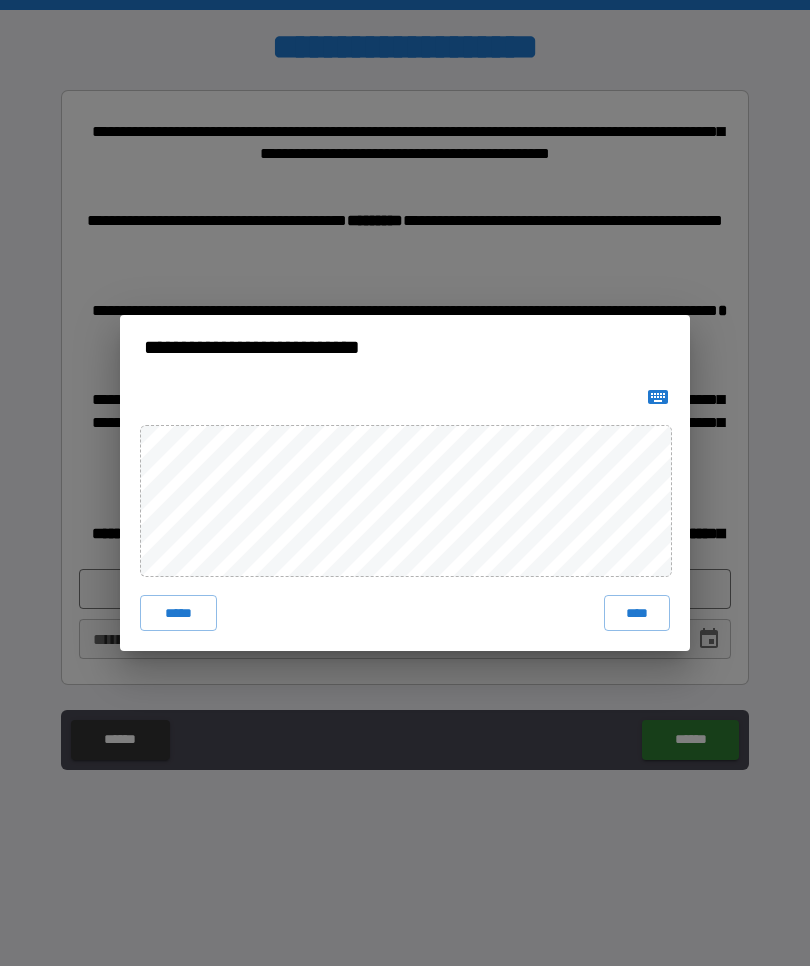 click on "****" at bounding box center [637, 613] 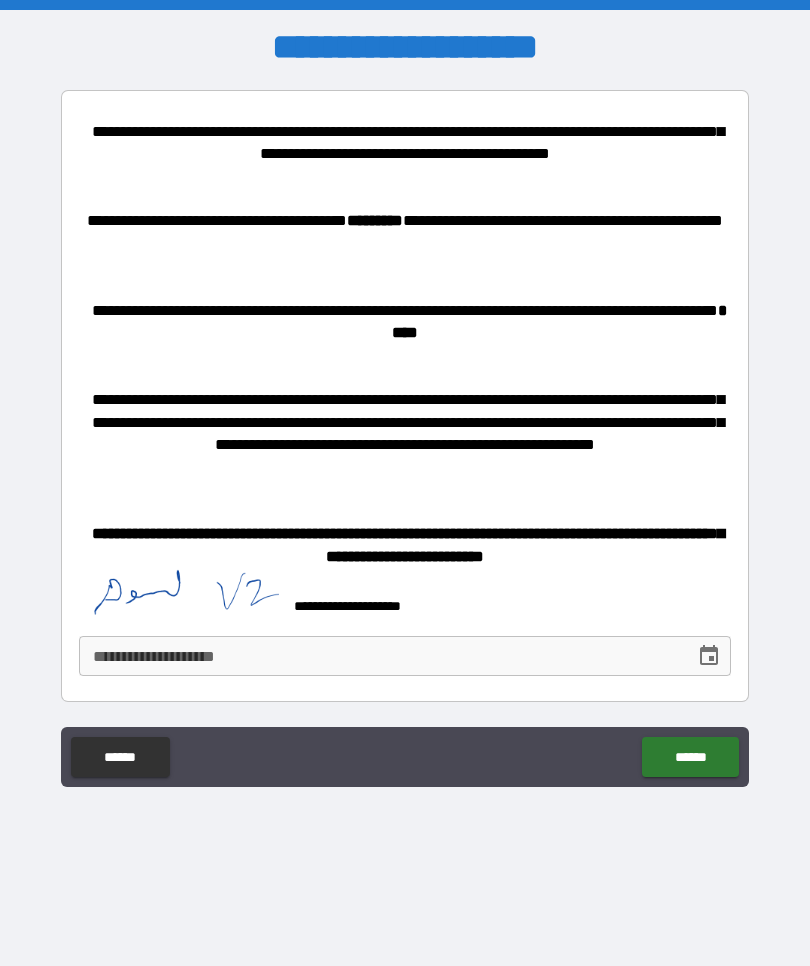 click on "******" at bounding box center [690, 757] 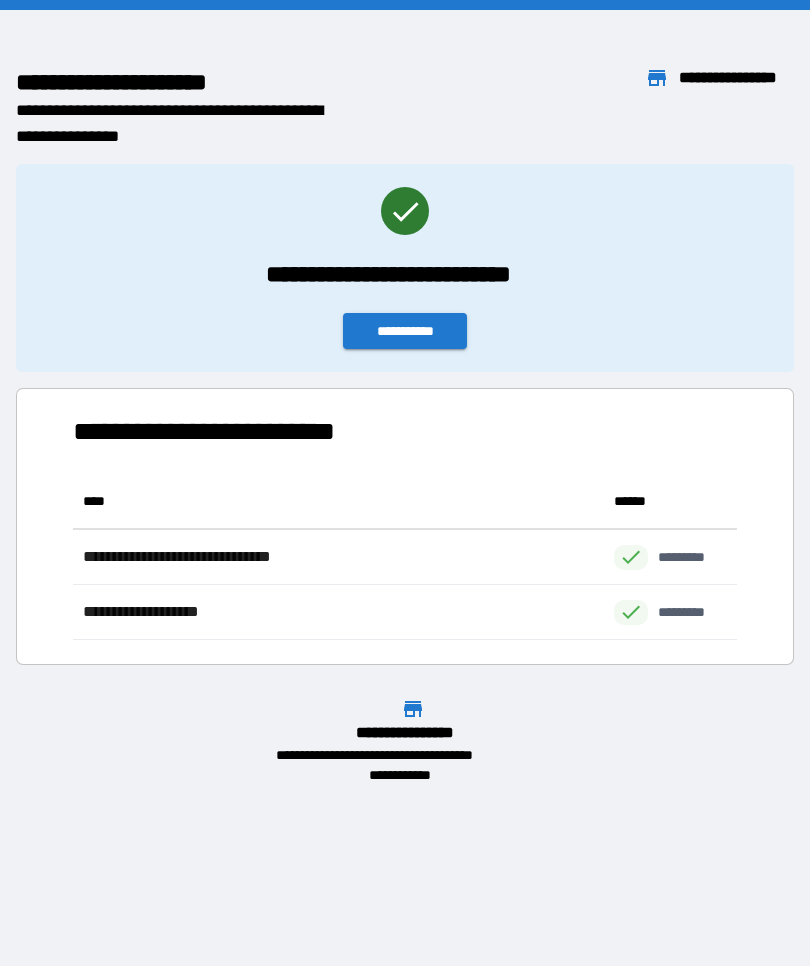 scroll, scrollTop: 1, scrollLeft: 1, axis: both 